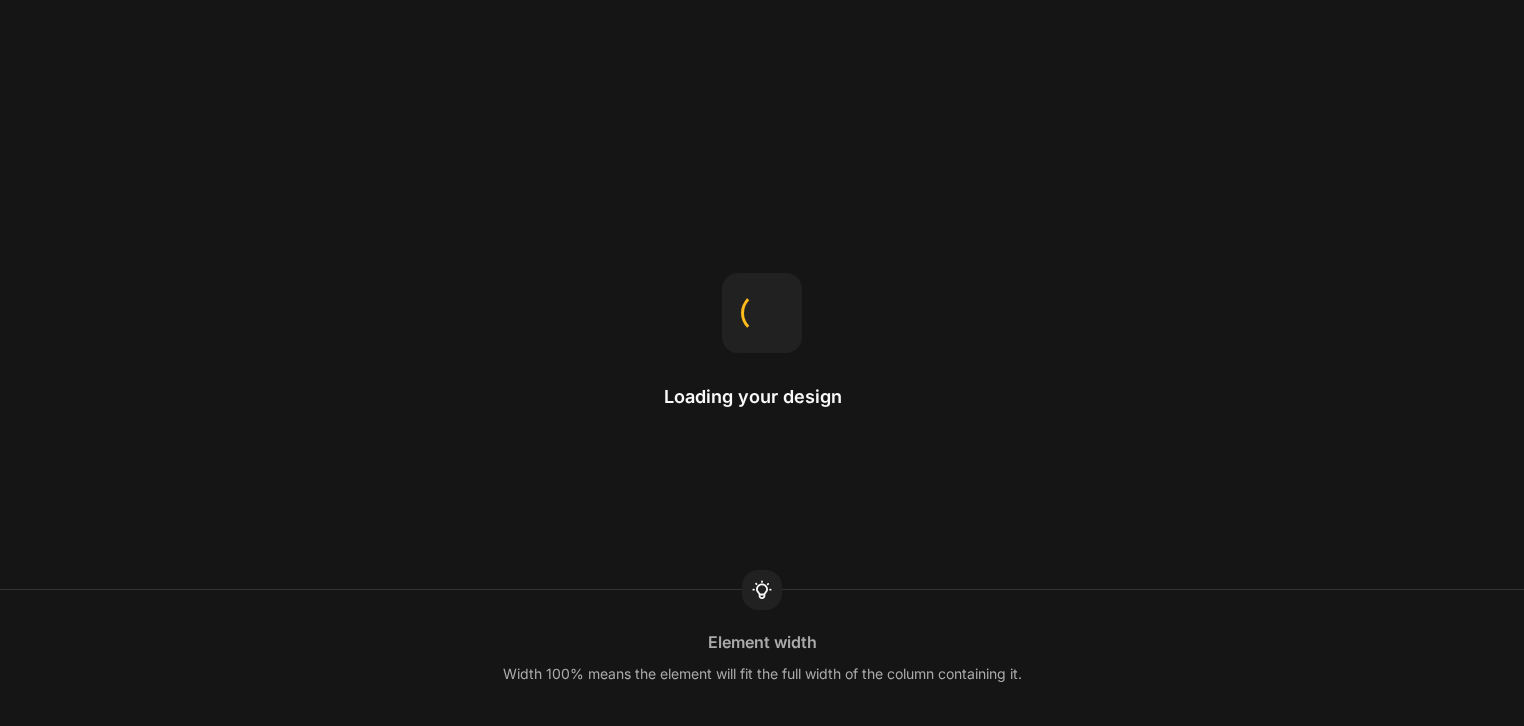 scroll, scrollTop: 0, scrollLeft: 0, axis: both 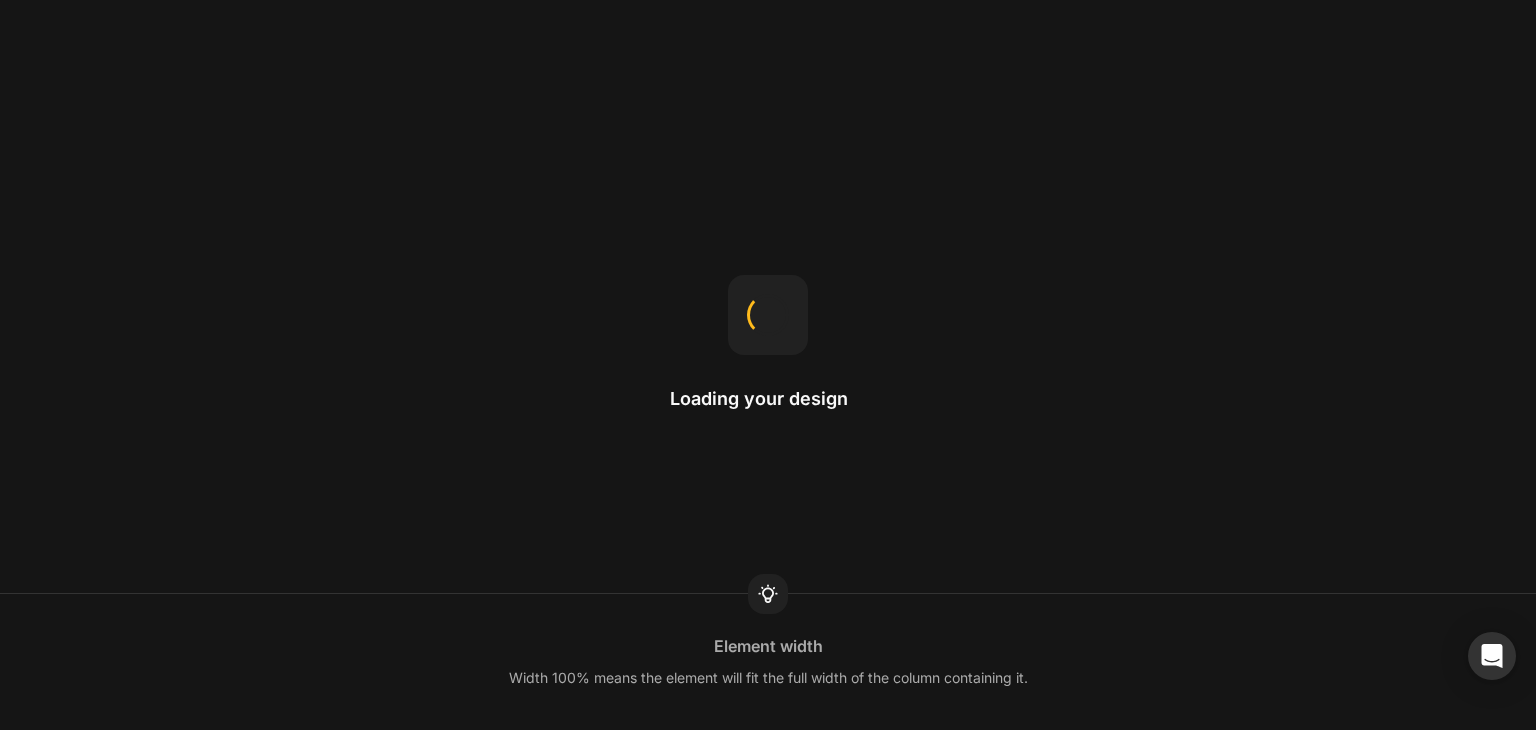 click on "Loading your design Element width Width 100% means the element will fit the full width of the column containing it." at bounding box center [768, 365] 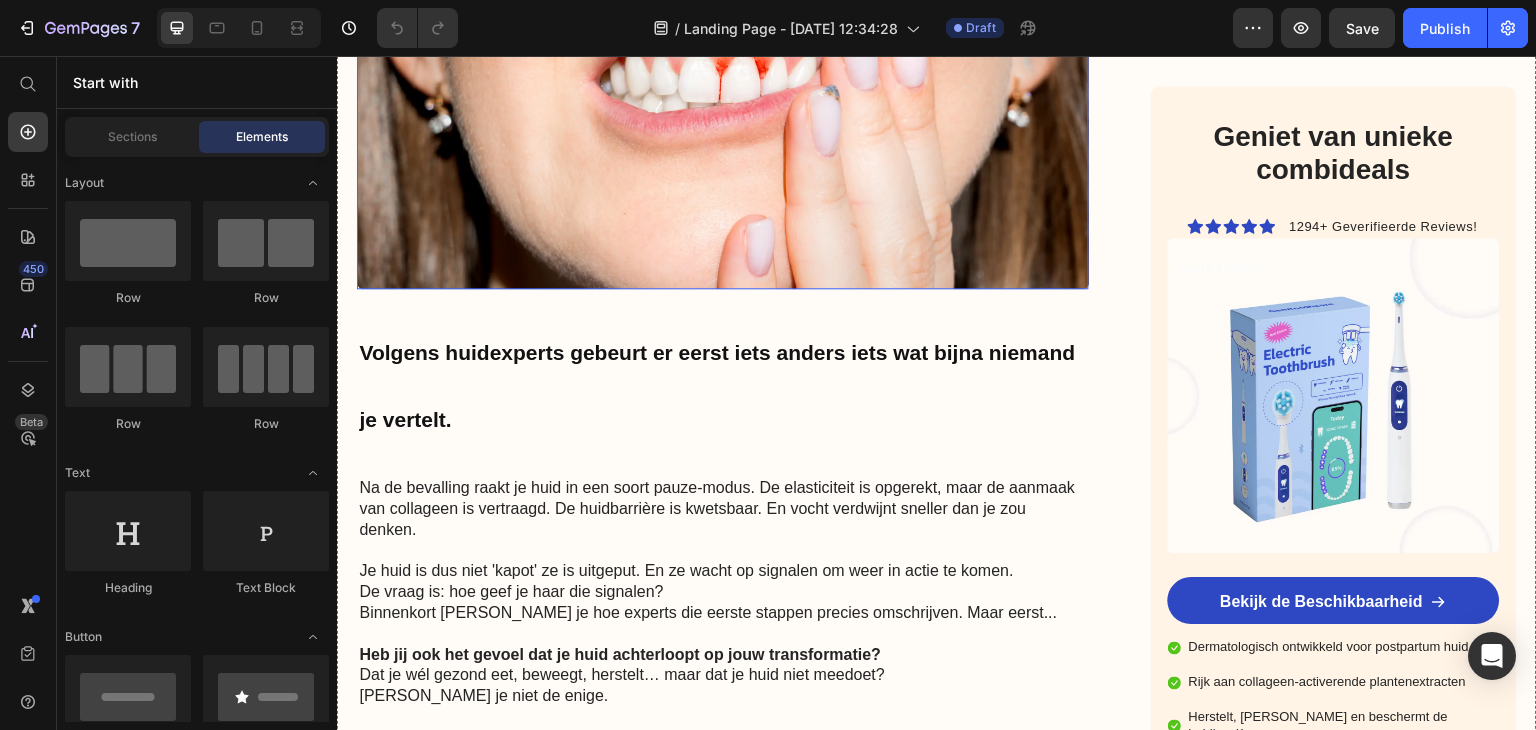 scroll, scrollTop: 2200, scrollLeft: 0, axis: vertical 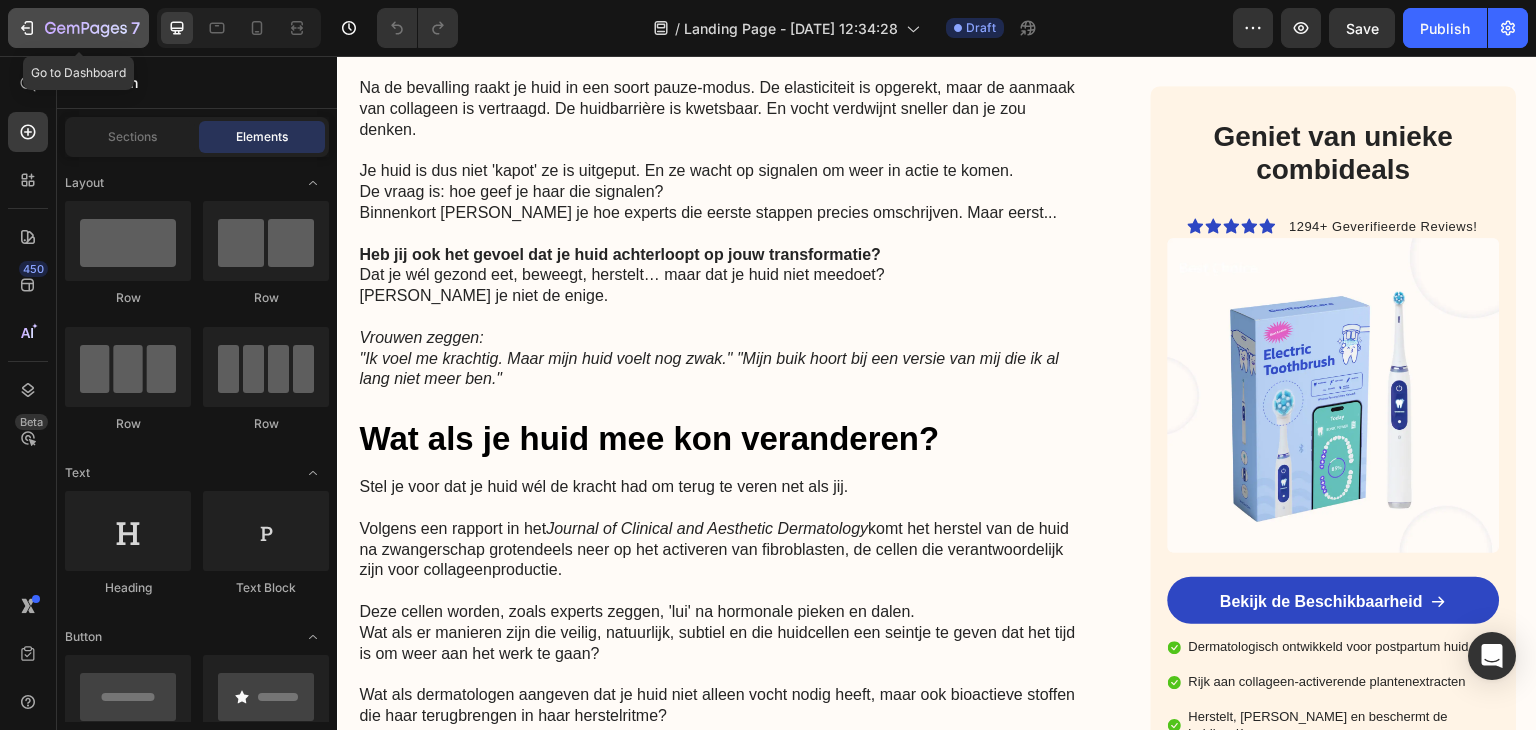 click on "7" at bounding box center [78, 28] 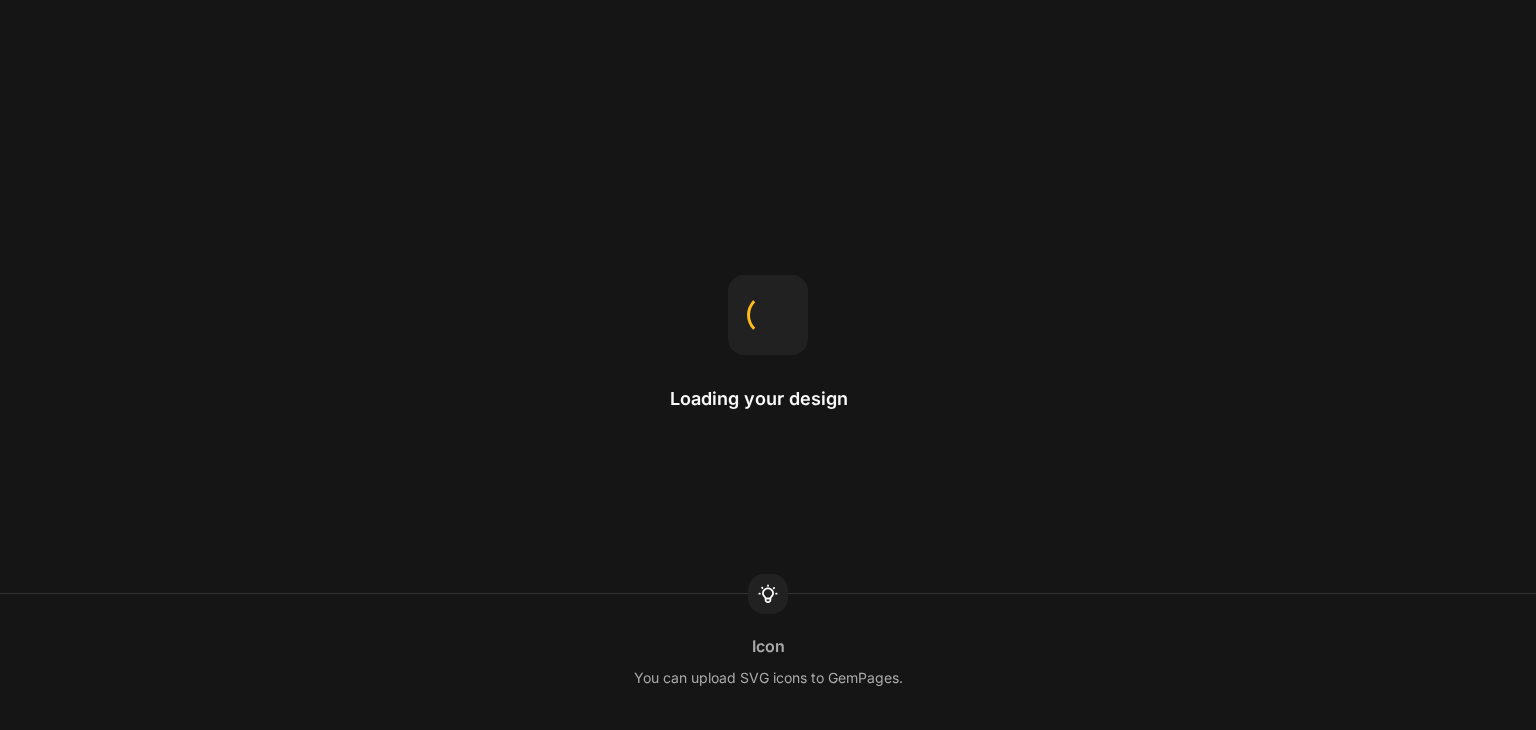 scroll, scrollTop: 0, scrollLeft: 0, axis: both 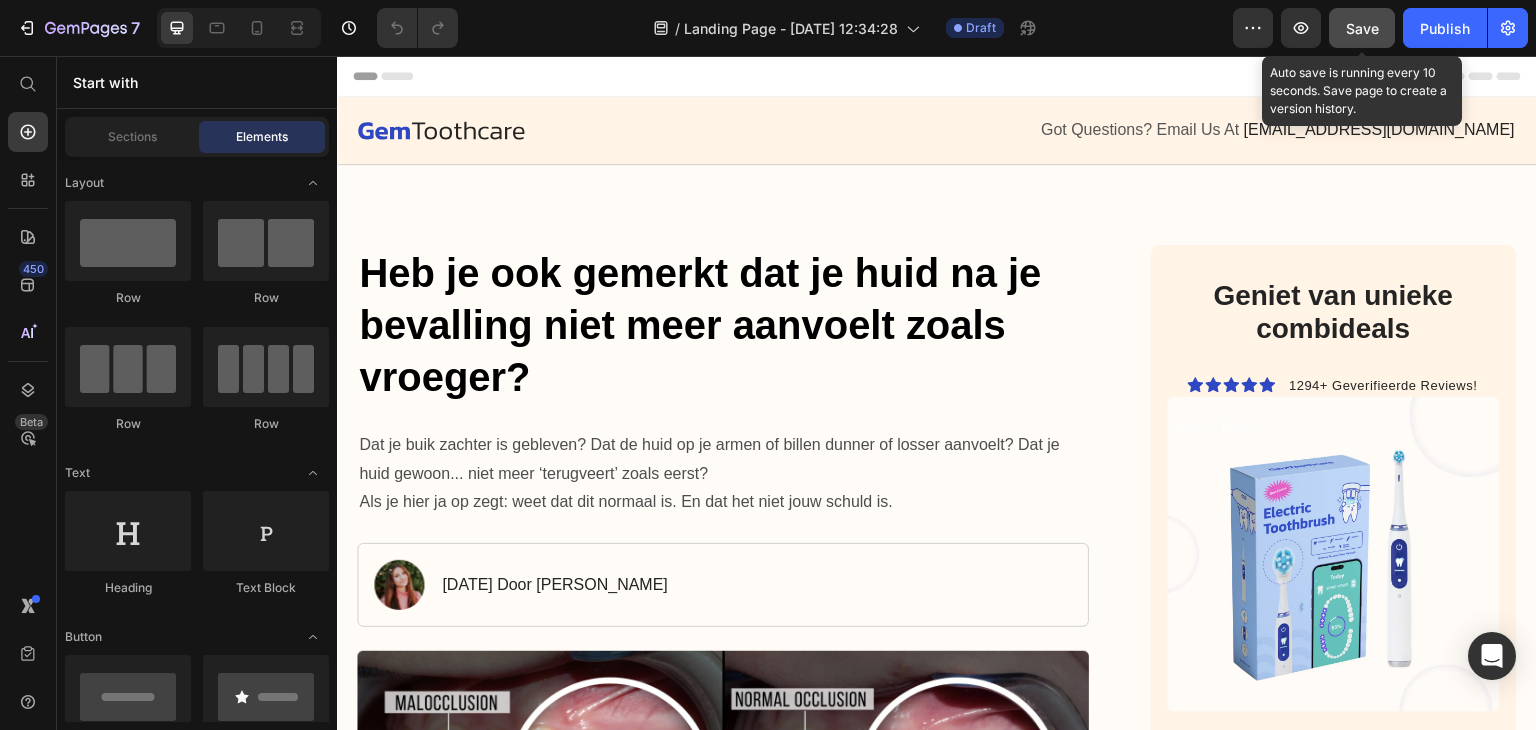 click on "Save" 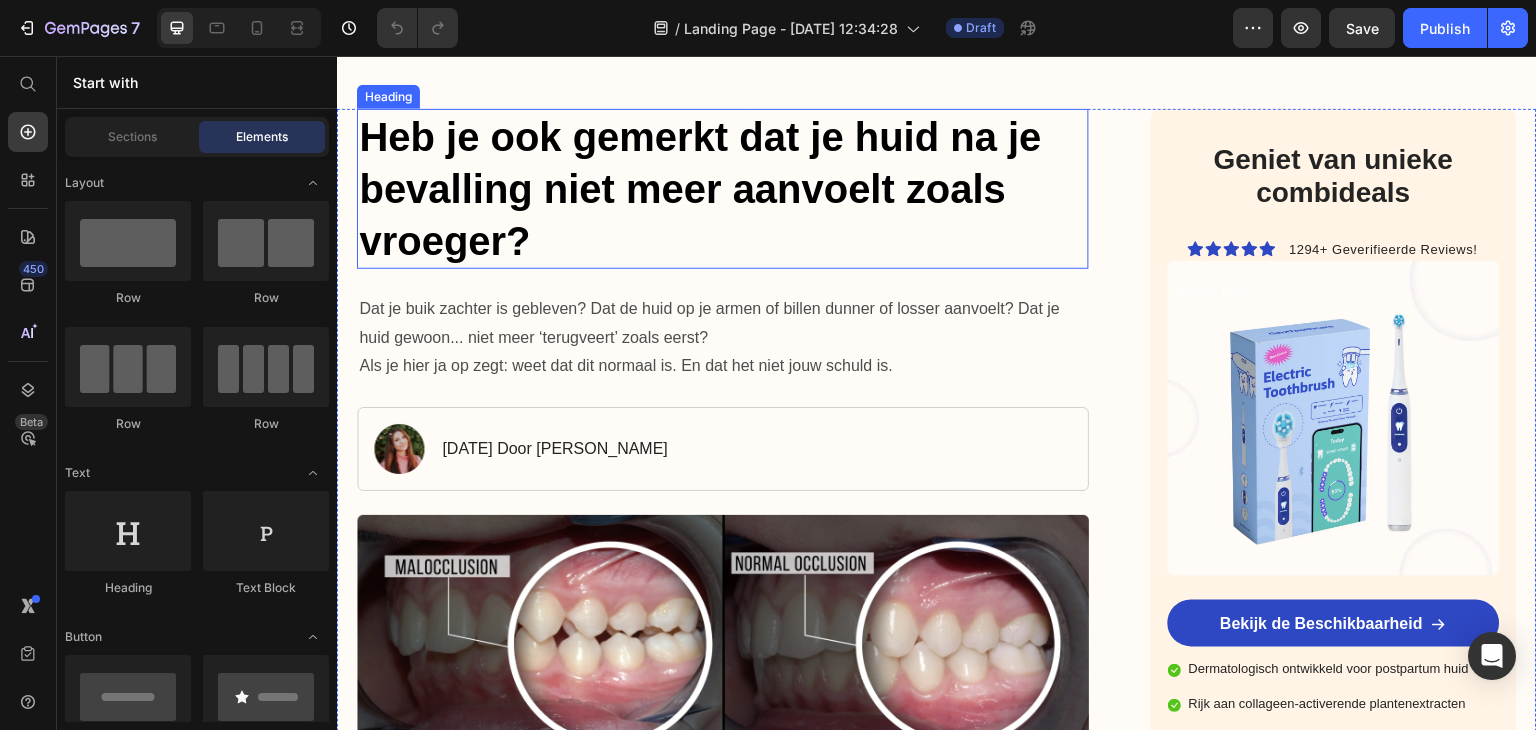 scroll, scrollTop: 0, scrollLeft: 0, axis: both 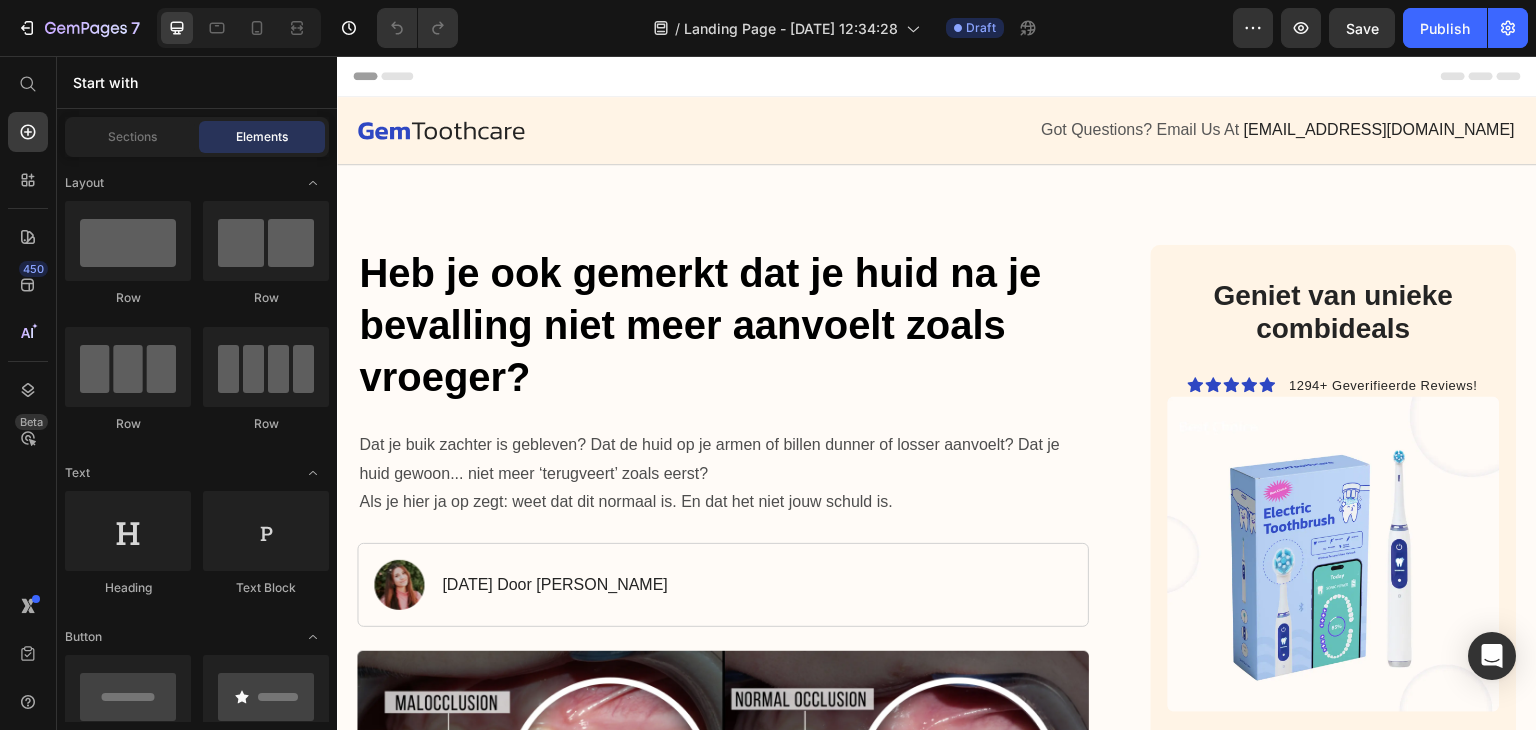 click on "Image Got Questions? Email Us At   [EMAIL_ADDRESS][DOMAIN_NAME] Text Block Row" at bounding box center (937, 130) 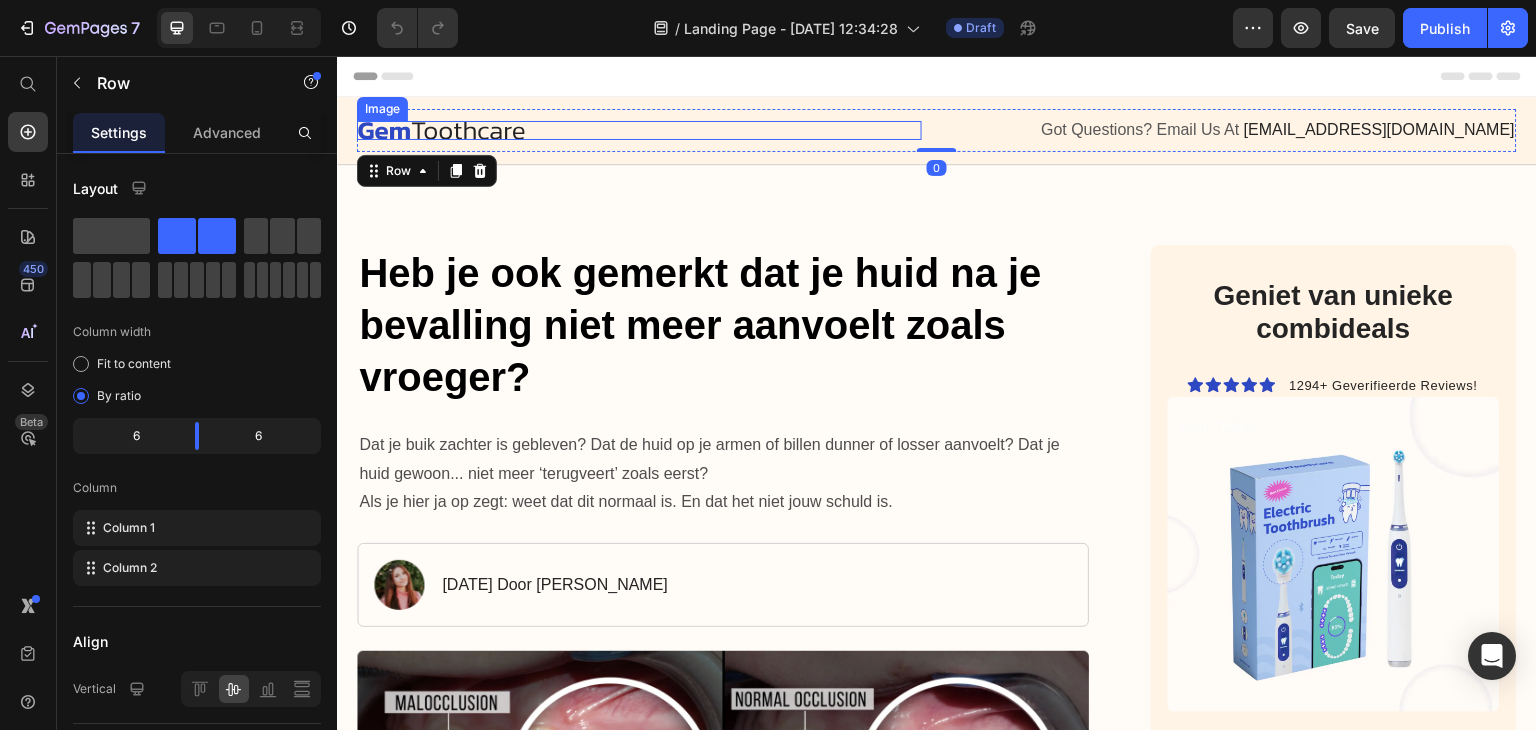click at bounding box center [639, 130] 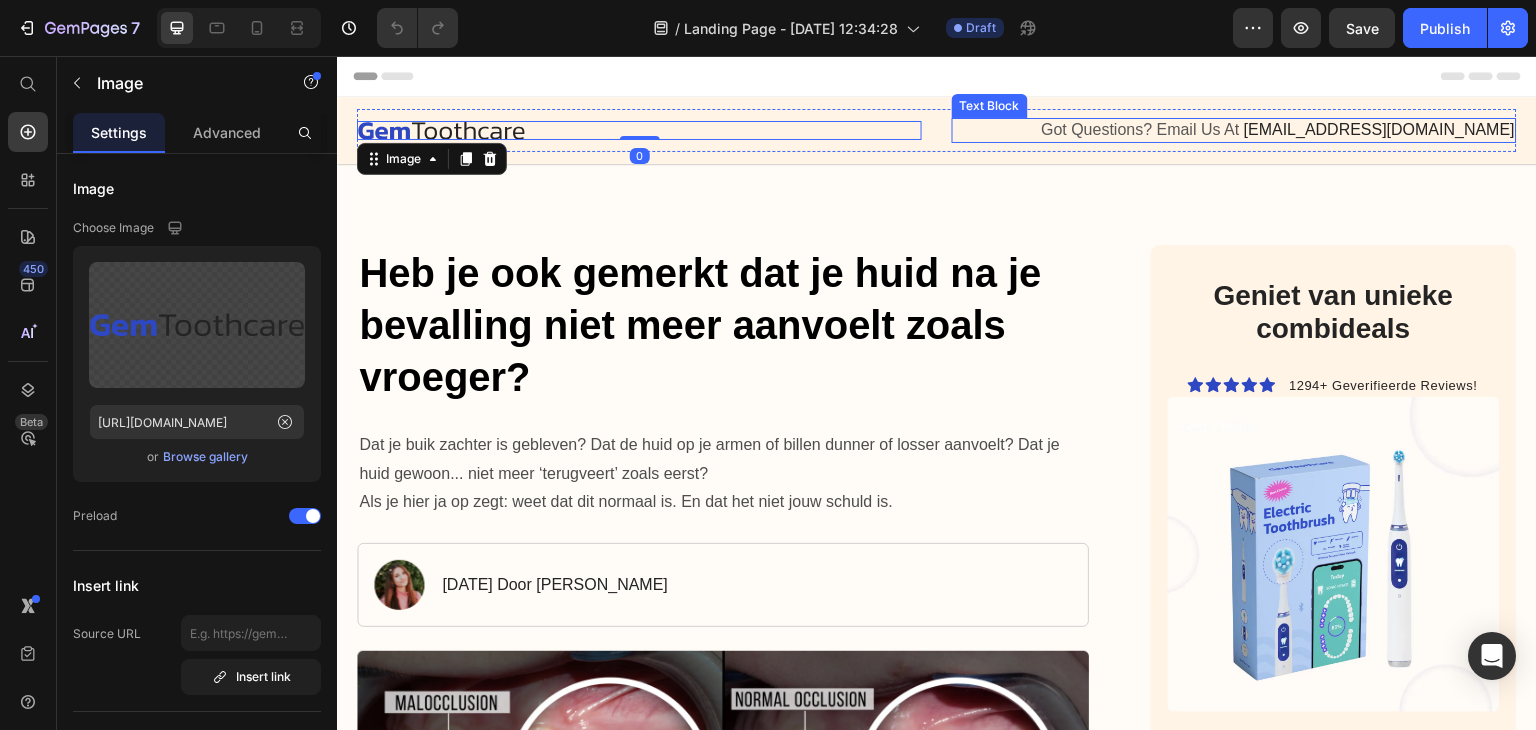 click on "[EMAIL_ADDRESS][DOMAIN_NAME]" at bounding box center (1379, 129) 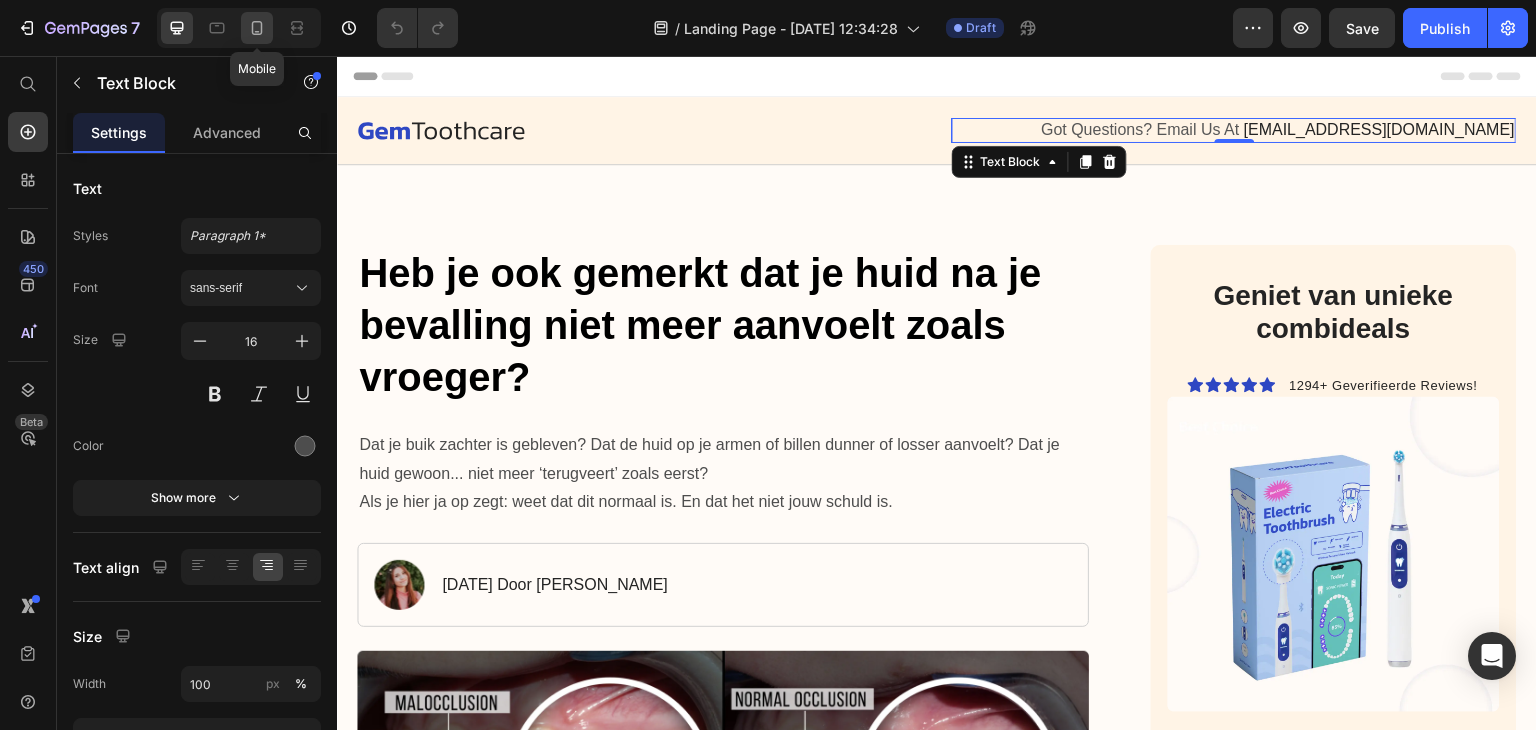 click 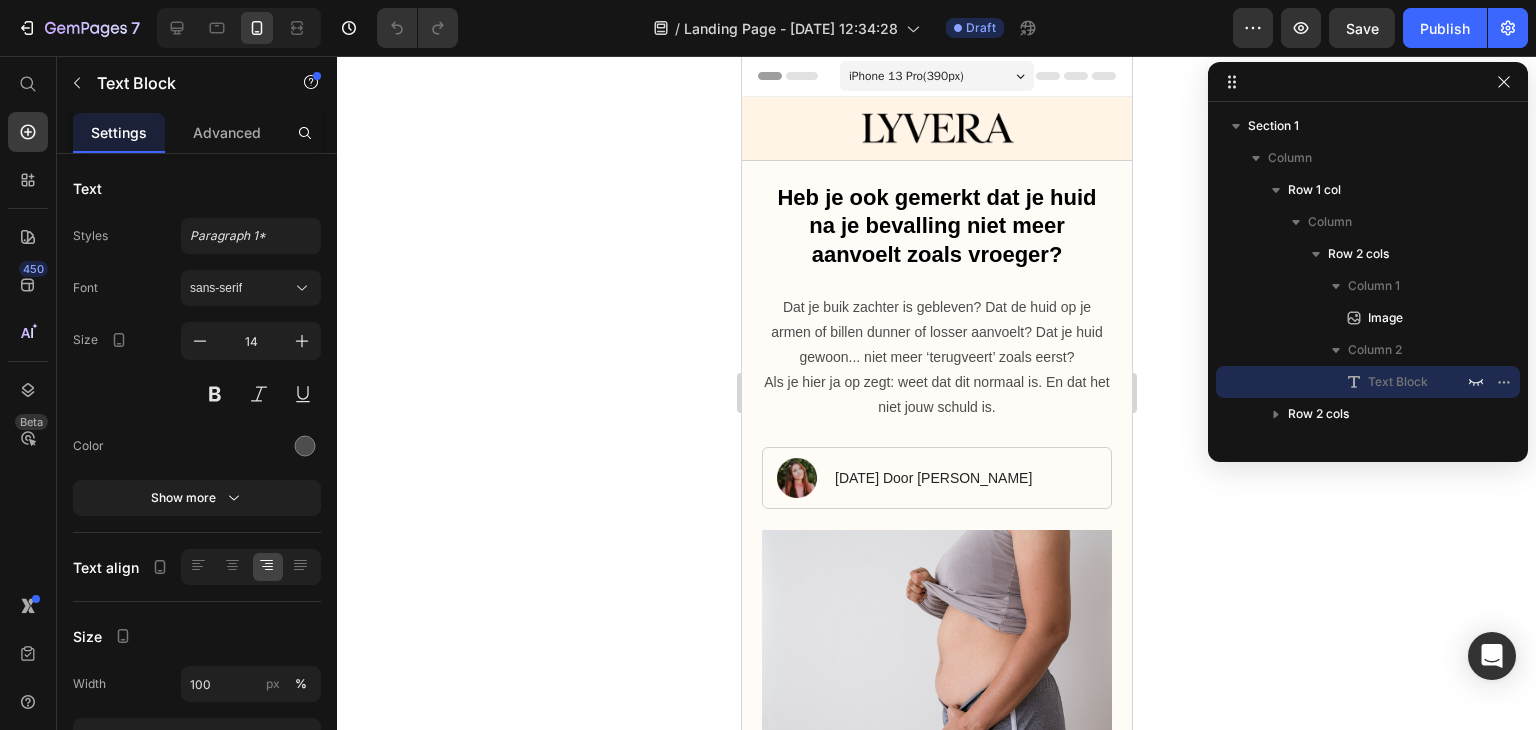click 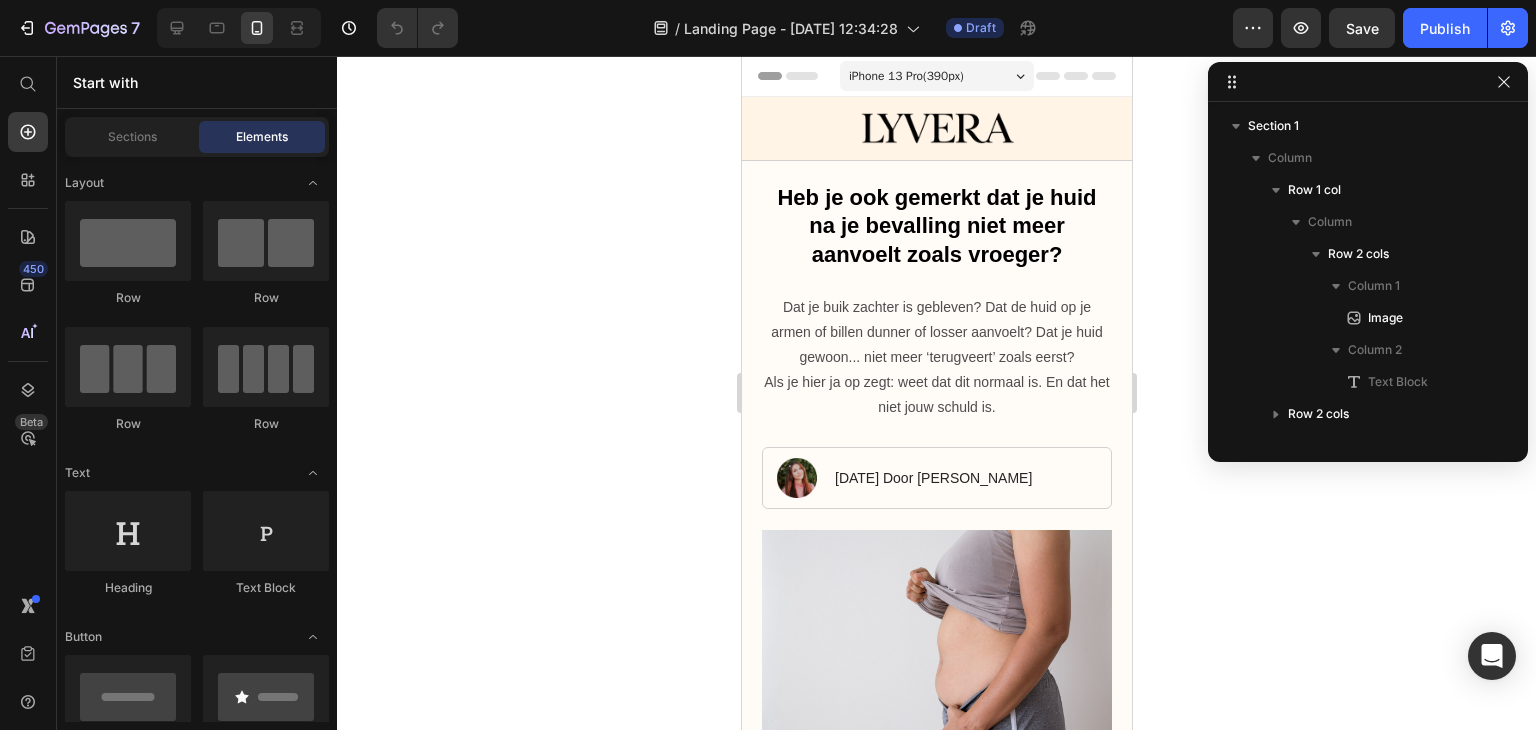 click 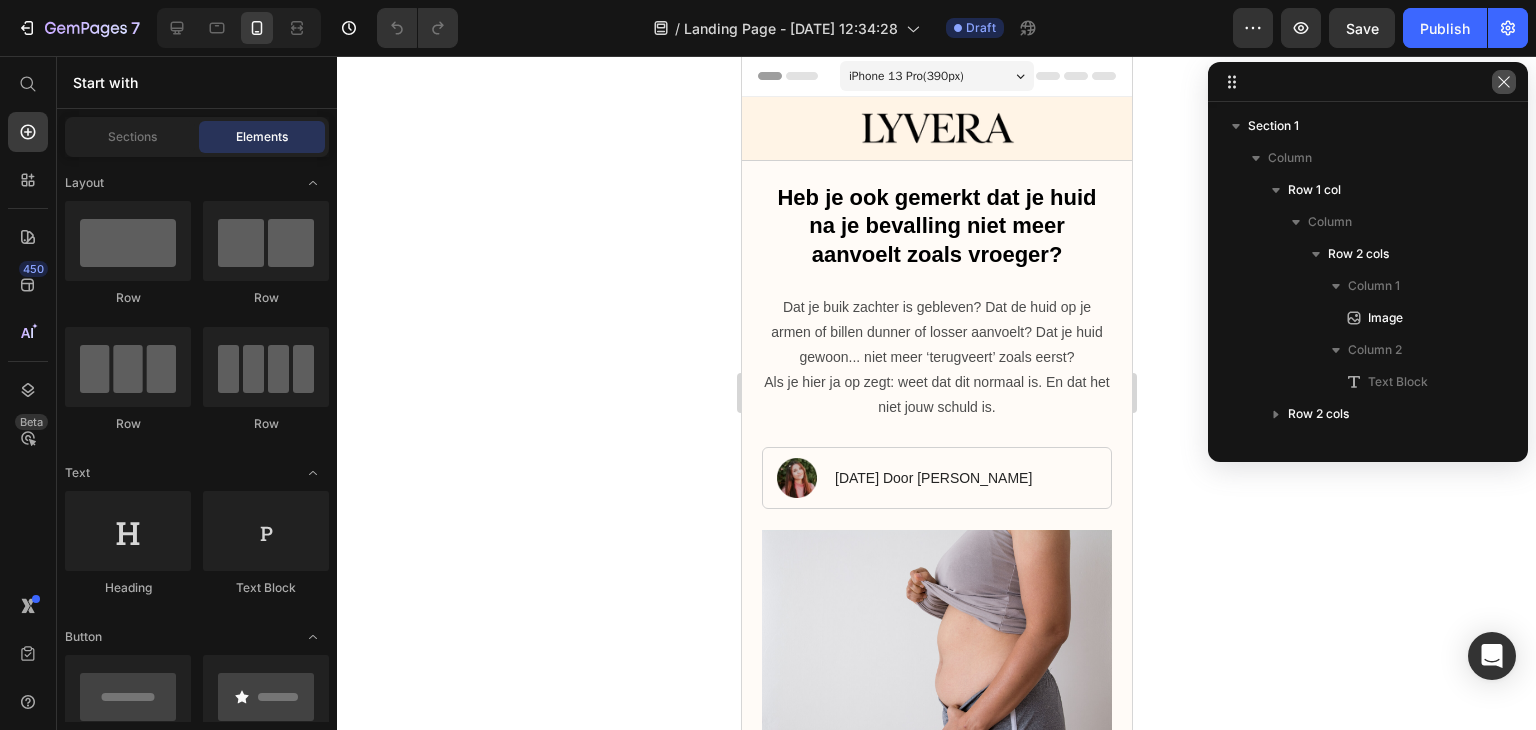 click at bounding box center [1504, 82] 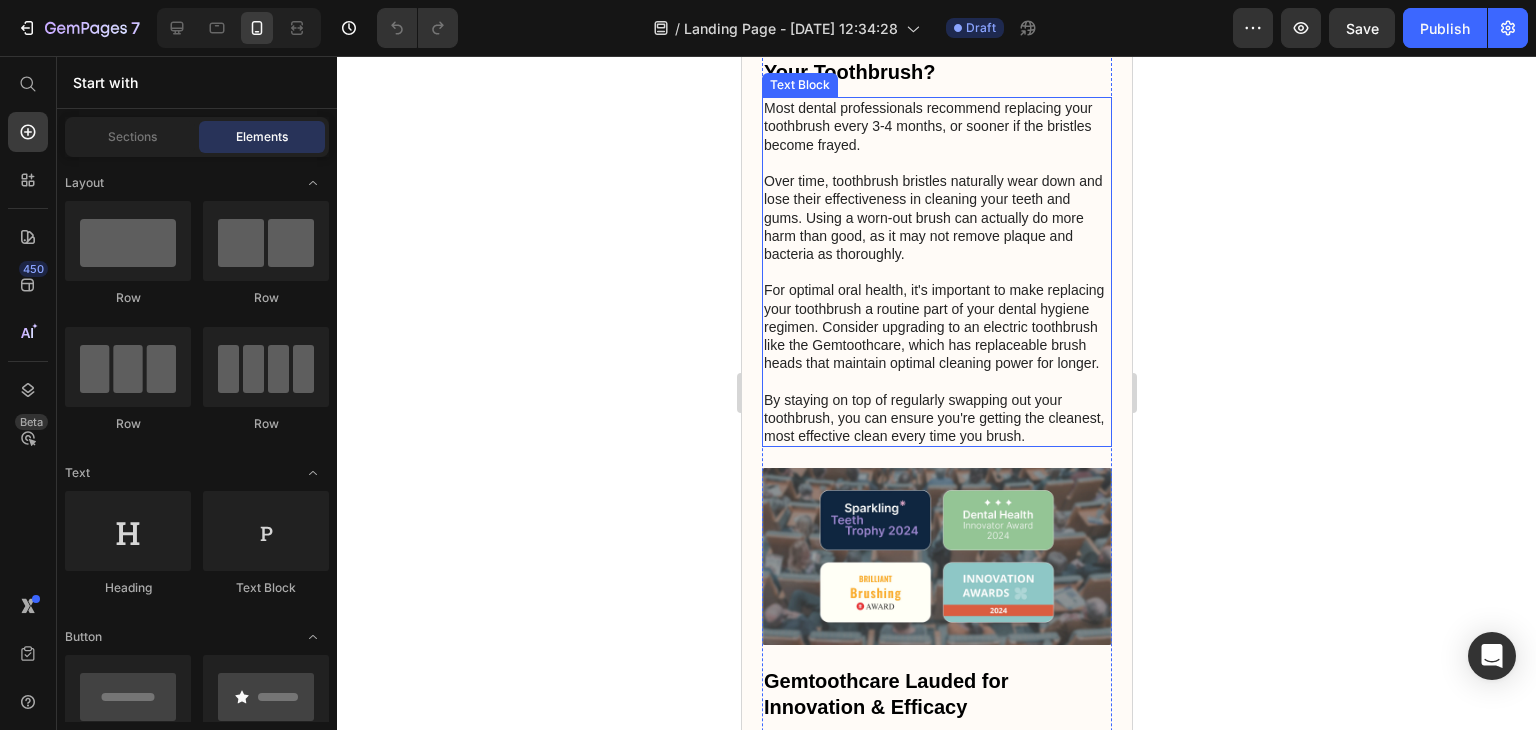 scroll, scrollTop: 7800, scrollLeft: 0, axis: vertical 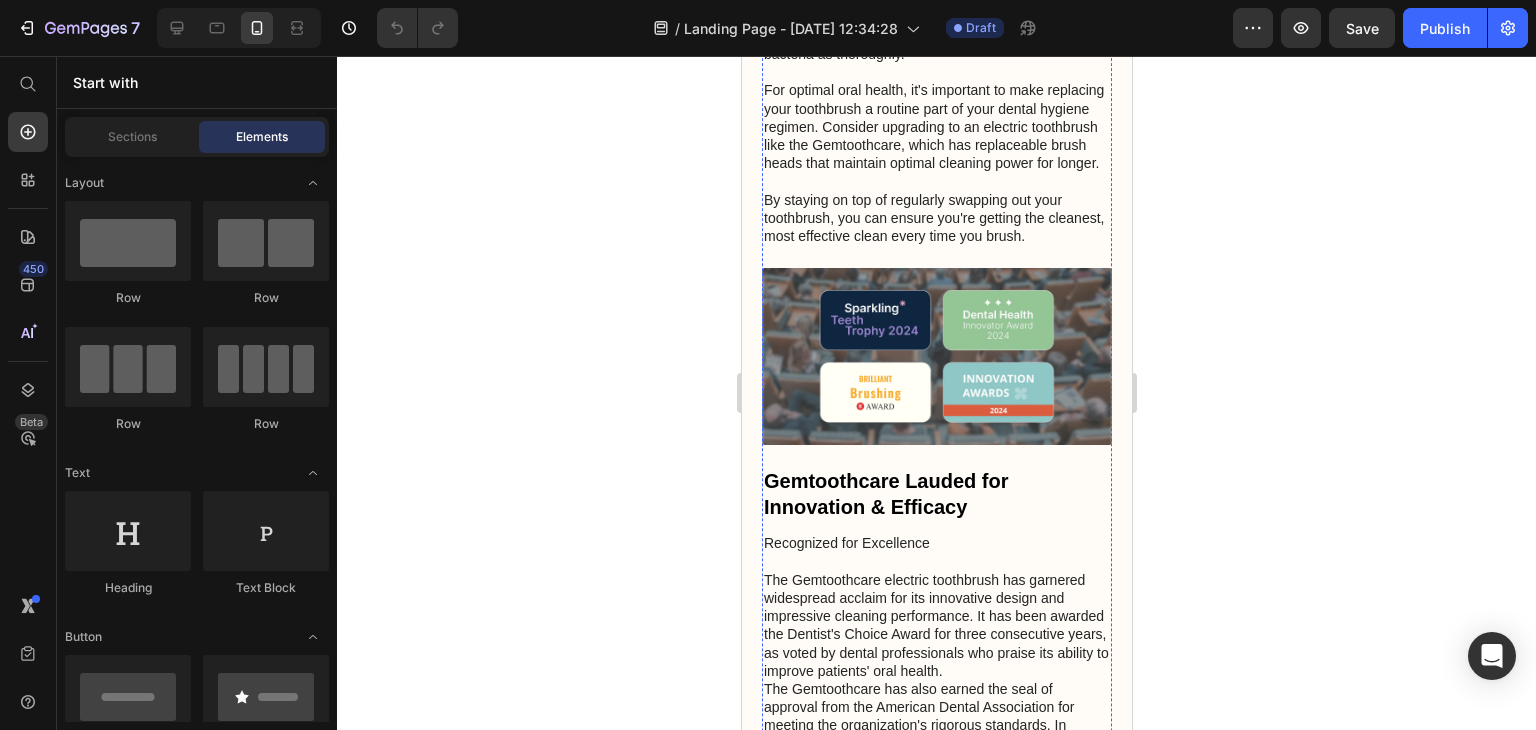click on "Is your toothbrush right for you?" at bounding box center (936, -677) 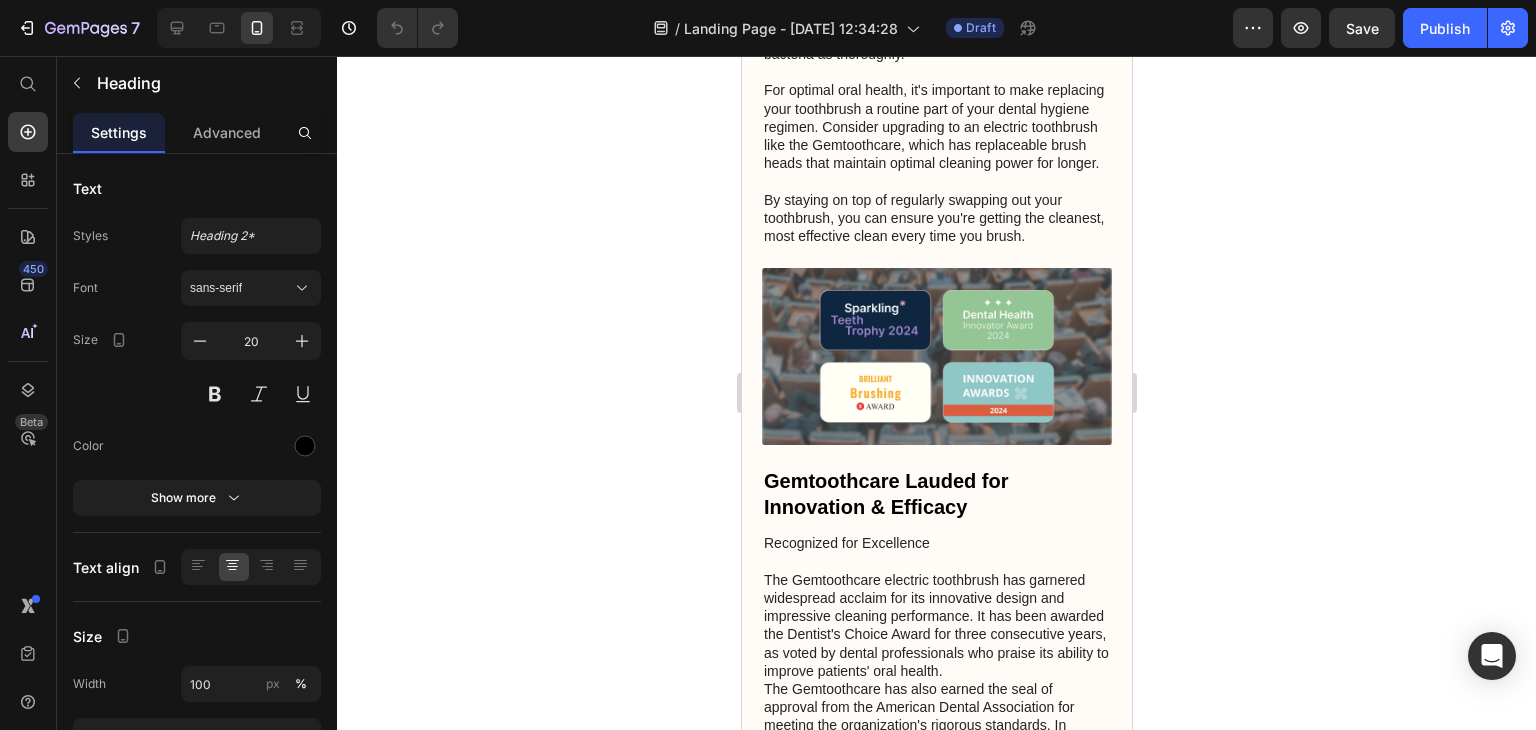 click on "Is your toothbrush right for you?" at bounding box center [936, -677] 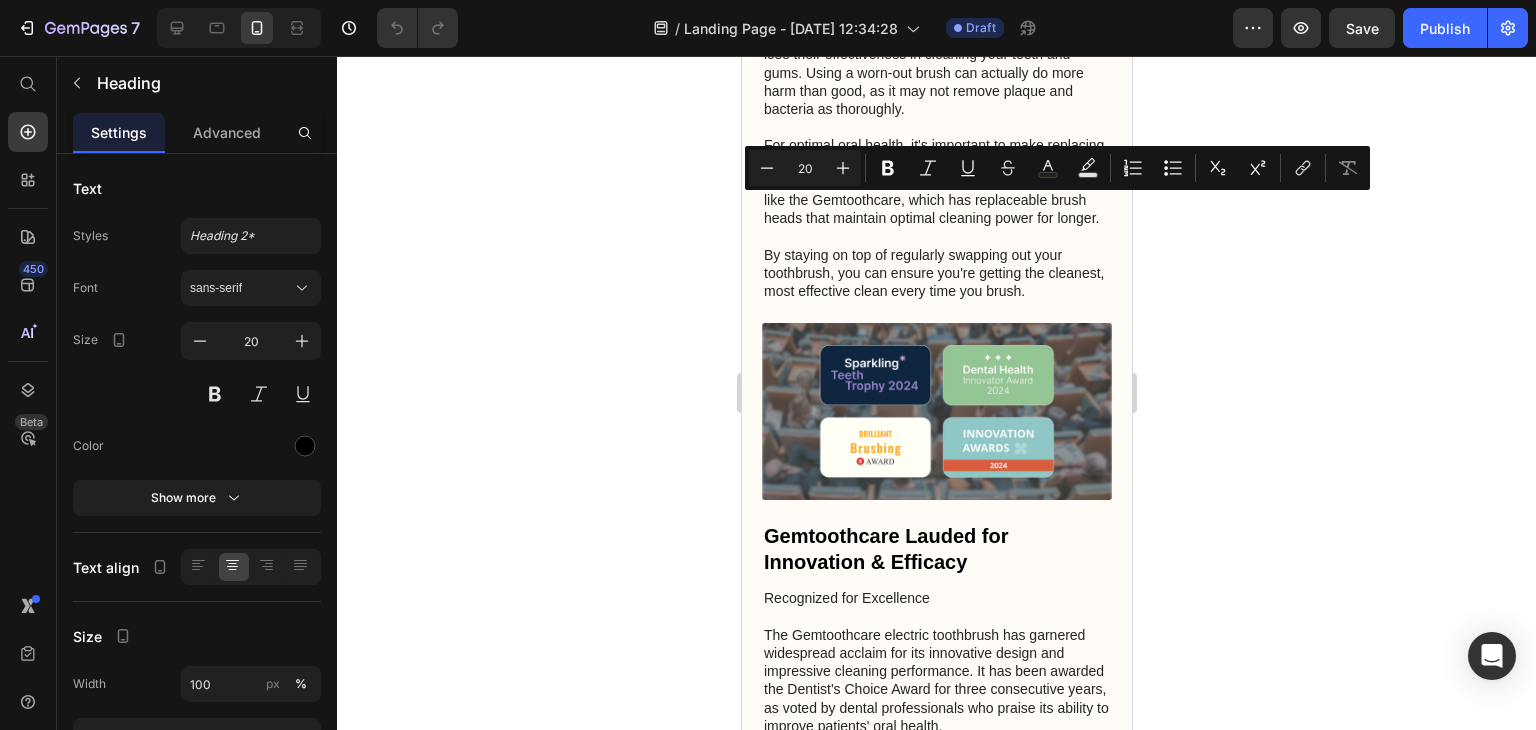 scroll, scrollTop: 7700, scrollLeft: 0, axis: vertical 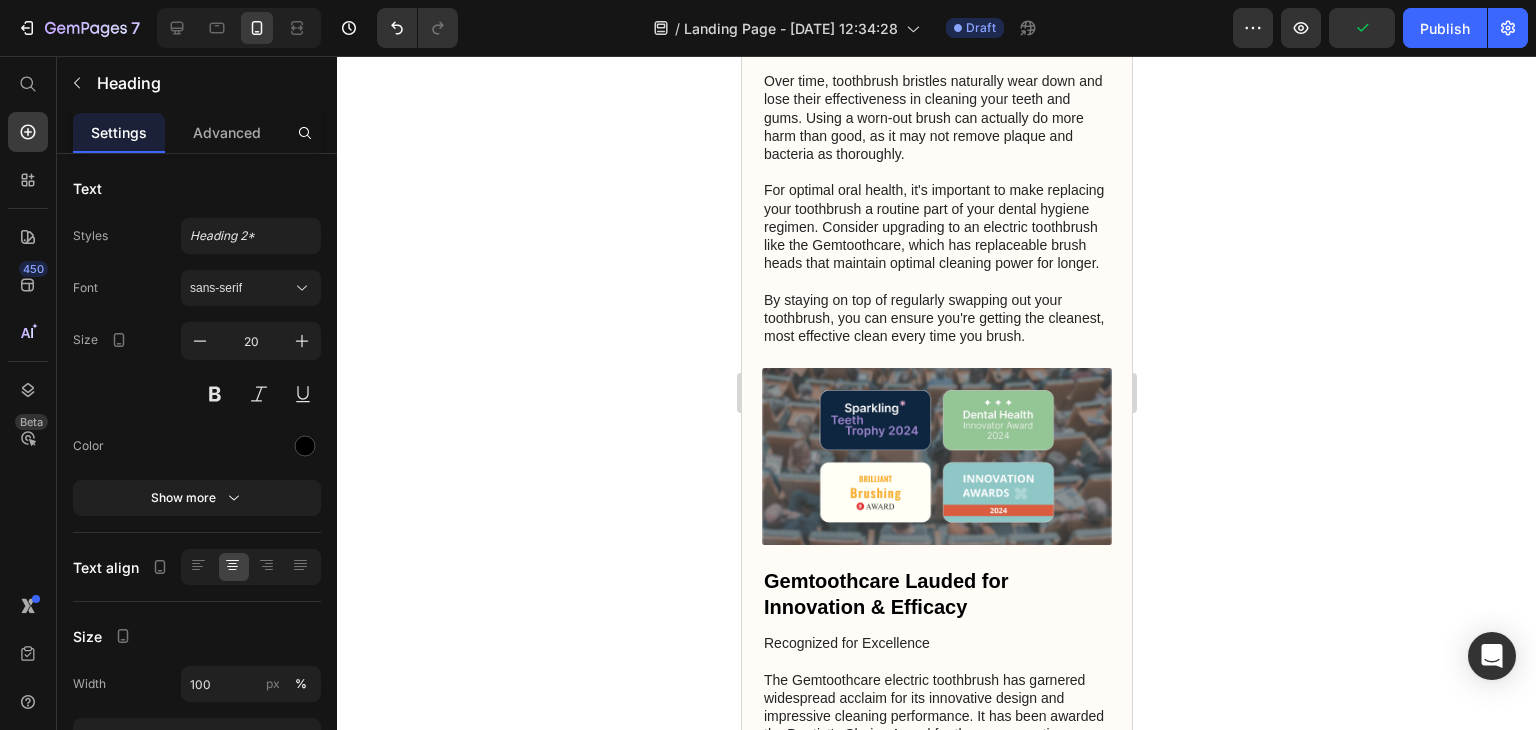 click 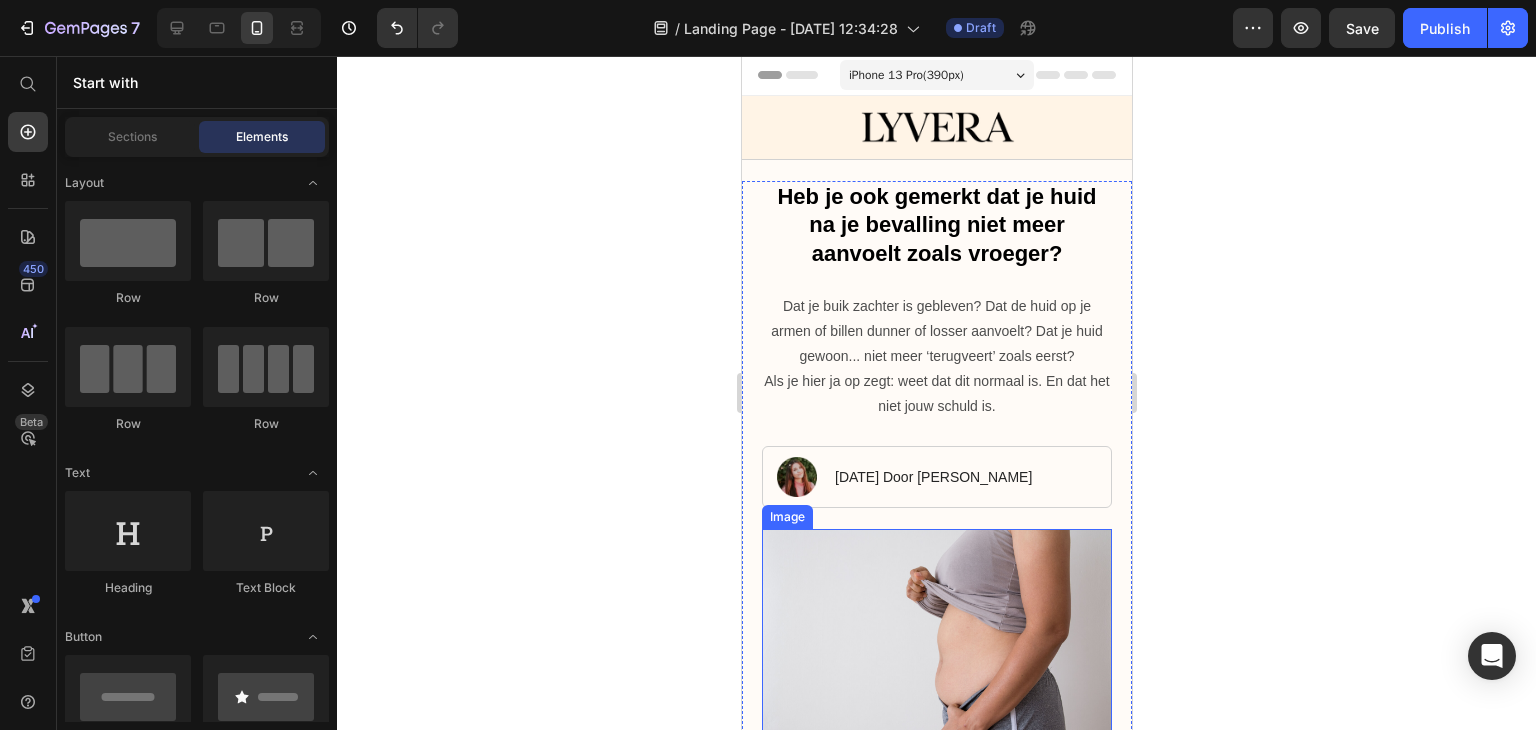 scroll, scrollTop: 0, scrollLeft: 0, axis: both 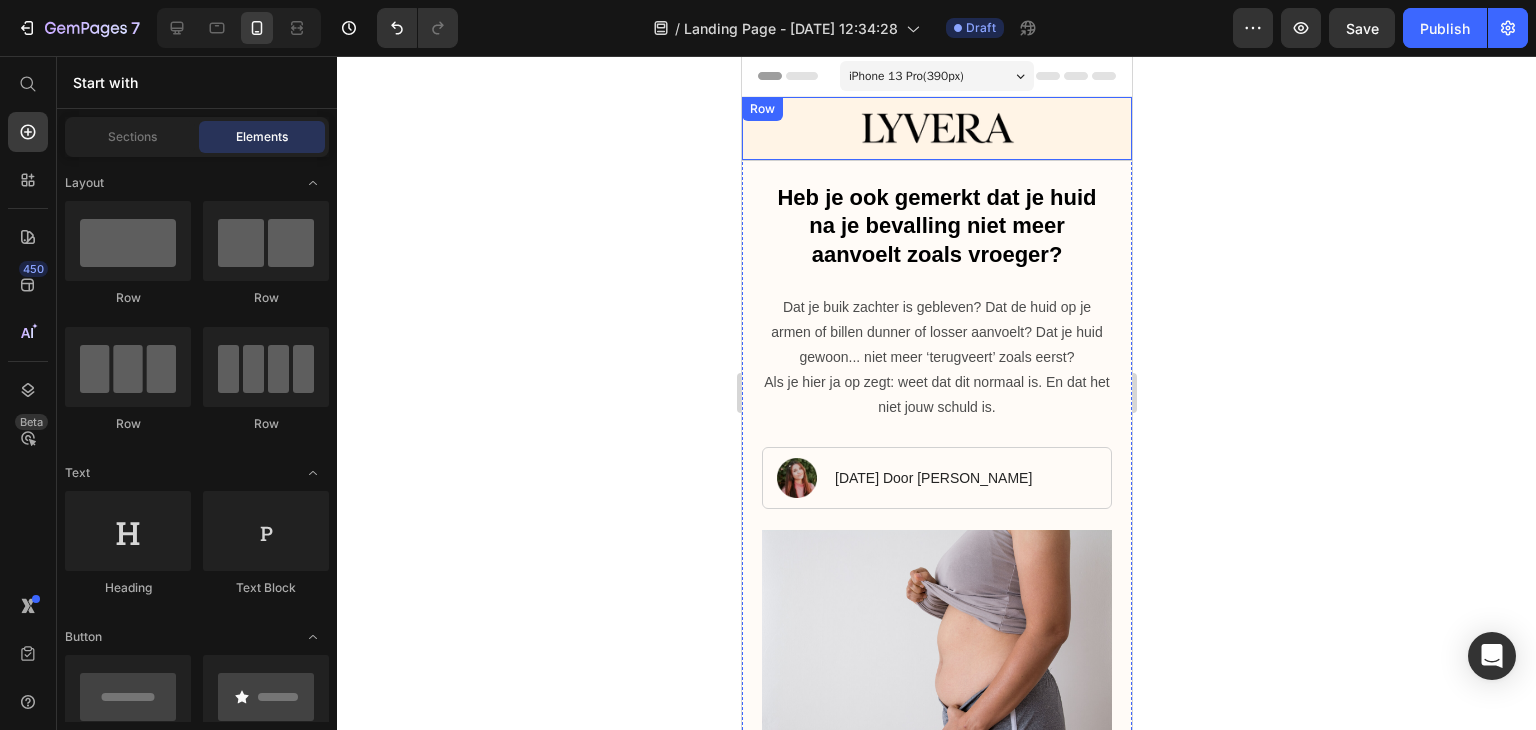 click on "Image Got Questions? Email Us At   [EMAIL_ADDRESS][DOMAIN_NAME] Text Block Row Row" at bounding box center [936, 129] 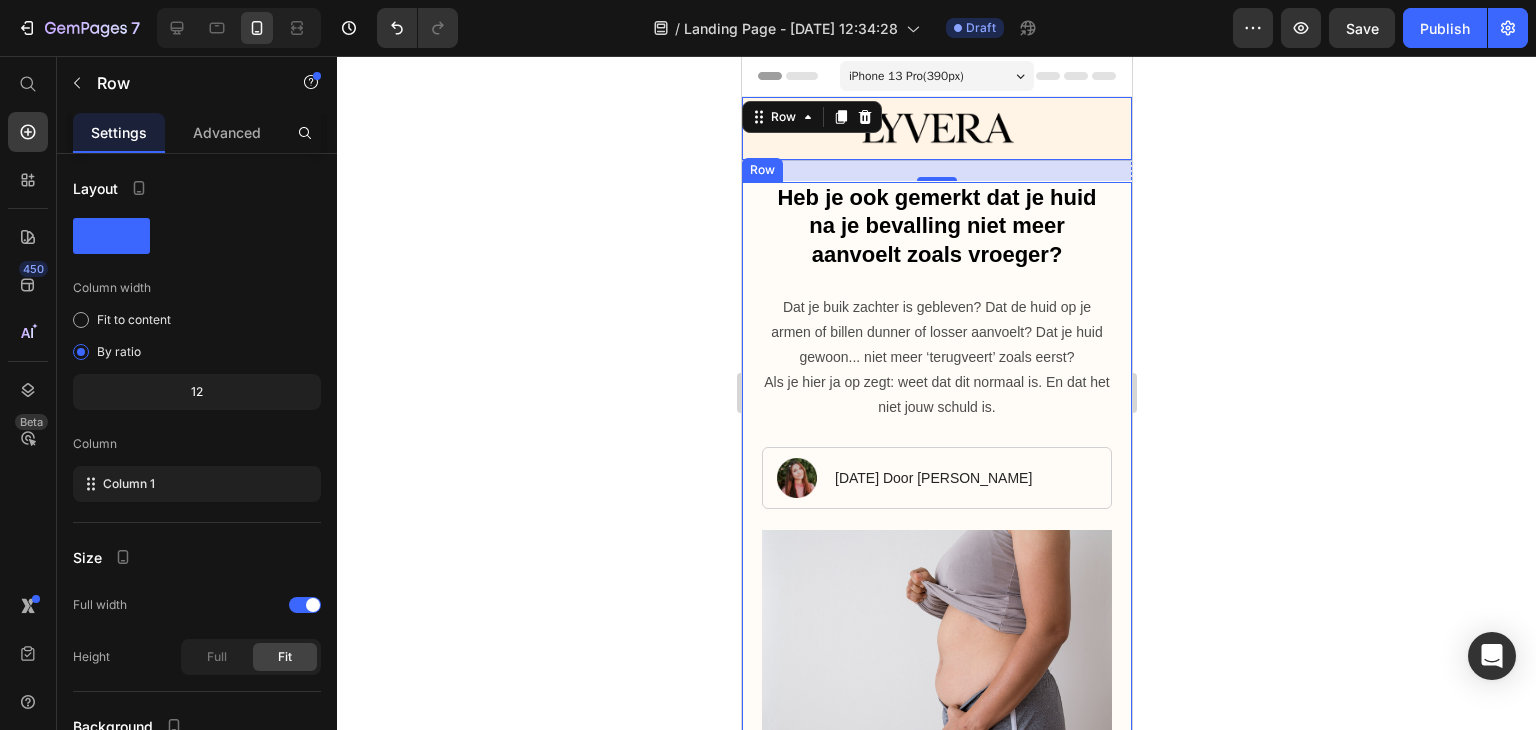 drag, startPoint x: 697, startPoint y: 241, endPoint x: 684, endPoint y: 248, distance: 14.764823 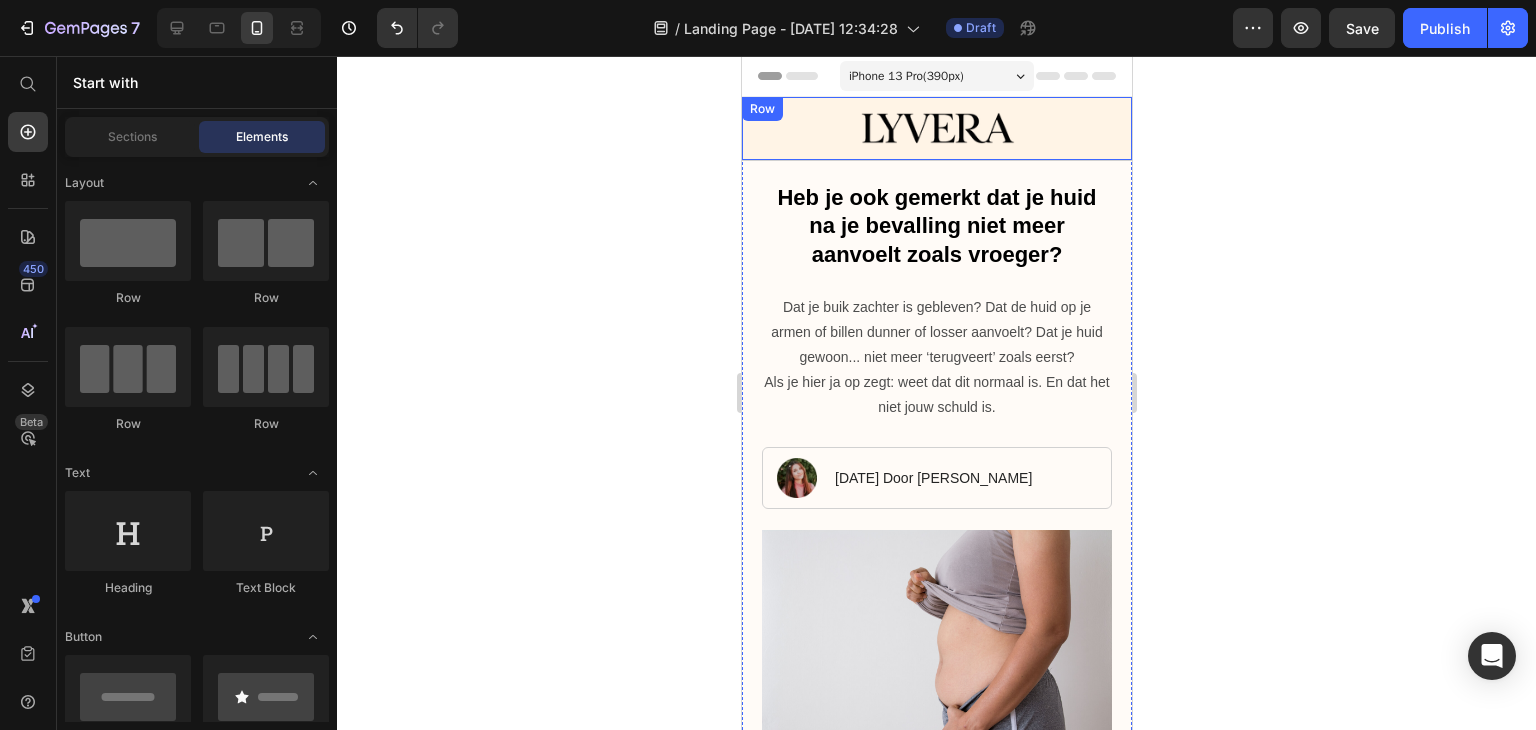 click on "Image Got Questions? Email Us At   [EMAIL_ADDRESS][DOMAIN_NAME] Text Block Row Row" at bounding box center (936, 129) 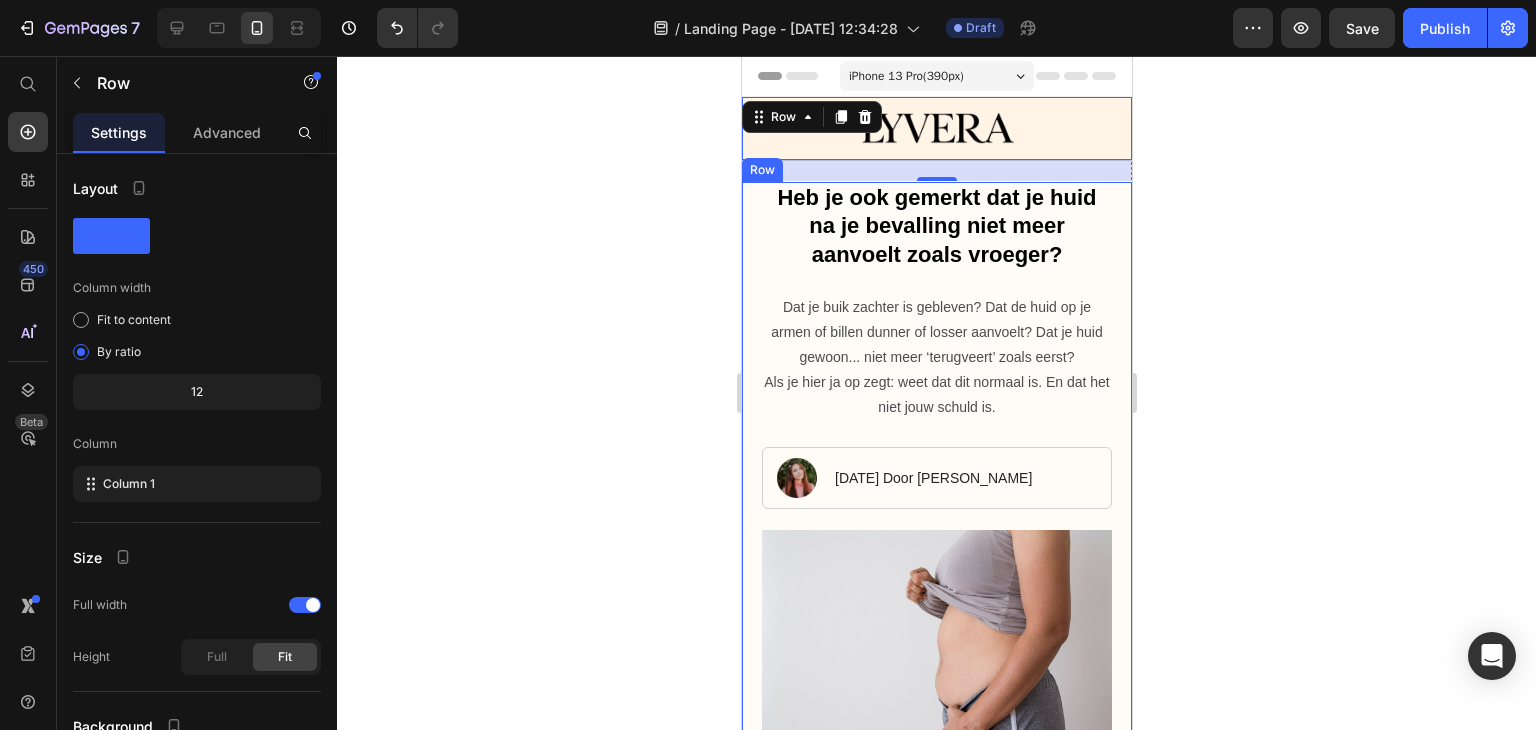 click on "Heb je ook gemerkt dat je huid na je bevalling niet meer aanvoelt zoals vroeger? Heading Dat je buik zachter is gebleven? Dat de huid op je armen of billen dunner of losser aanvoelt? Dat je huid gewoon... niet meer ‘terugveert’ zoals eerst? Als je hier ja op zegt: weet dat dit normaal is. En dat het niet jouw schuld is. Text Block Image [DATE] Door [PERSON_NAME] Text Block Row Image Weet je dat je lichaam tijdens de zwangerschap maandenlang uitrekt? Heading En dat na de bevalling het volume verdwijnt maar je huid niet automatisch weer terugveert? Wist je dat je lichaam na de bevalling  minder collageen aanmaakt dan ooit ? En dat dit precies de stof is die je huid stevig en elastisch houdt? Dermatologen bevestigen het: na de bevalling raakt je huid tijdelijk uit balans. Text Block Image Herken je dit ook? Heading Text Block Image Volgens huidexperts gebeurt er eerst iets anders iets wat bijna niemand je vertelt. Heading   De vraag is: hoe geef je haar die signalen?   Dan ben je niet de enige." at bounding box center [936, 2961] 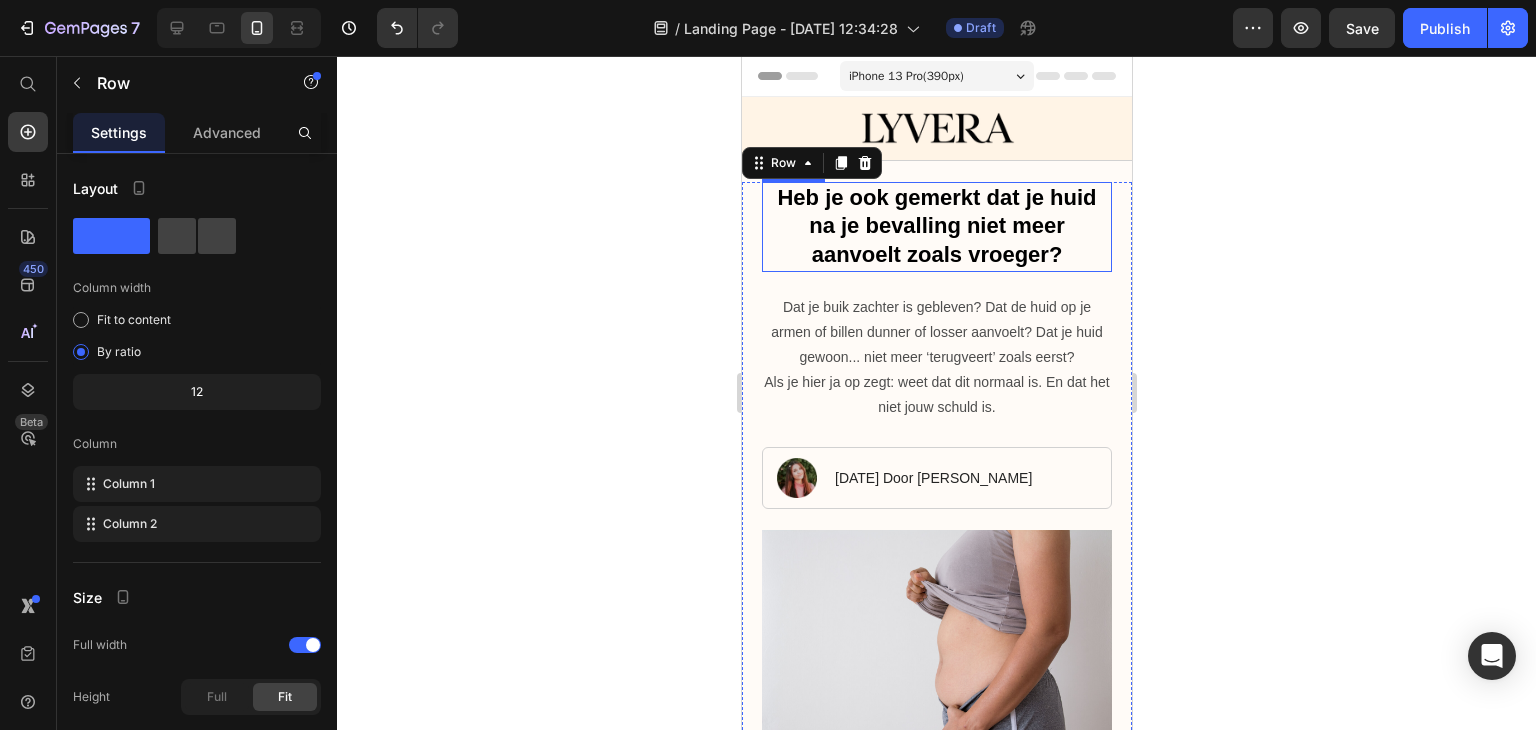 click on "Heb je ook gemerkt dat je huid na je bevalling niet meer aanvoelt zoals vroeger?" at bounding box center [936, 227] 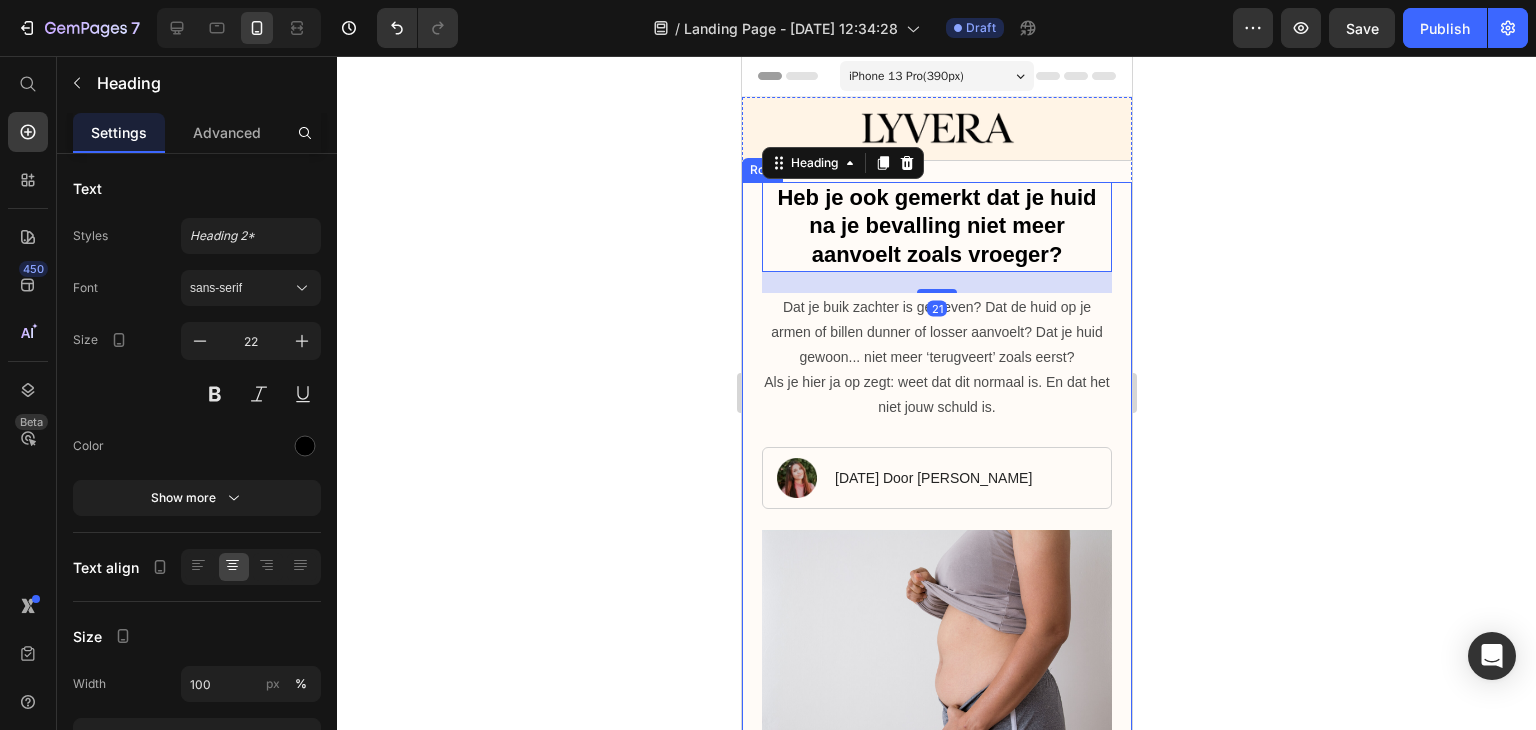 click on "Heb je ook gemerkt dat je huid na je bevalling niet meer aanvoelt zoals vroeger? Heading   21 Dat je buik zachter is gebleven? Dat de huid op je armen of billen dunner of losser aanvoelt? Dat je huid gewoon... niet meer ‘terugveert’ zoals eerst? Als je hier ja op zegt: weet dat dit normaal is. En dat het niet jouw schuld is. Text Block Image [DATE] Door [PERSON_NAME] Text Block Row Image Weet je dat je lichaam tijdens de zwangerschap maandenlang uitrekt? Heading En dat na de bevalling het volume verdwijnt maar je huid niet automatisch weer terugveert? Wist je dat je lichaam na de bevalling  minder collageen aanmaakt dan ooit ? En dat dit precies de stof is die je huid stevig en elastisch houdt? Dermatologen bevestigen het: na de bevalling raakt je huid tijdelijk uit balans. Text Block Image Herken je dit ook? Heading Text Block Image Volgens huidexperts gebeurt er eerst iets anders iets wat bijna niemand je vertelt. Heading   De vraag is: hoe geef je haar die signalen?     Vrouwen zeggen:" at bounding box center (936, 2961) 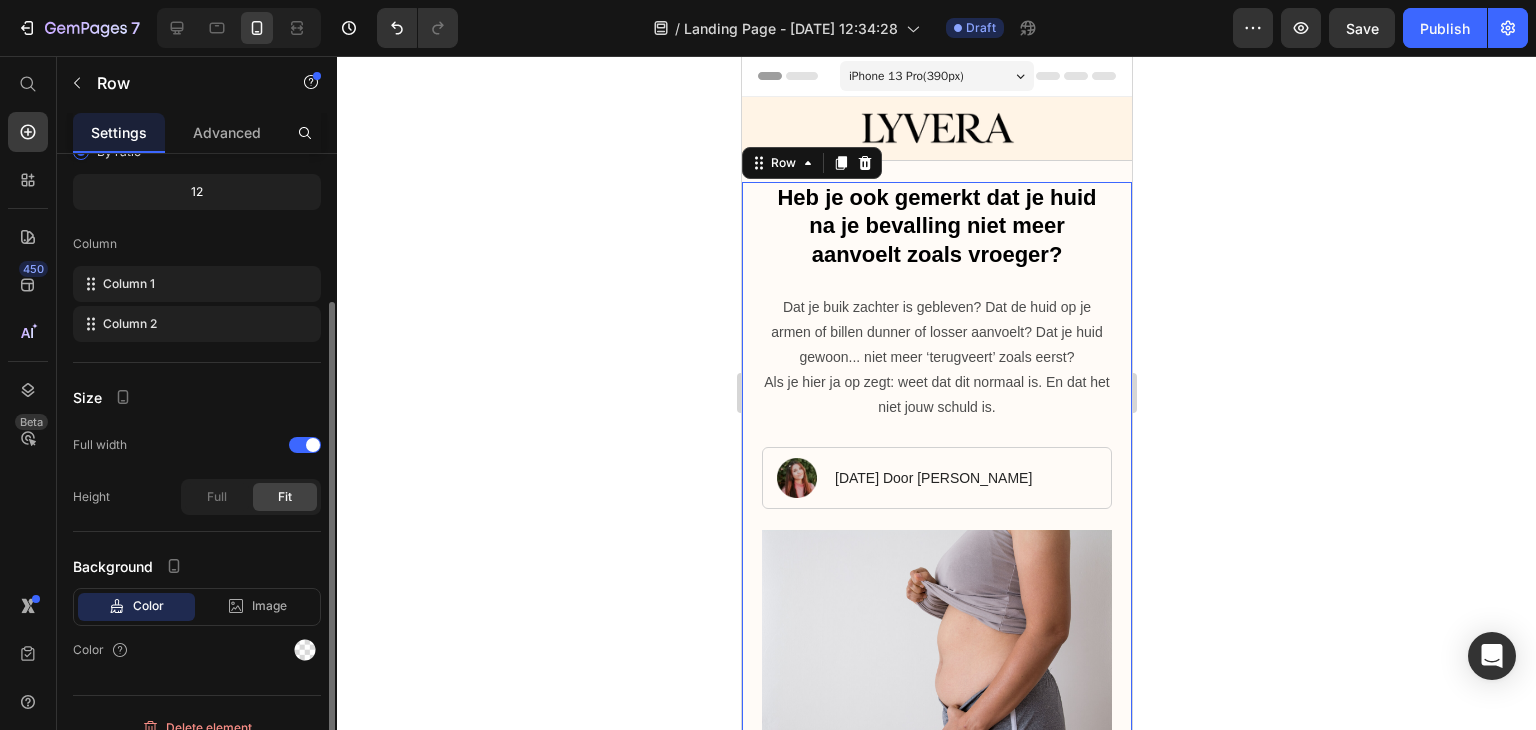scroll, scrollTop: 221, scrollLeft: 0, axis: vertical 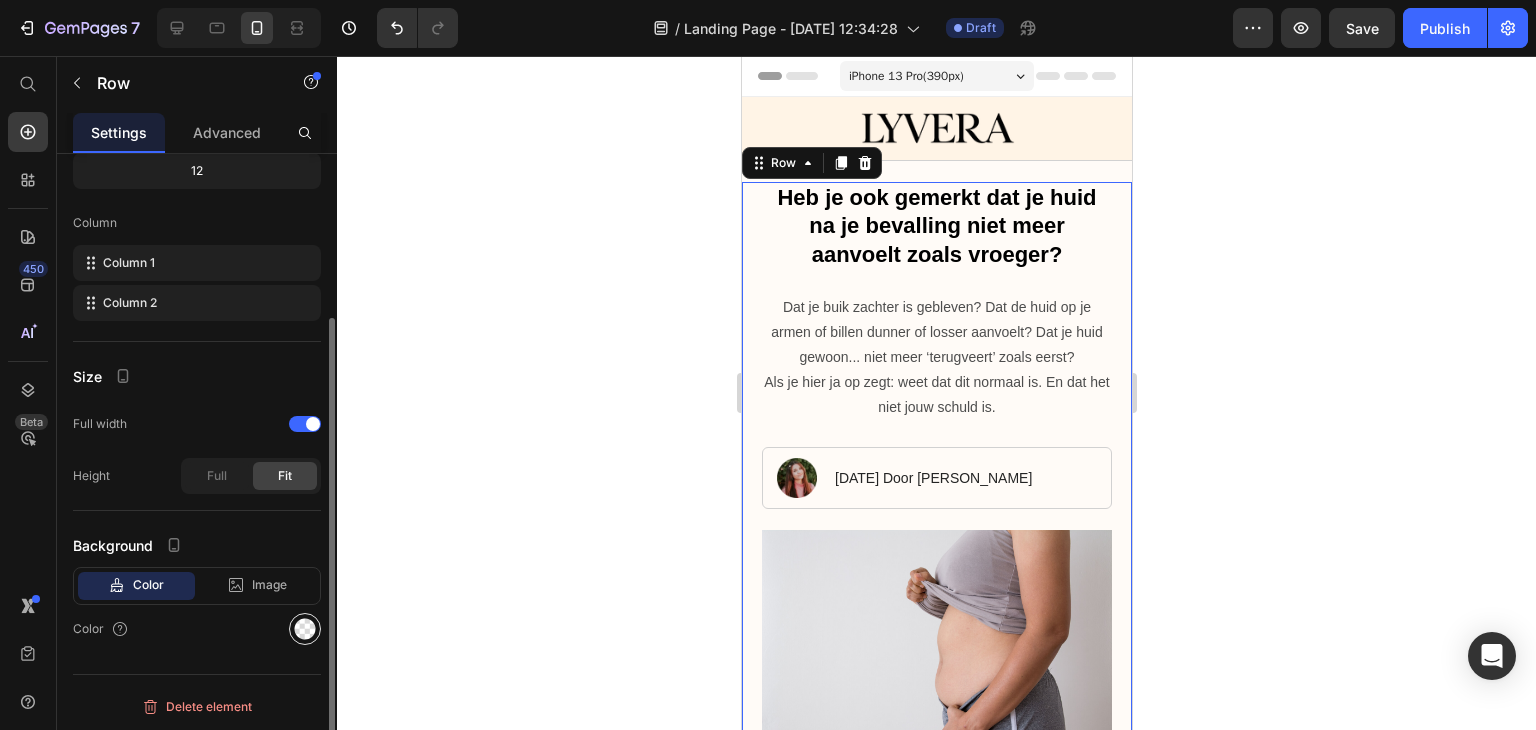 click at bounding box center (305, 629) 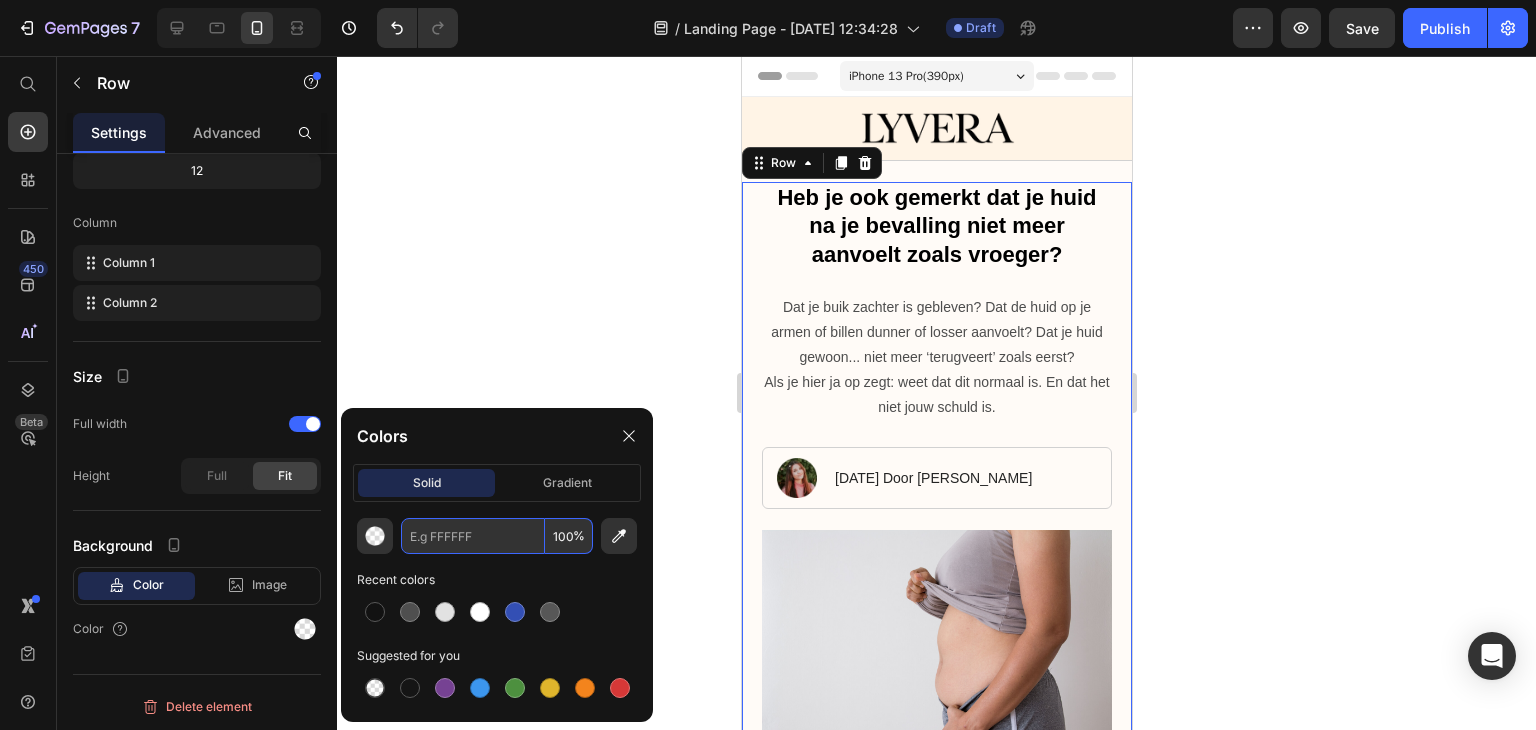 click at bounding box center (473, 536) 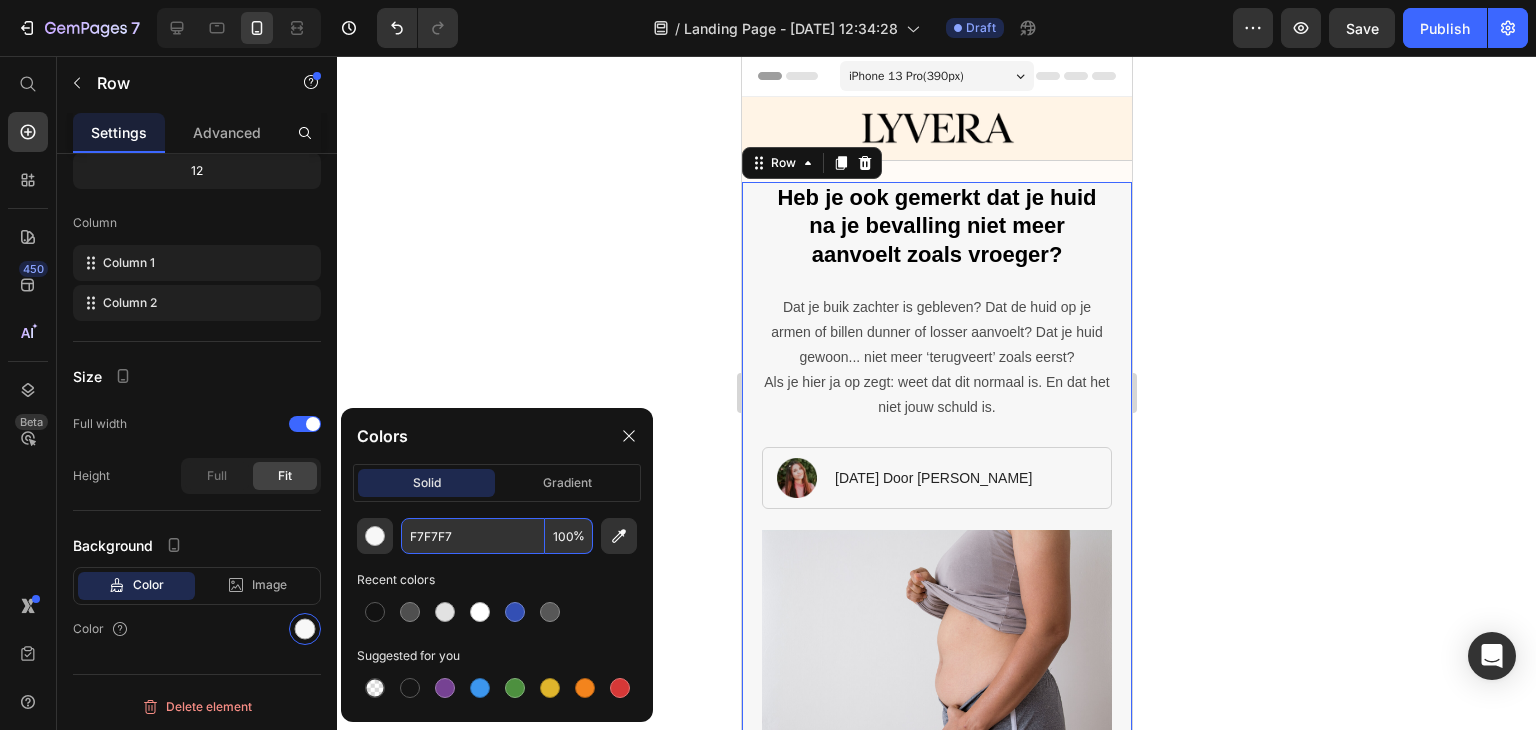 type on "F7F7F7" 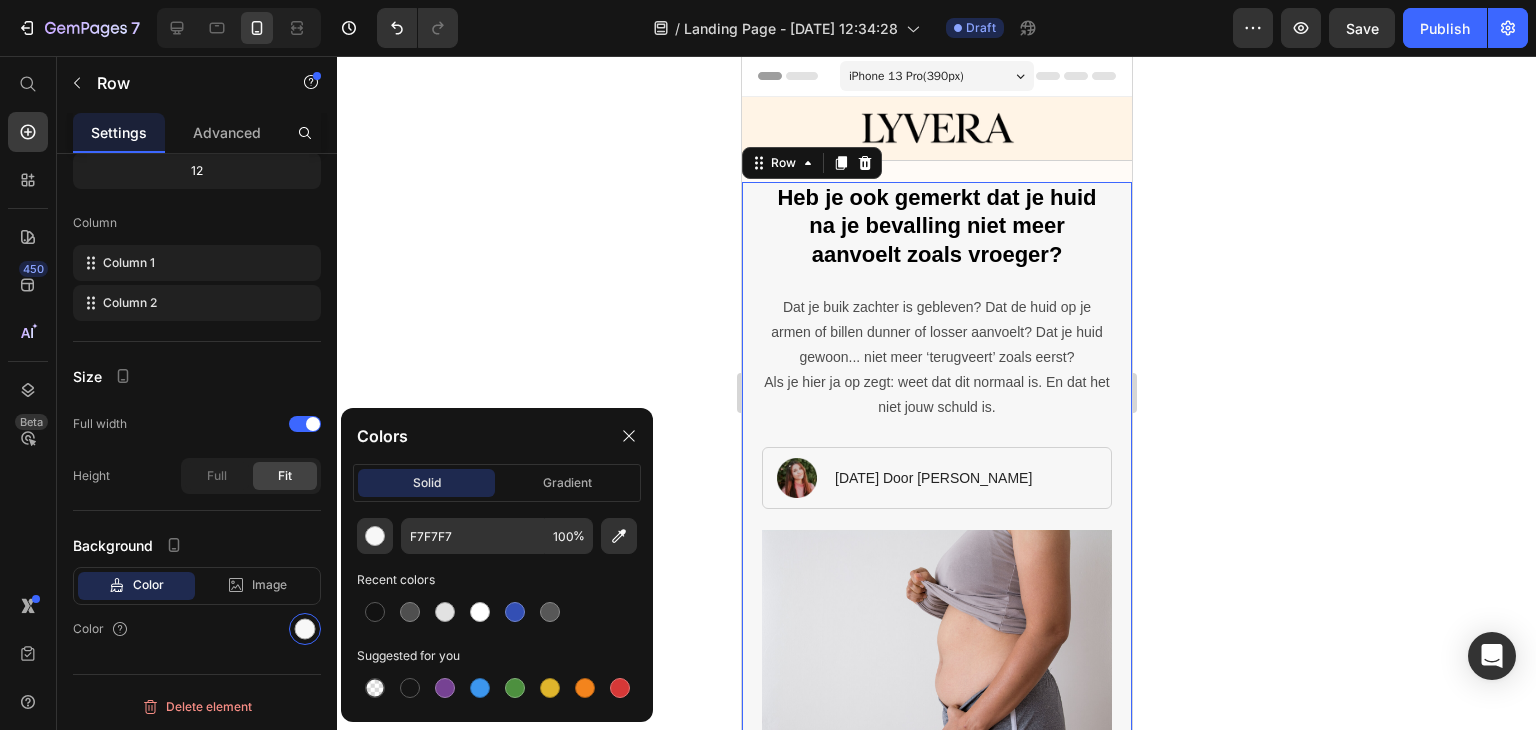 click 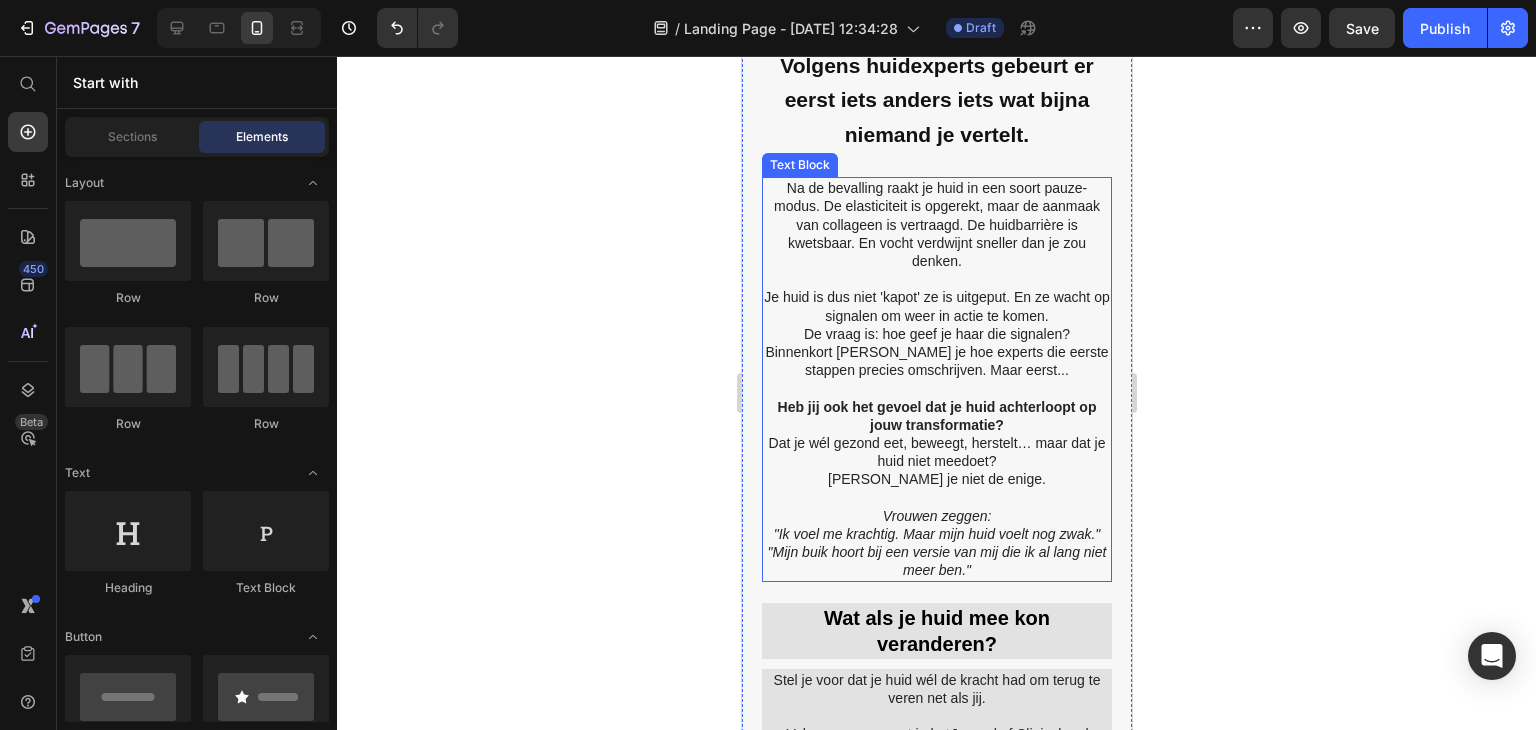 scroll, scrollTop: 1800, scrollLeft: 0, axis: vertical 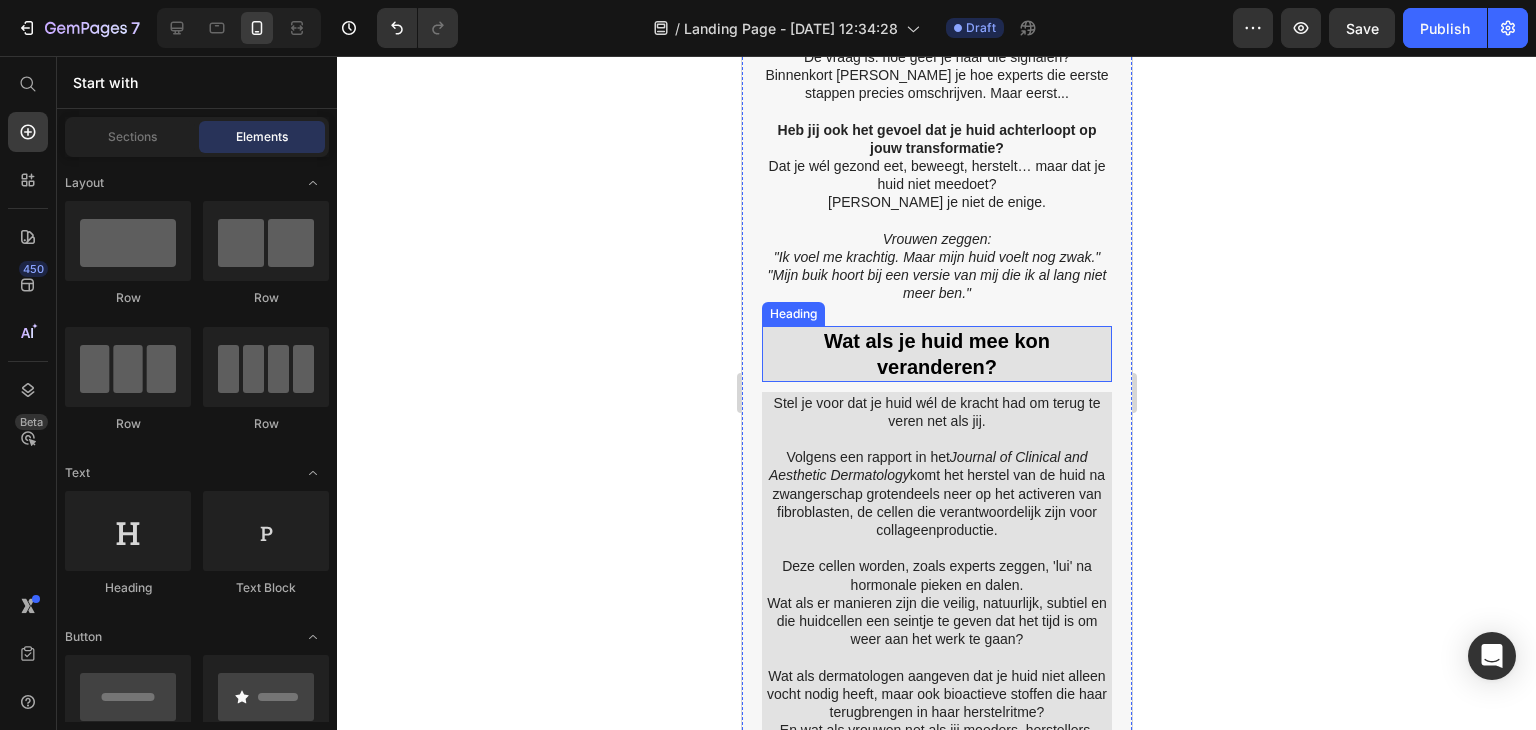 click on "Wat als je huid mee kon veranderen?" at bounding box center [936, 354] 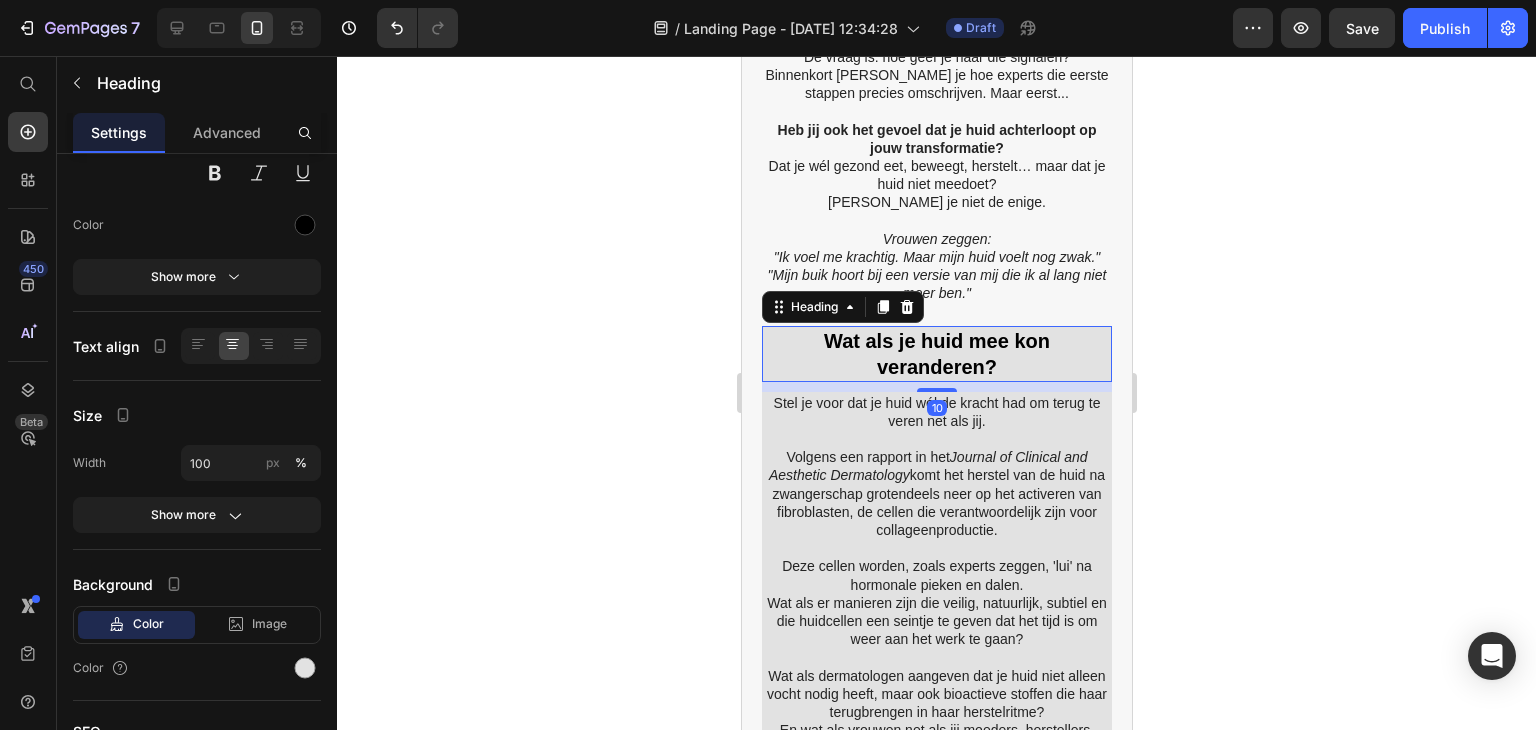 scroll, scrollTop: 0, scrollLeft: 0, axis: both 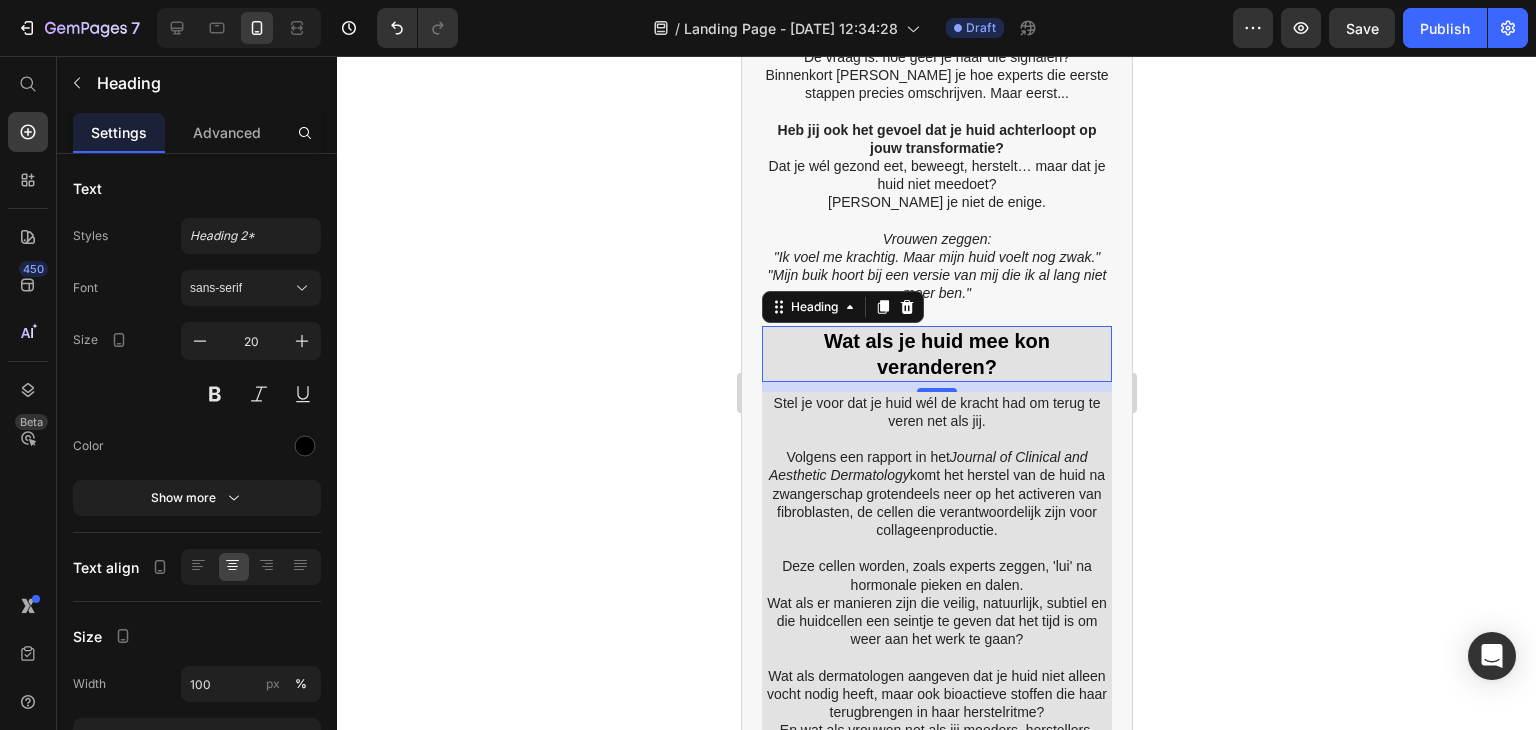 click on "Wat als je huid mee kon veranderen?" at bounding box center (936, 354) 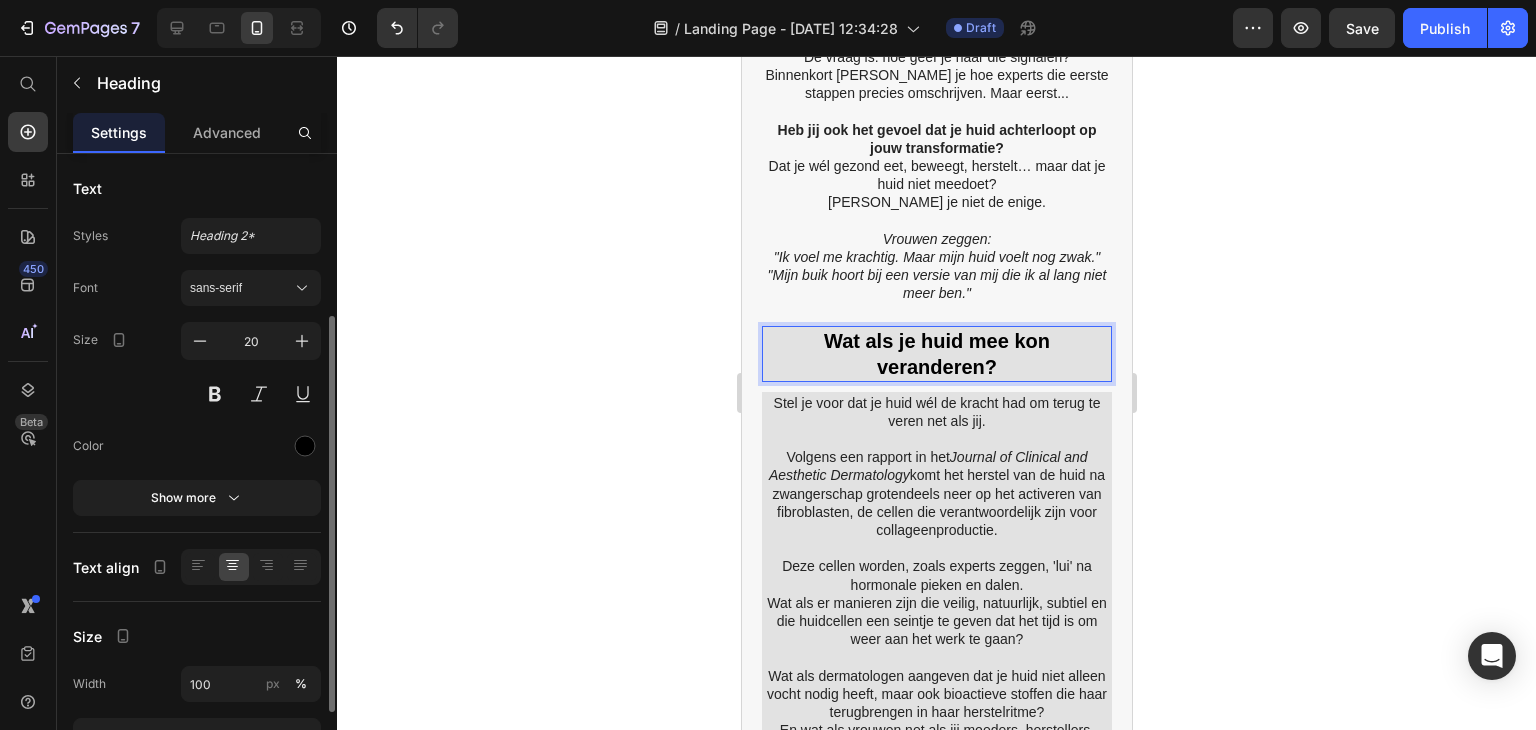 scroll, scrollTop: 200, scrollLeft: 0, axis: vertical 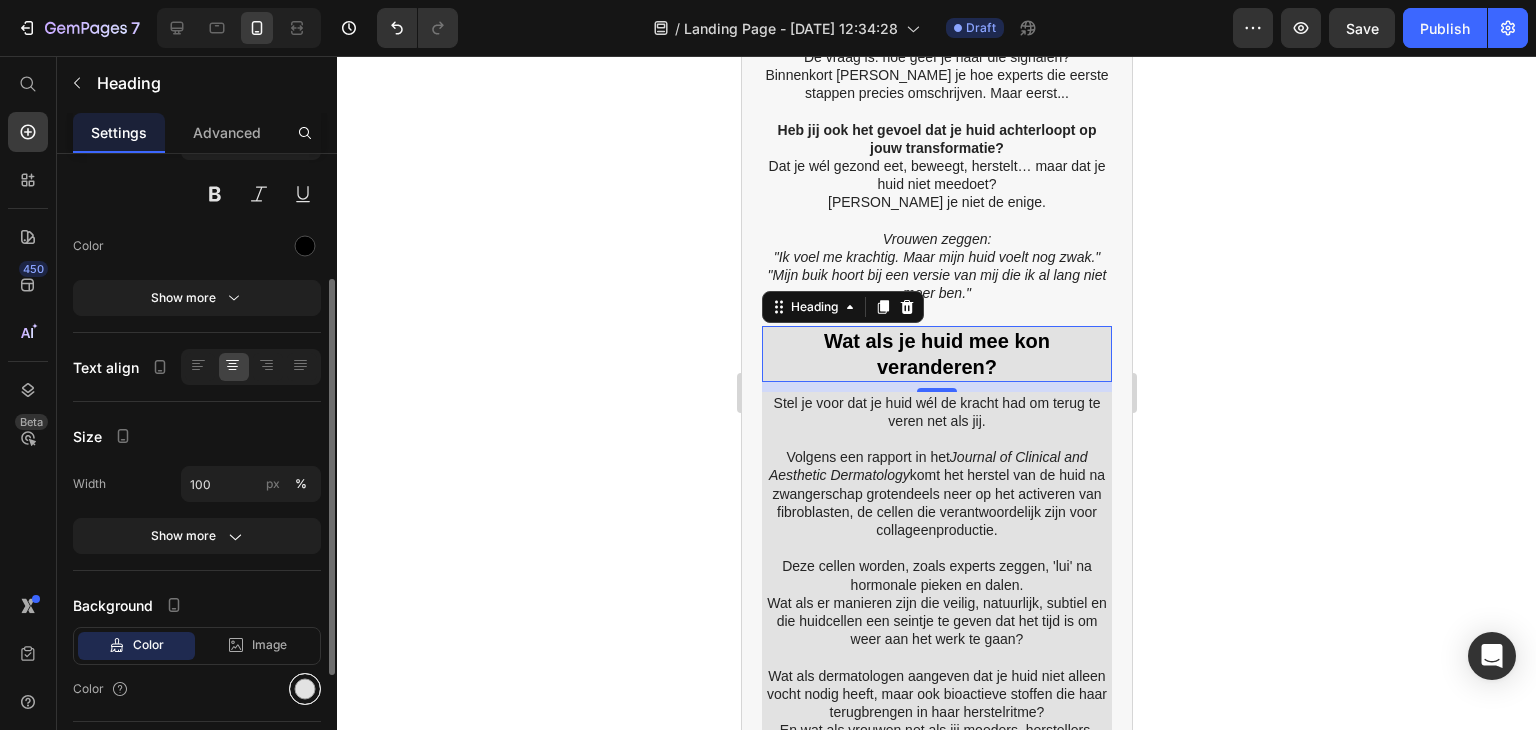 click at bounding box center [305, 689] 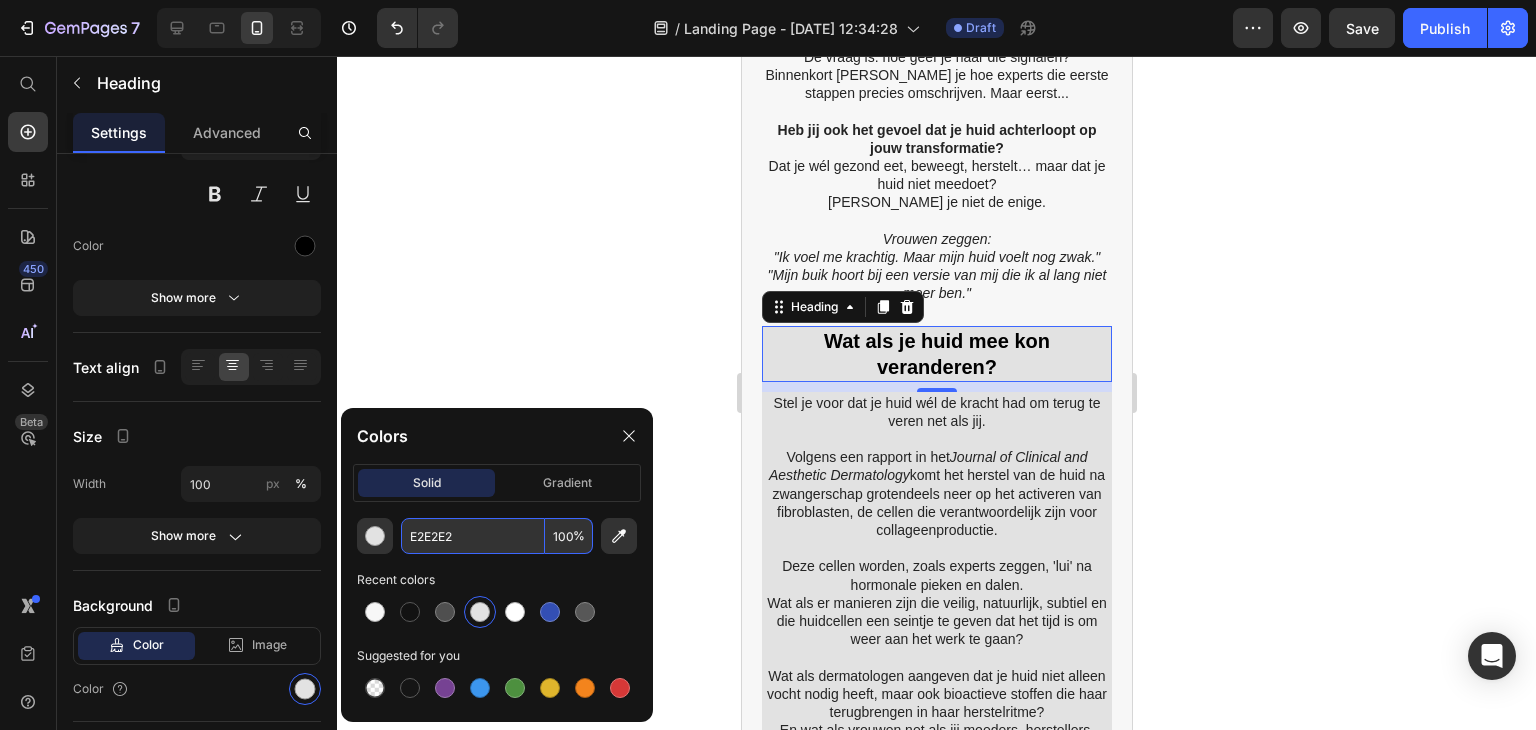 click on "E2E2E2" at bounding box center [473, 536] 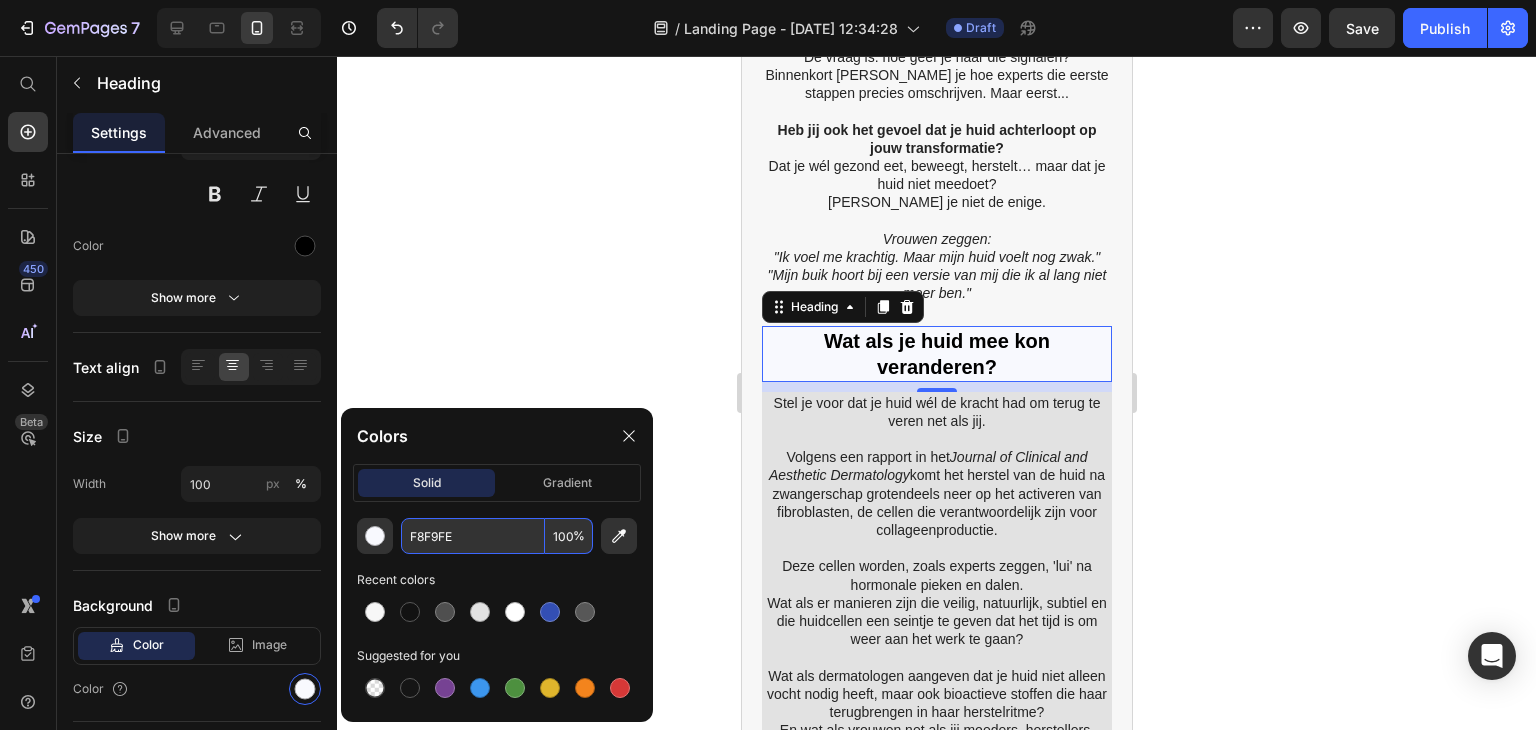 type on "F8F9FE" 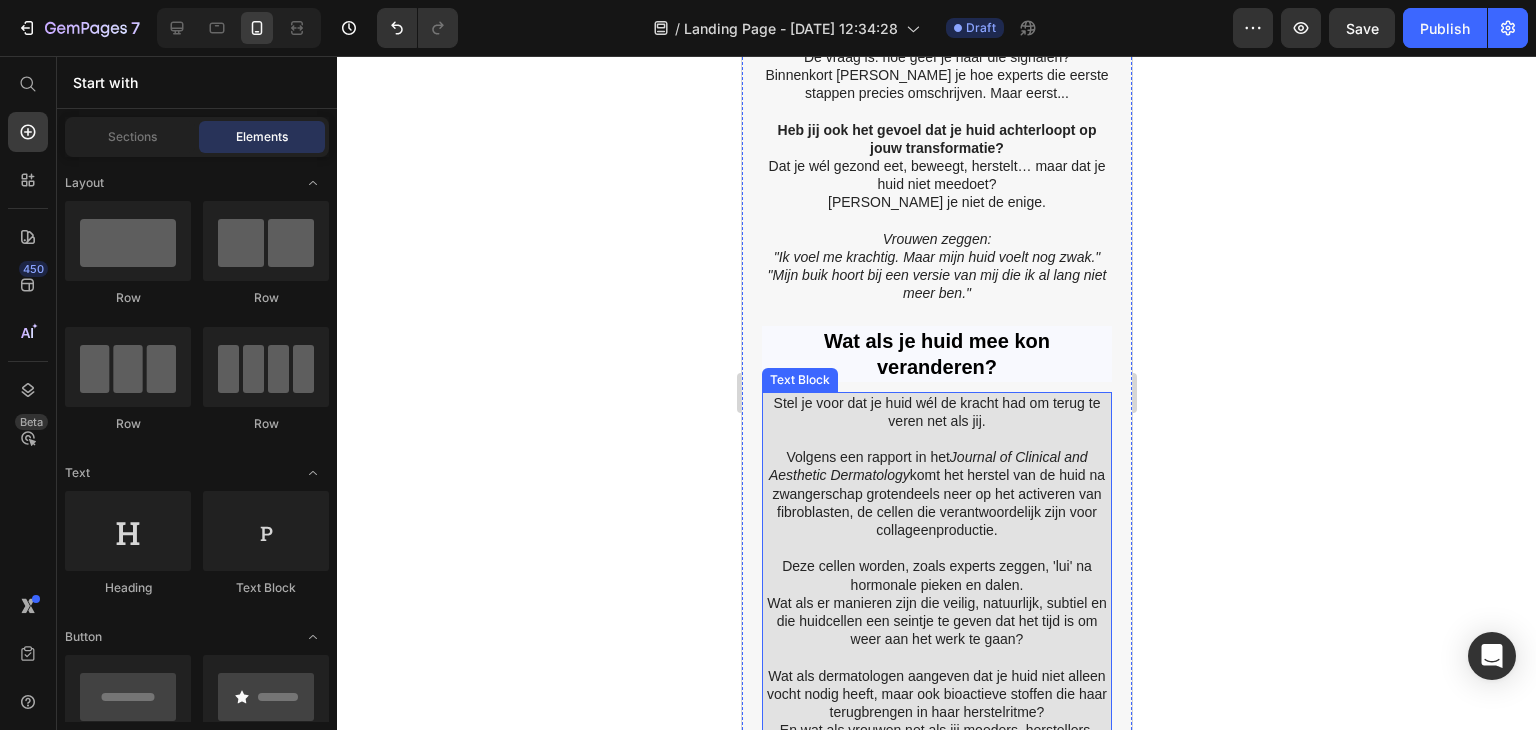 click at bounding box center (936, 439) 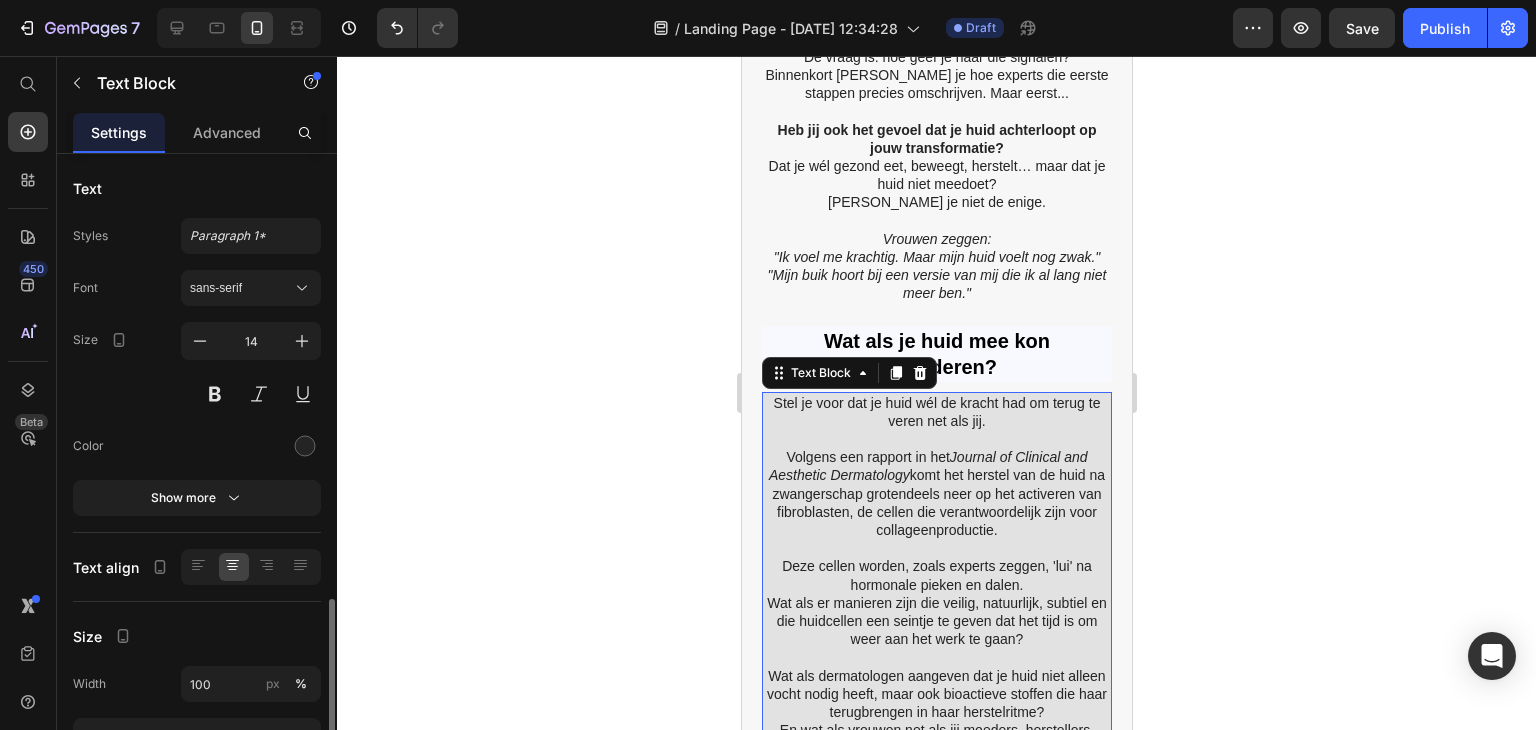 scroll, scrollTop: 260, scrollLeft: 0, axis: vertical 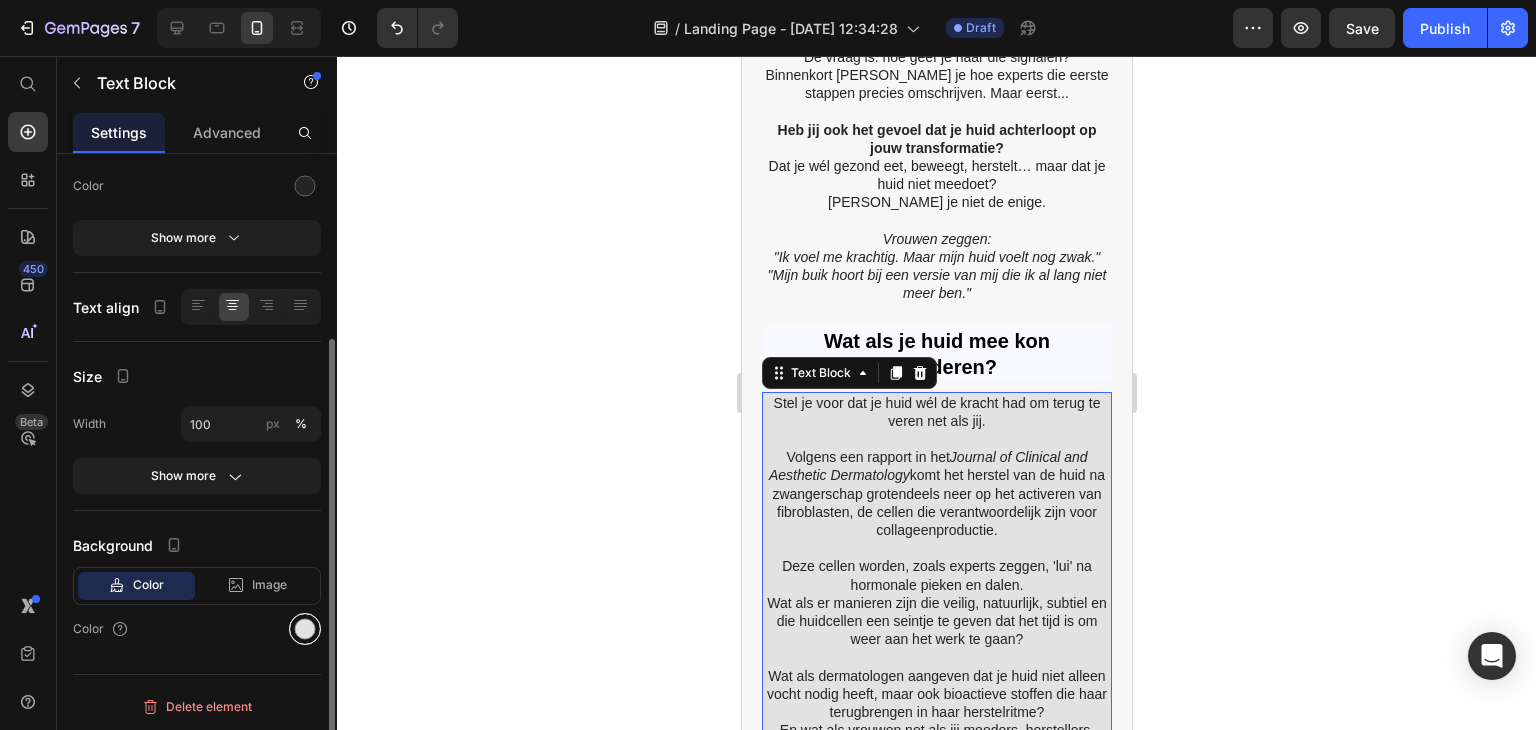 click at bounding box center (305, 629) 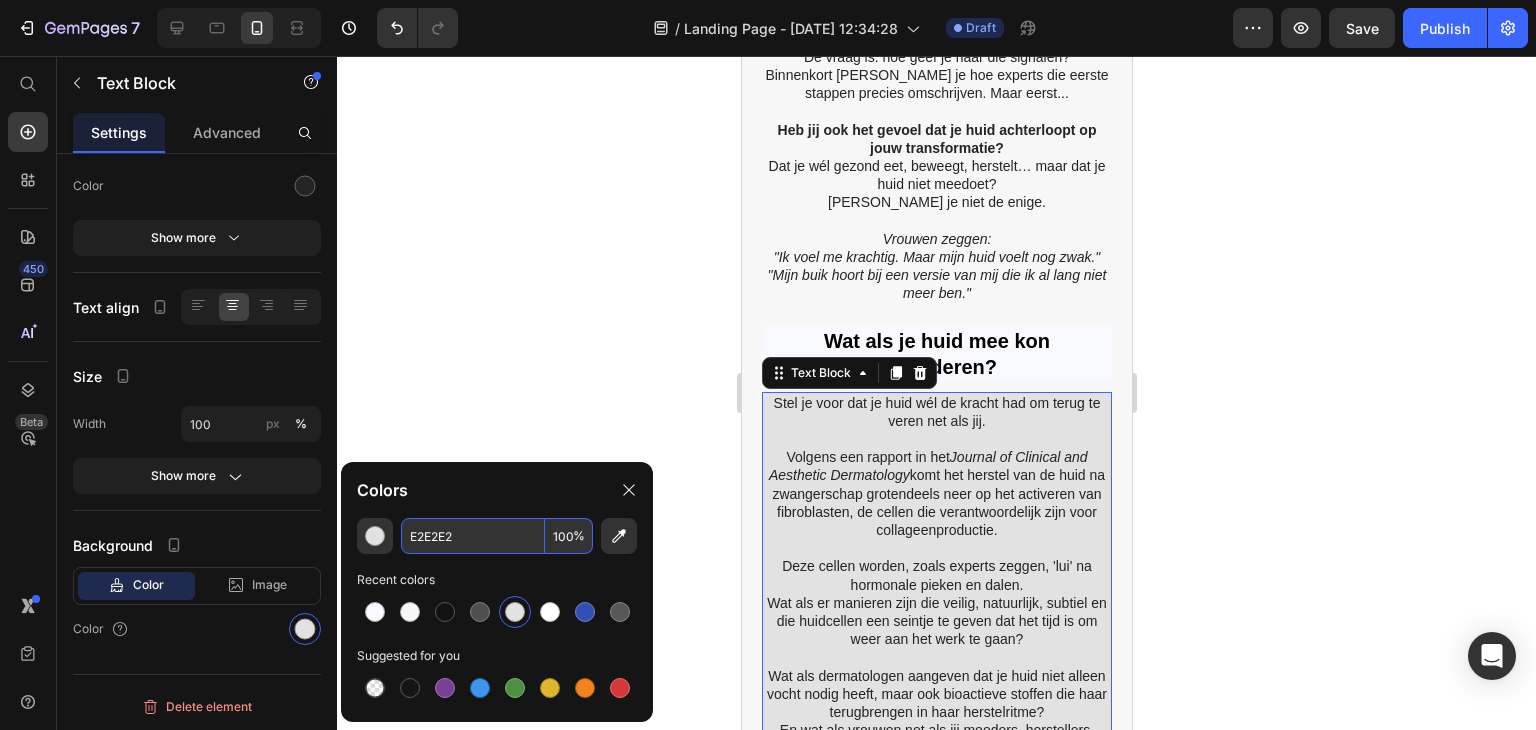 click on "E2E2E2" at bounding box center [473, 536] 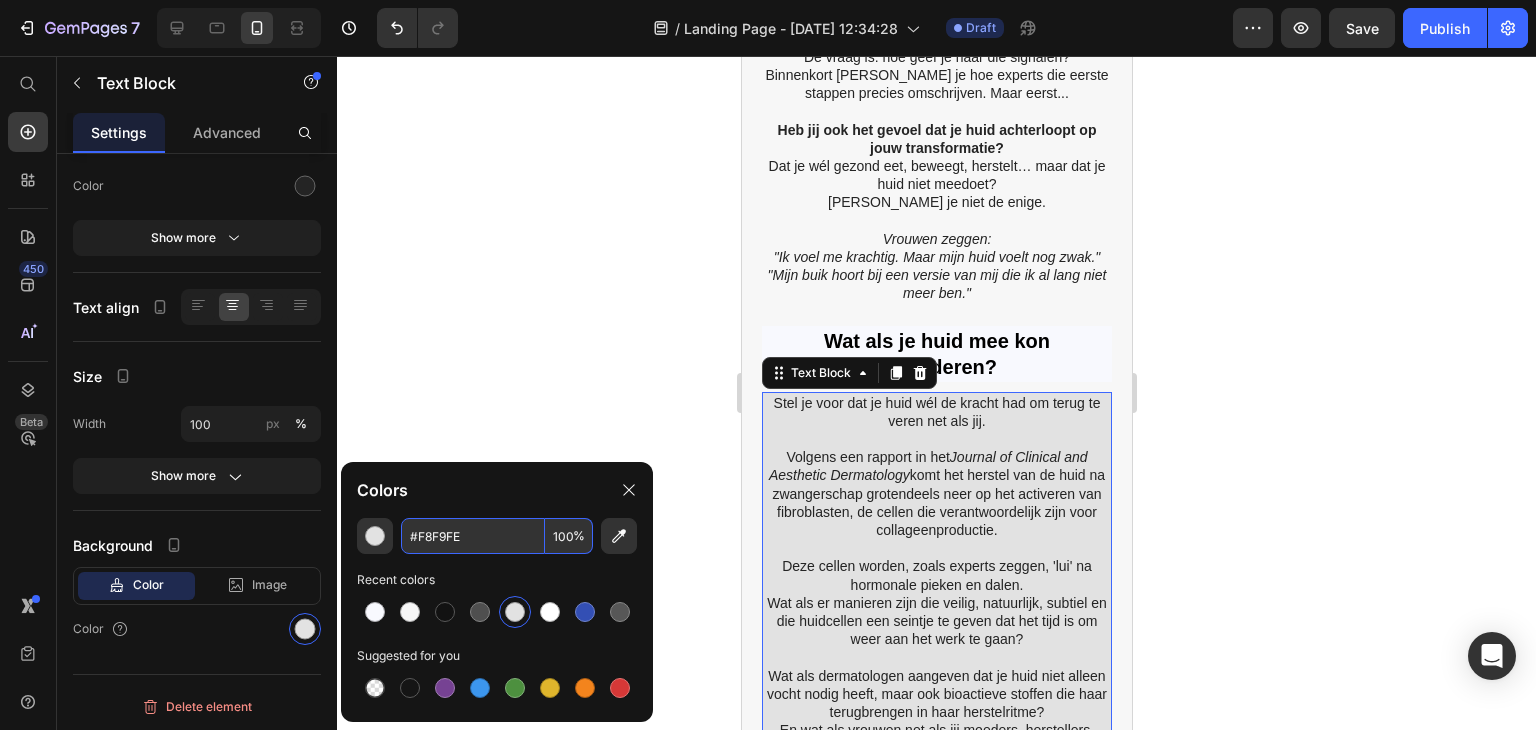 type on "E2E2E2" 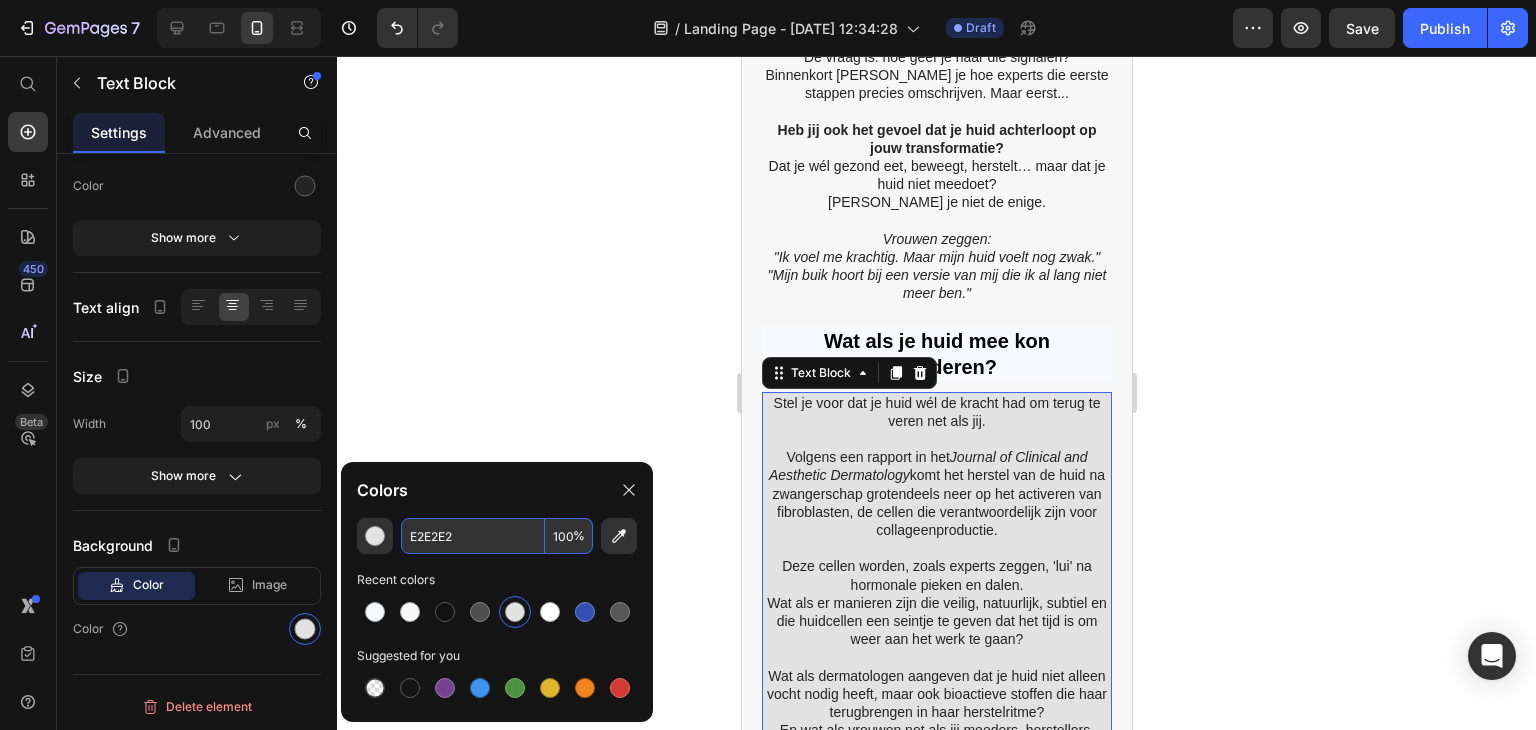 drag, startPoint x: 504, startPoint y: 364, endPoint x: 515, endPoint y: 367, distance: 11.401754 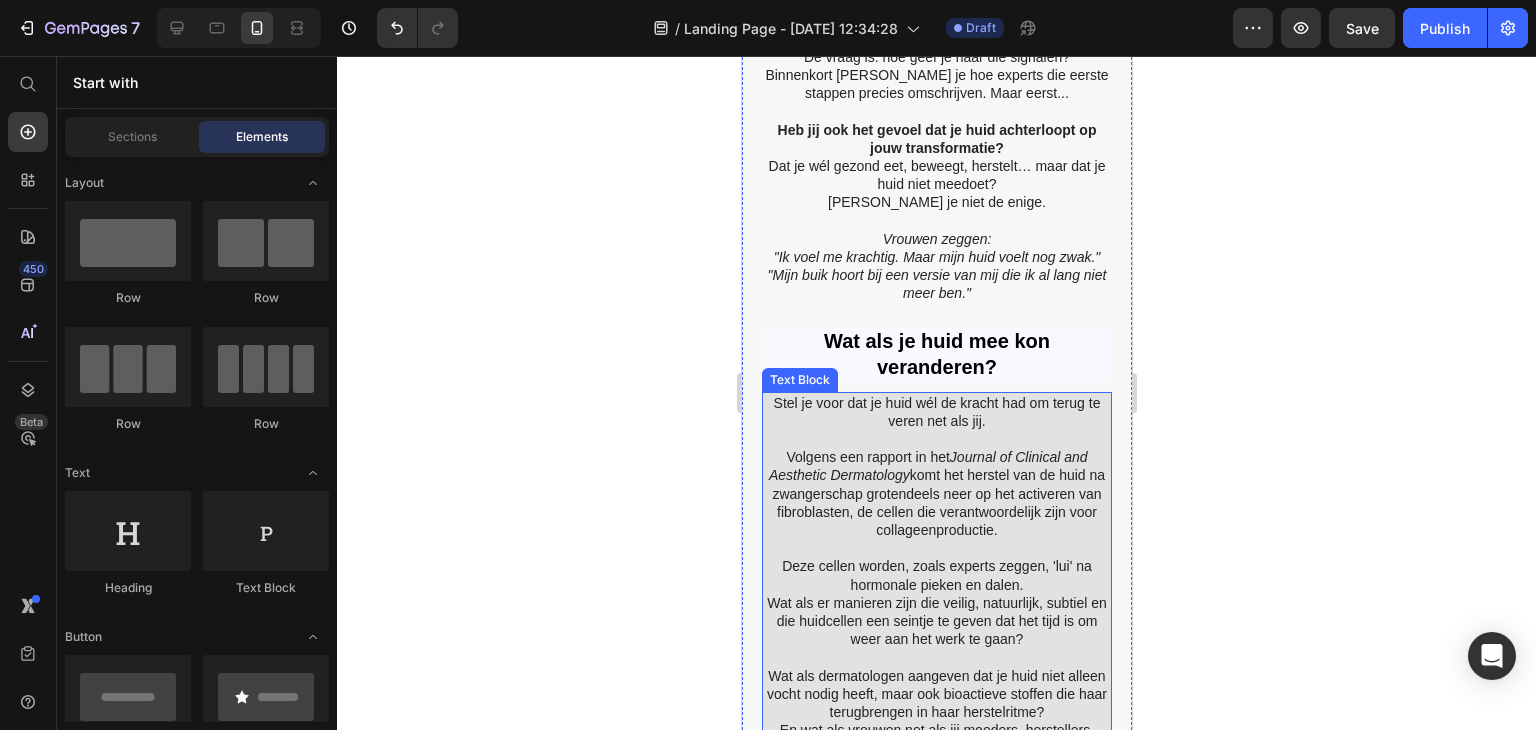 click on "Stel je voor dat je huid wél de kracht had om terug te veren net als jij." at bounding box center (936, 412) 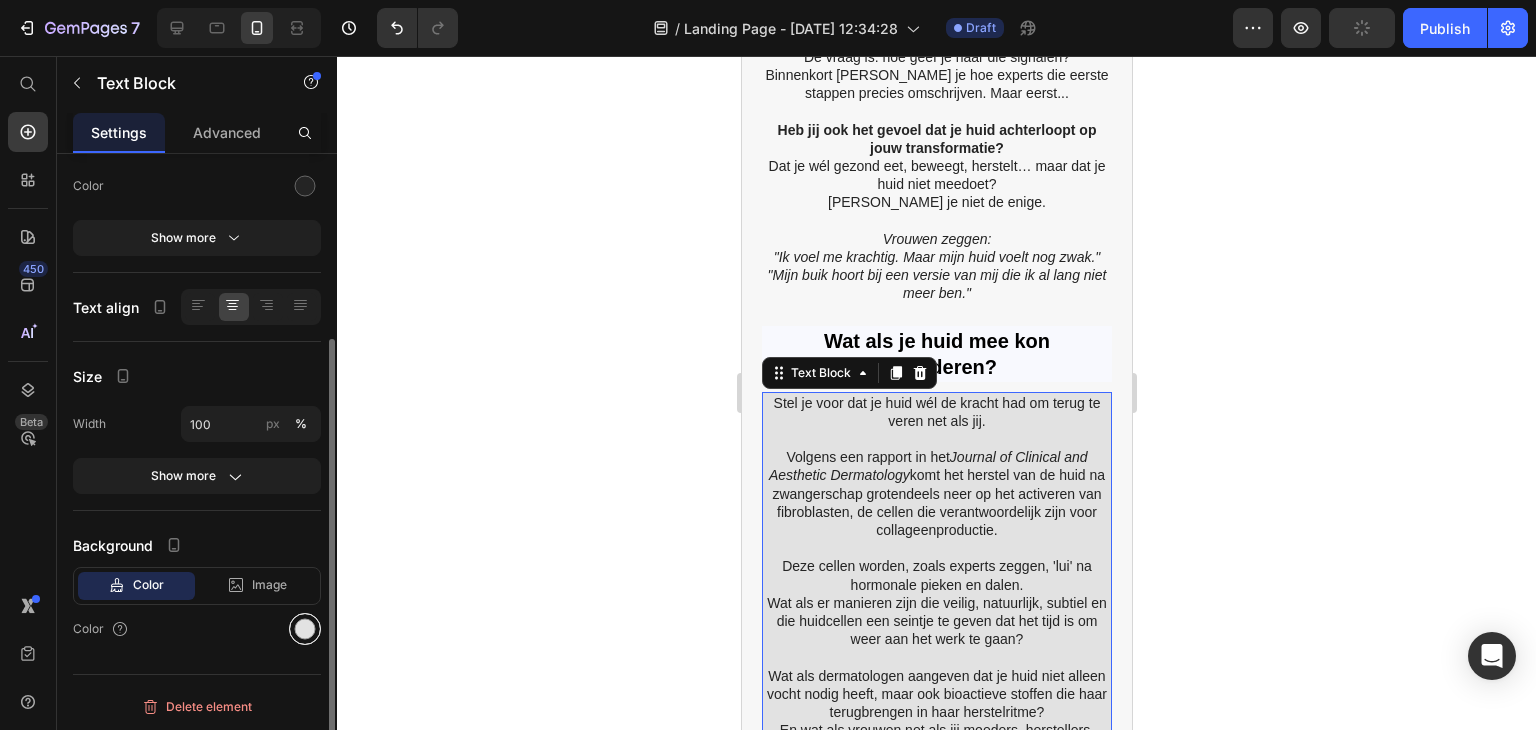 click at bounding box center [305, 629] 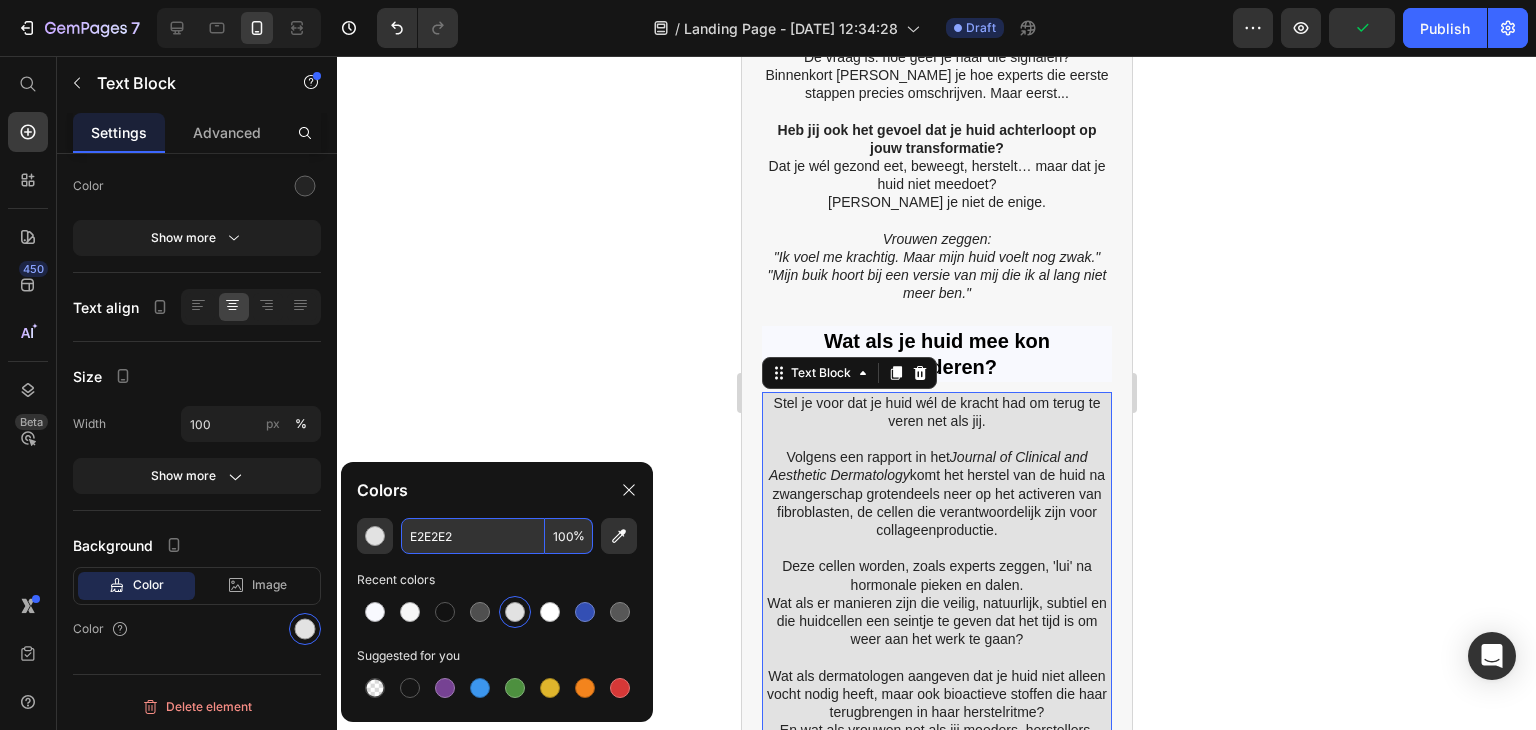 click on "E2E2E2" at bounding box center [473, 536] 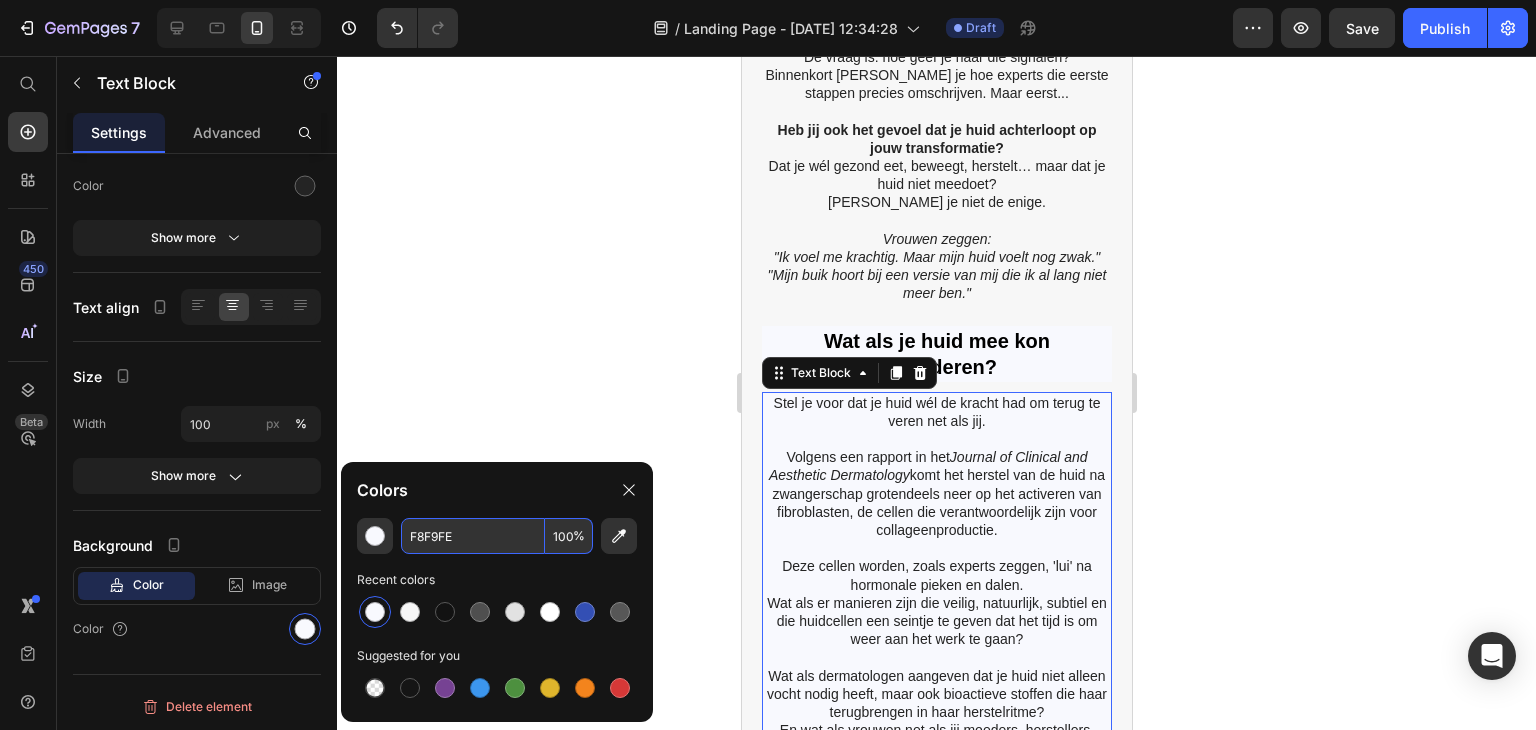 type on "F8F9FE" 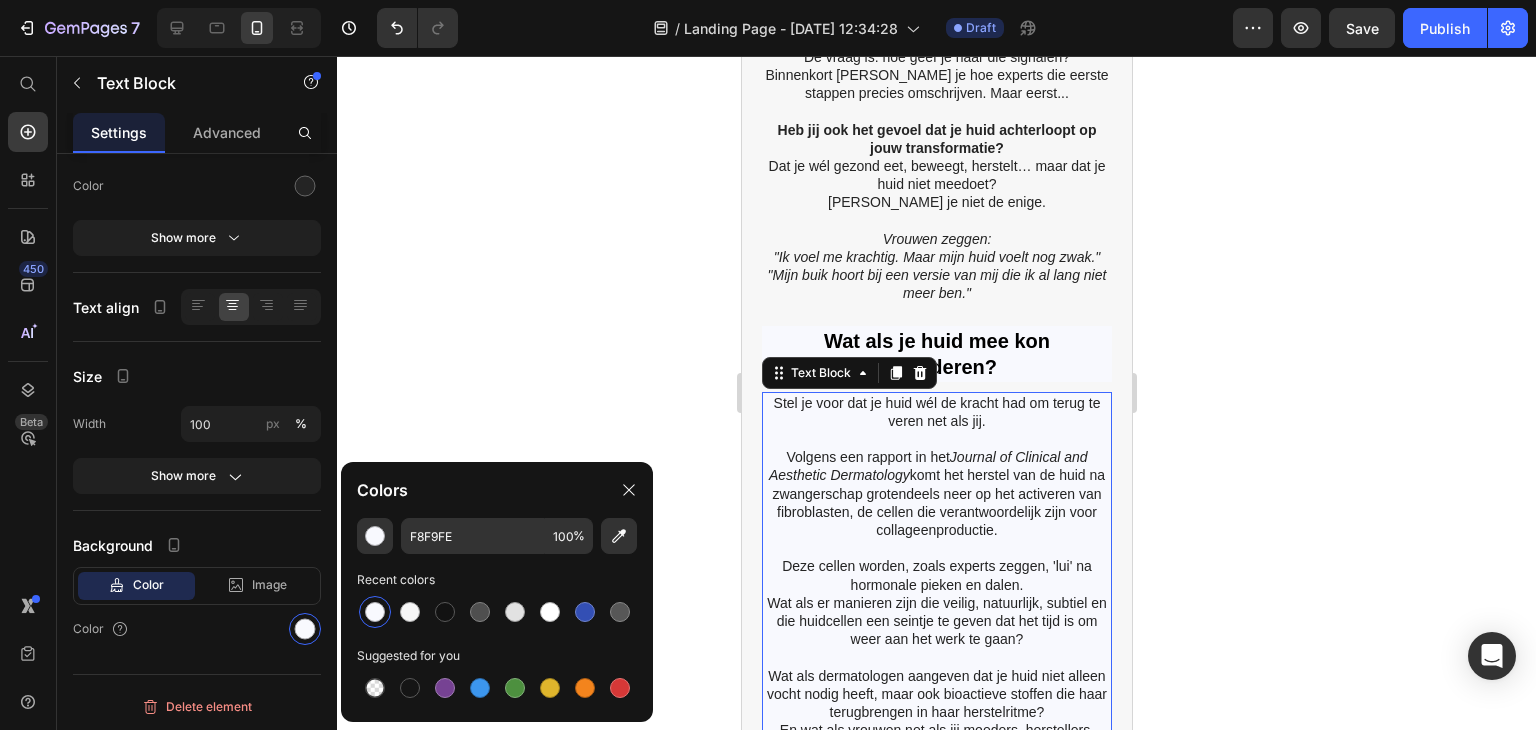 click 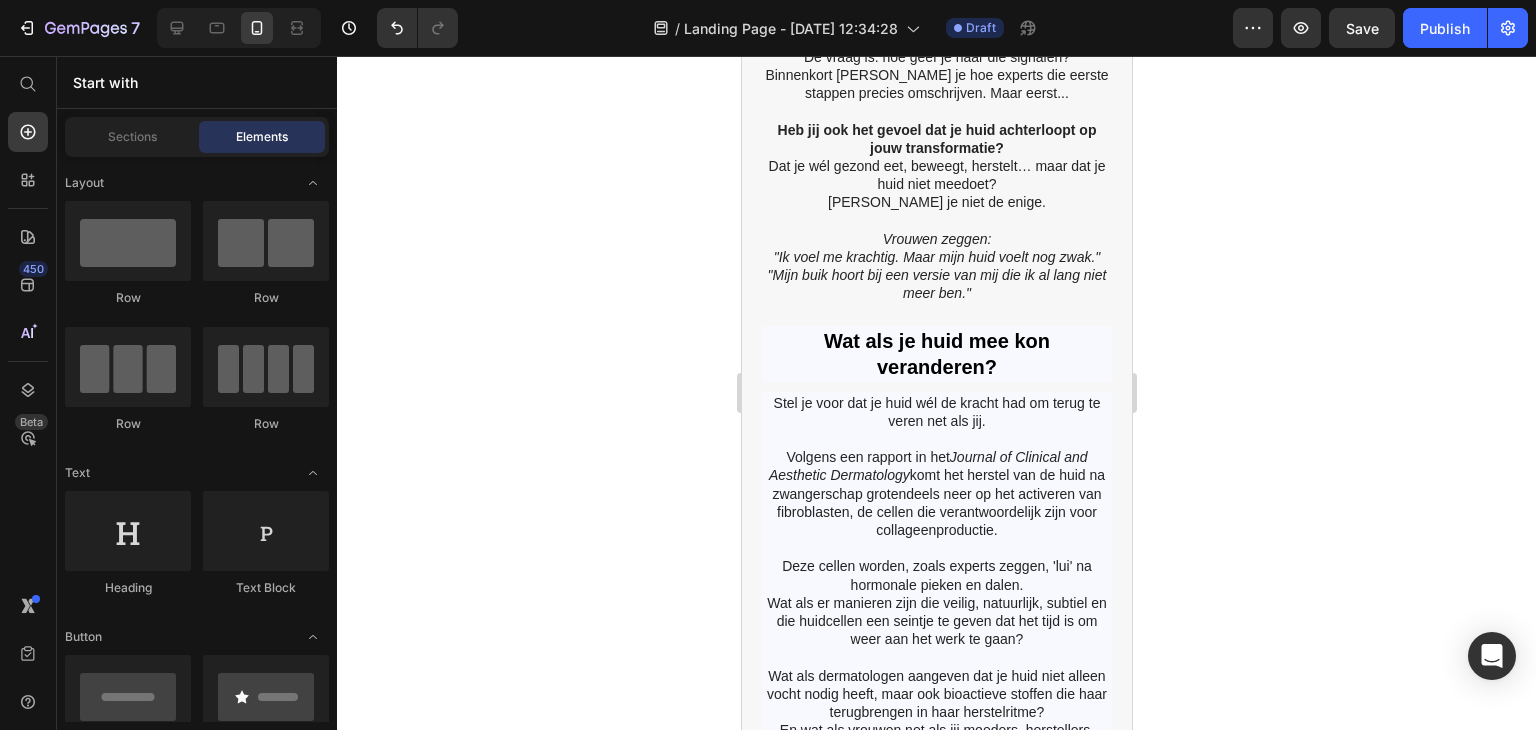 click 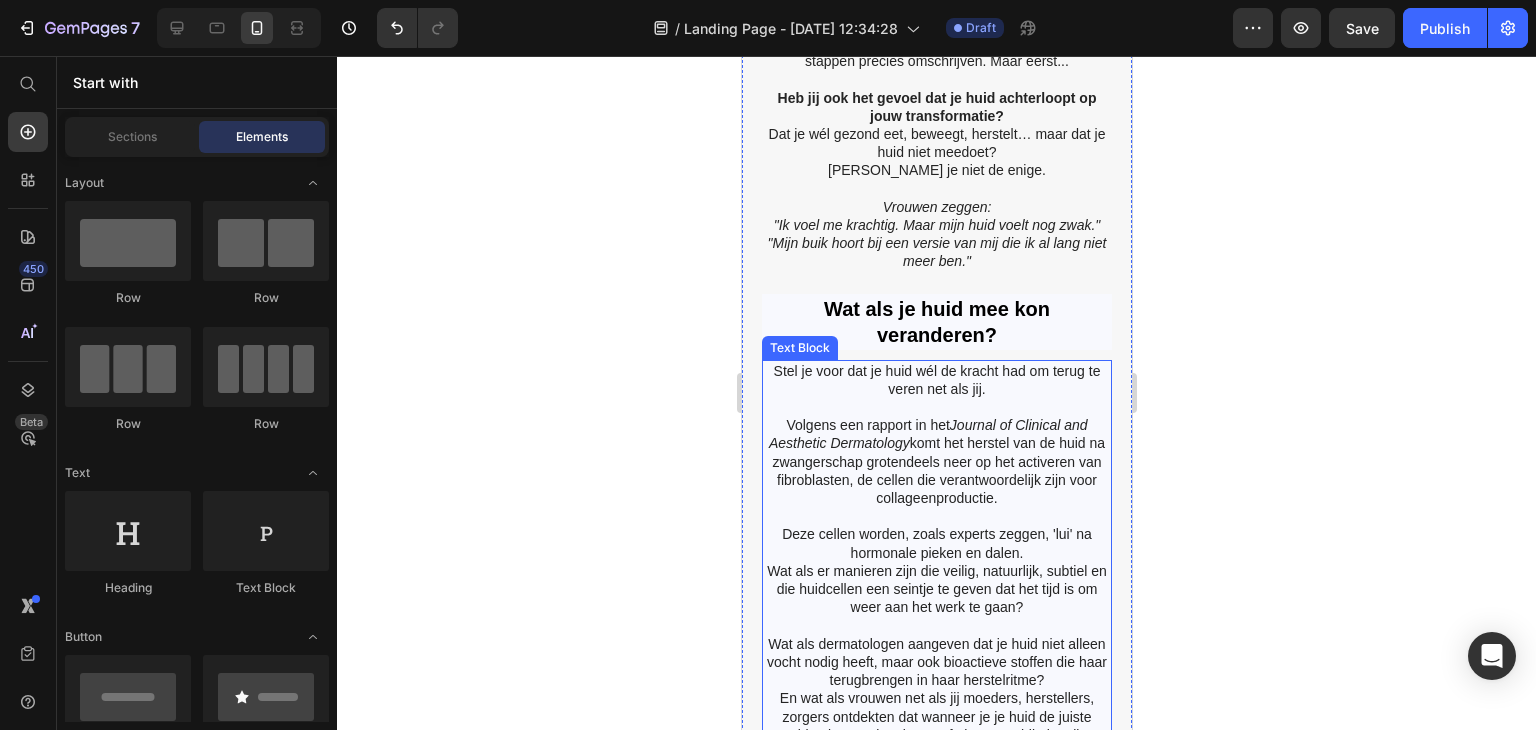 scroll, scrollTop: 1800, scrollLeft: 0, axis: vertical 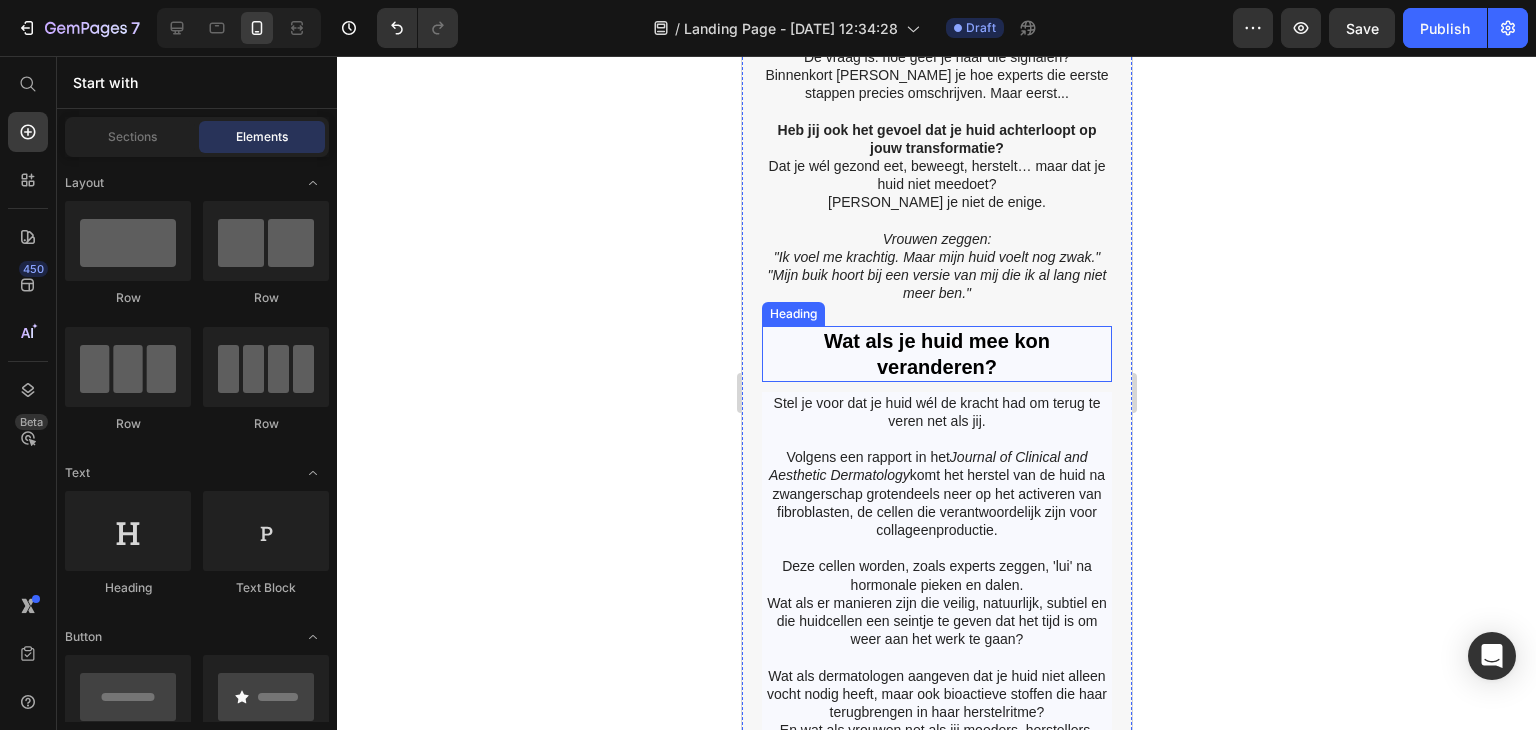 click on "Wat als je huid mee kon veranderen?" at bounding box center (936, 354) 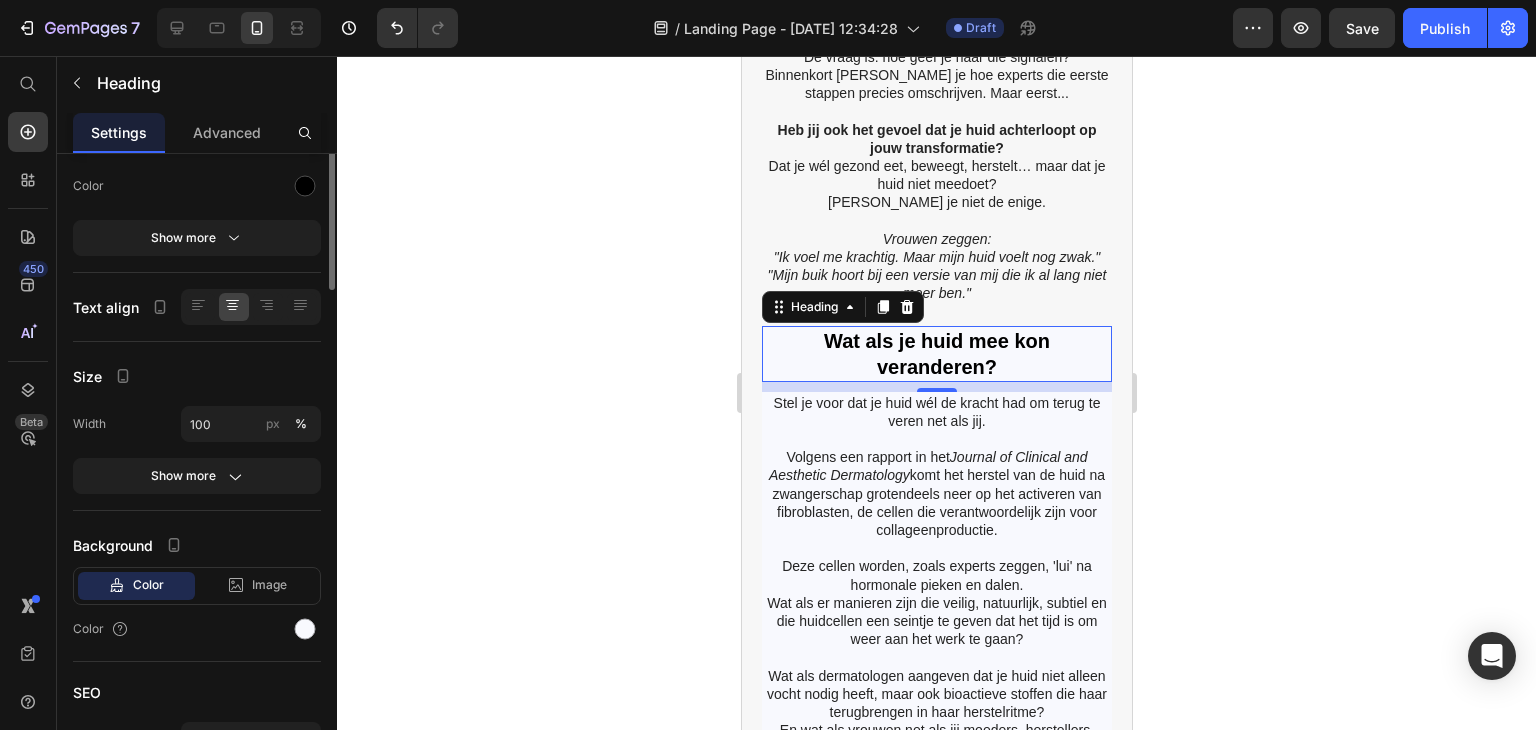 scroll, scrollTop: 0, scrollLeft: 0, axis: both 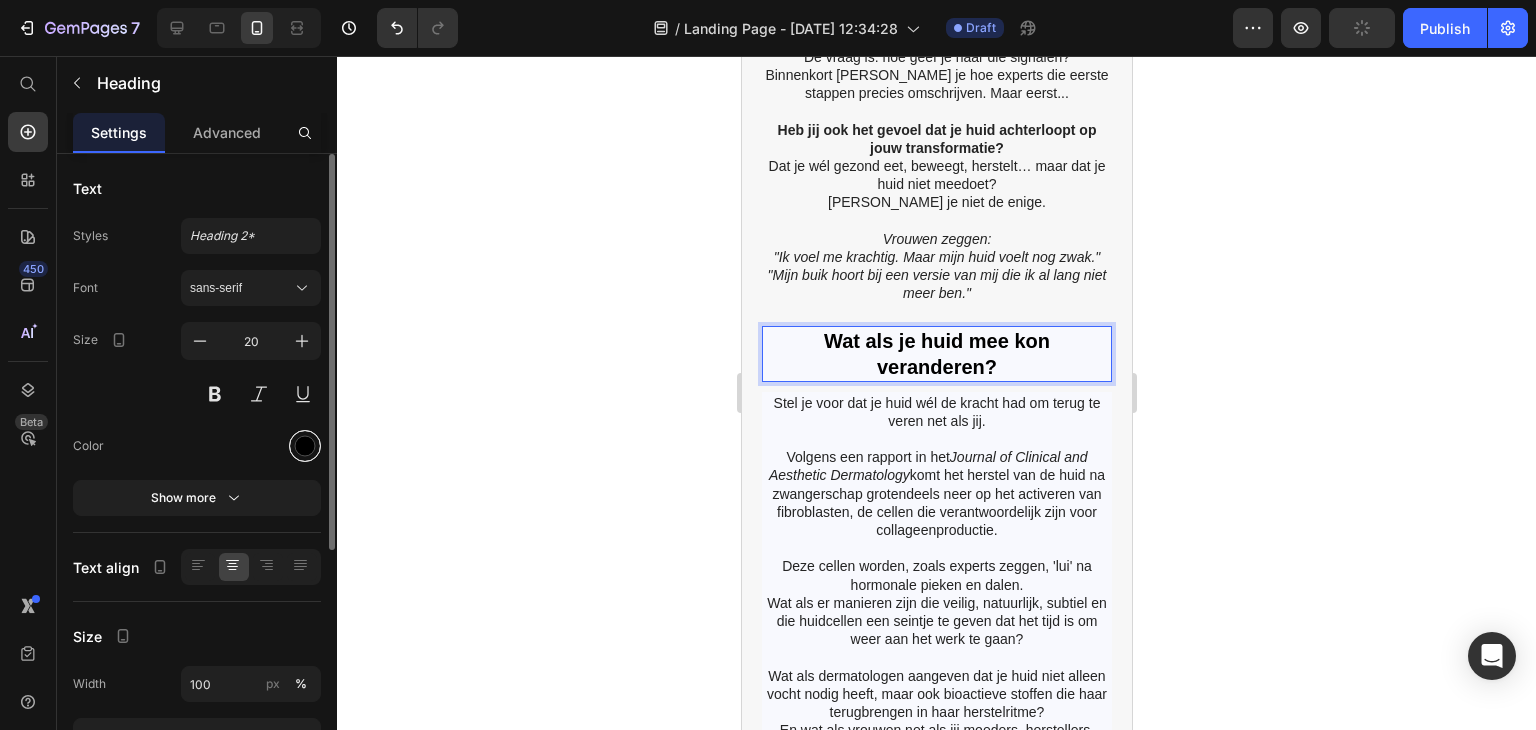 click at bounding box center [305, 446] 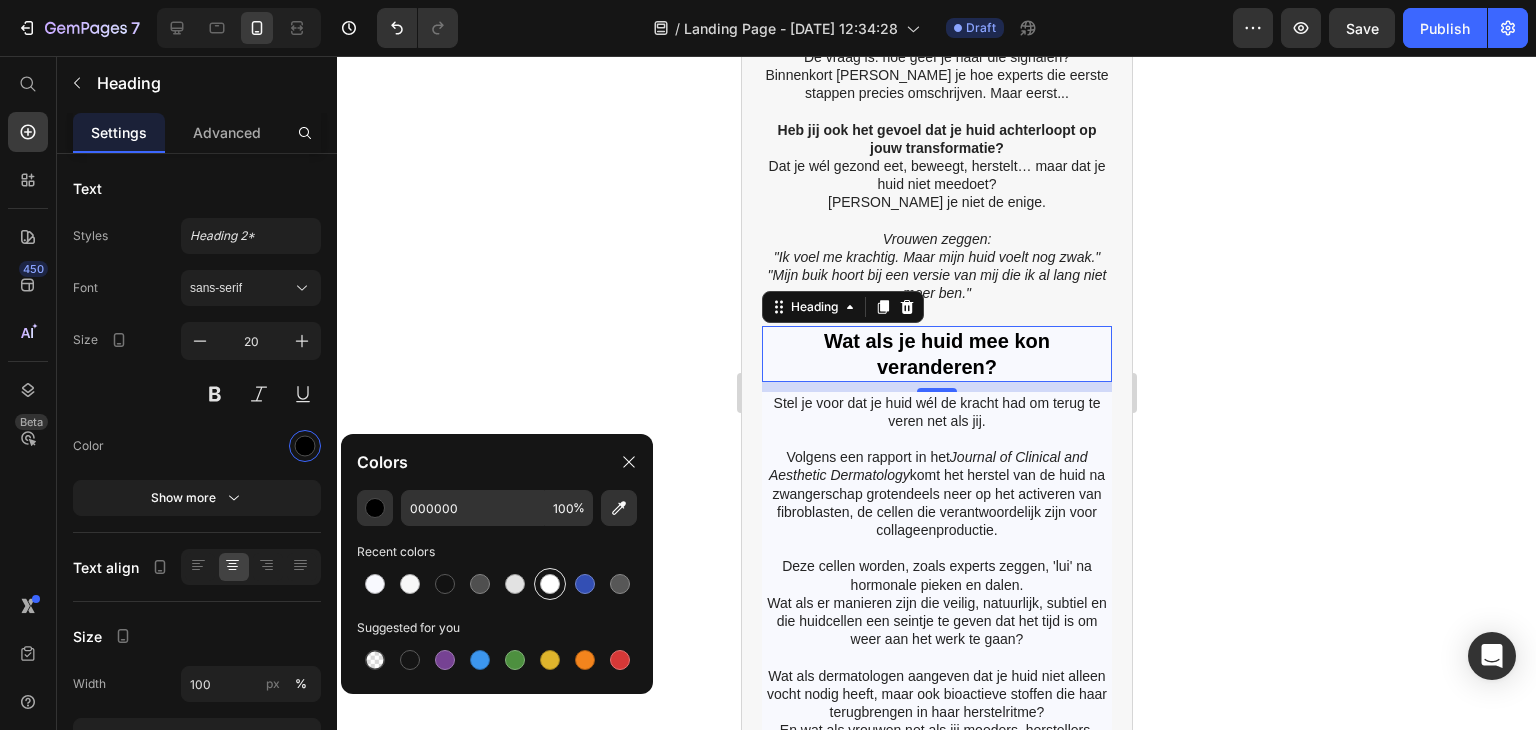 click at bounding box center [550, 584] 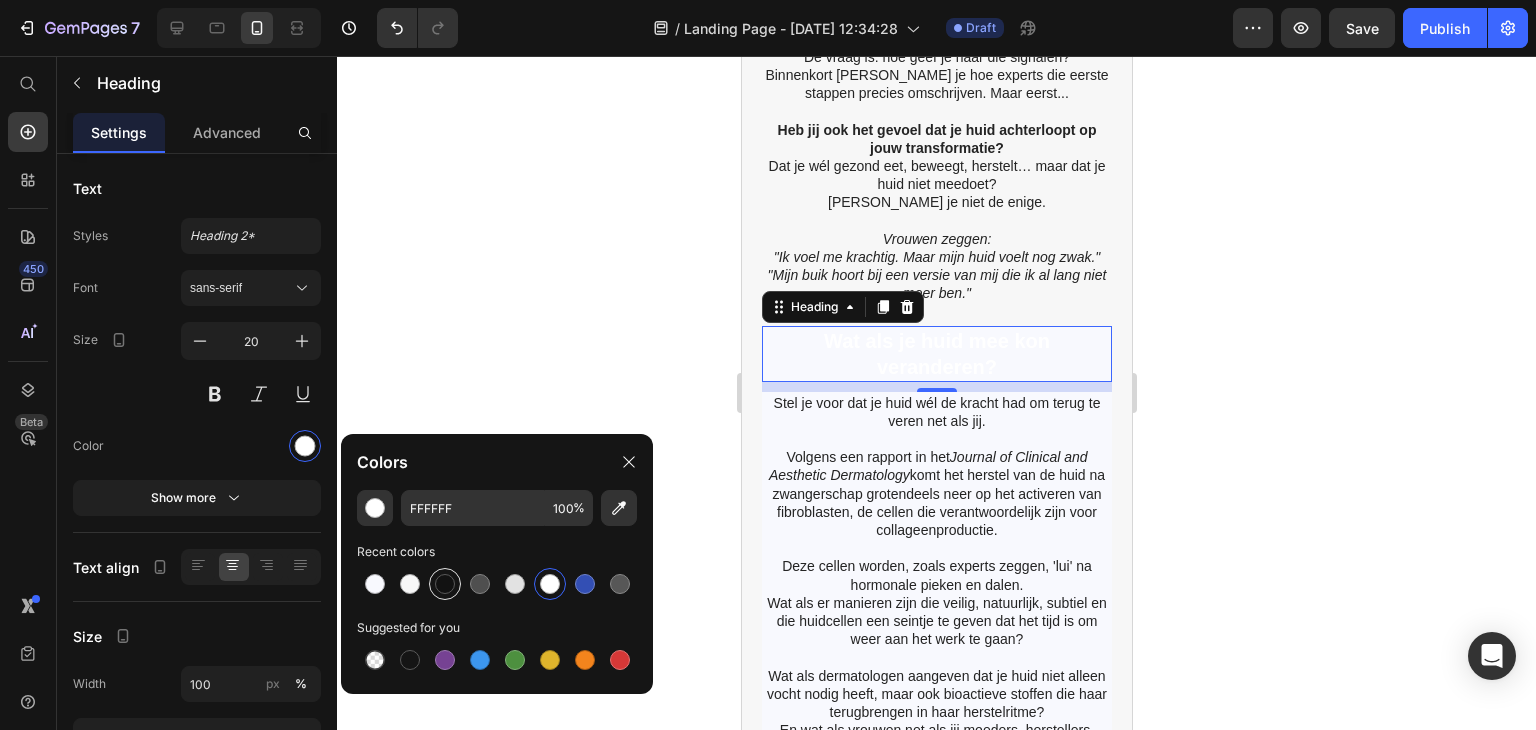 click at bounding box center [445, 584] 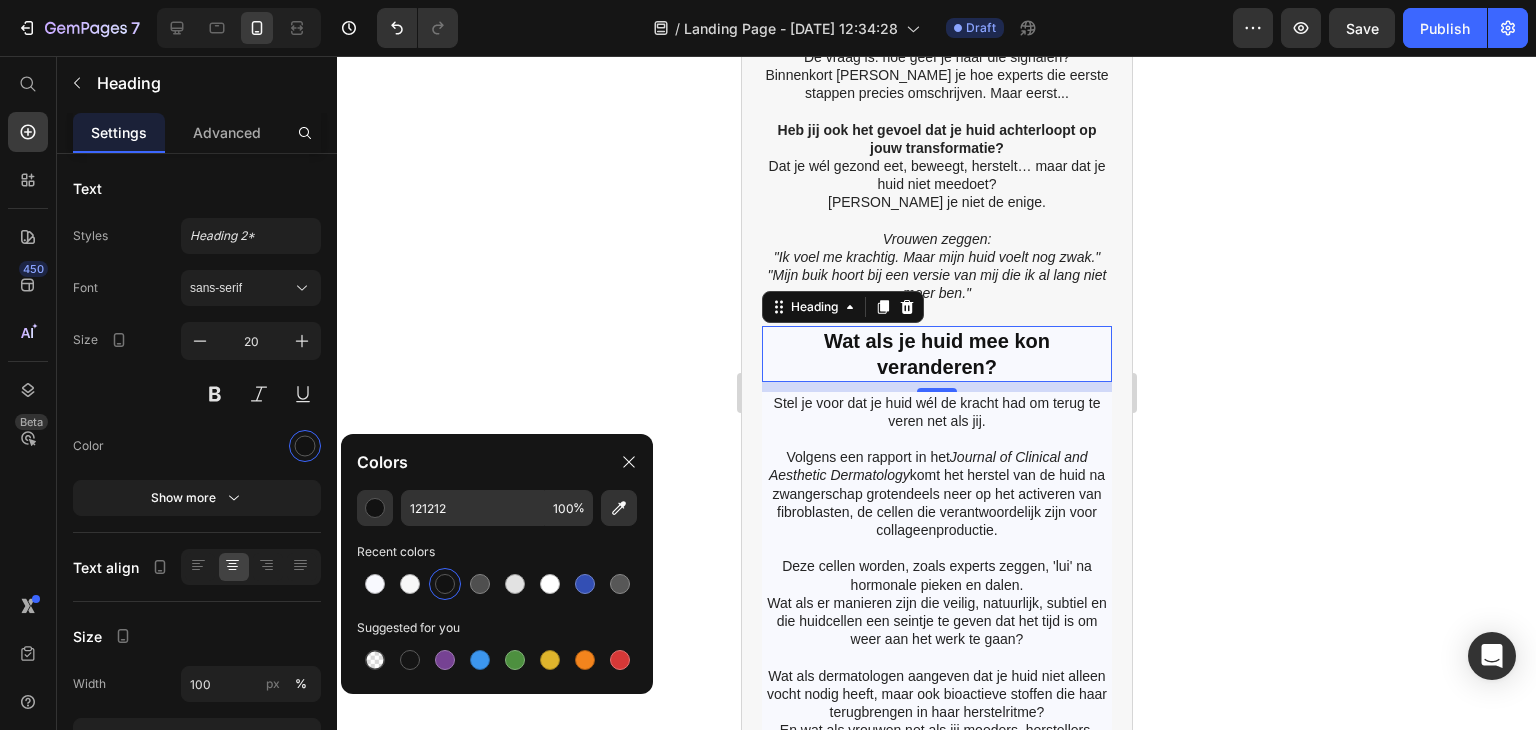 click 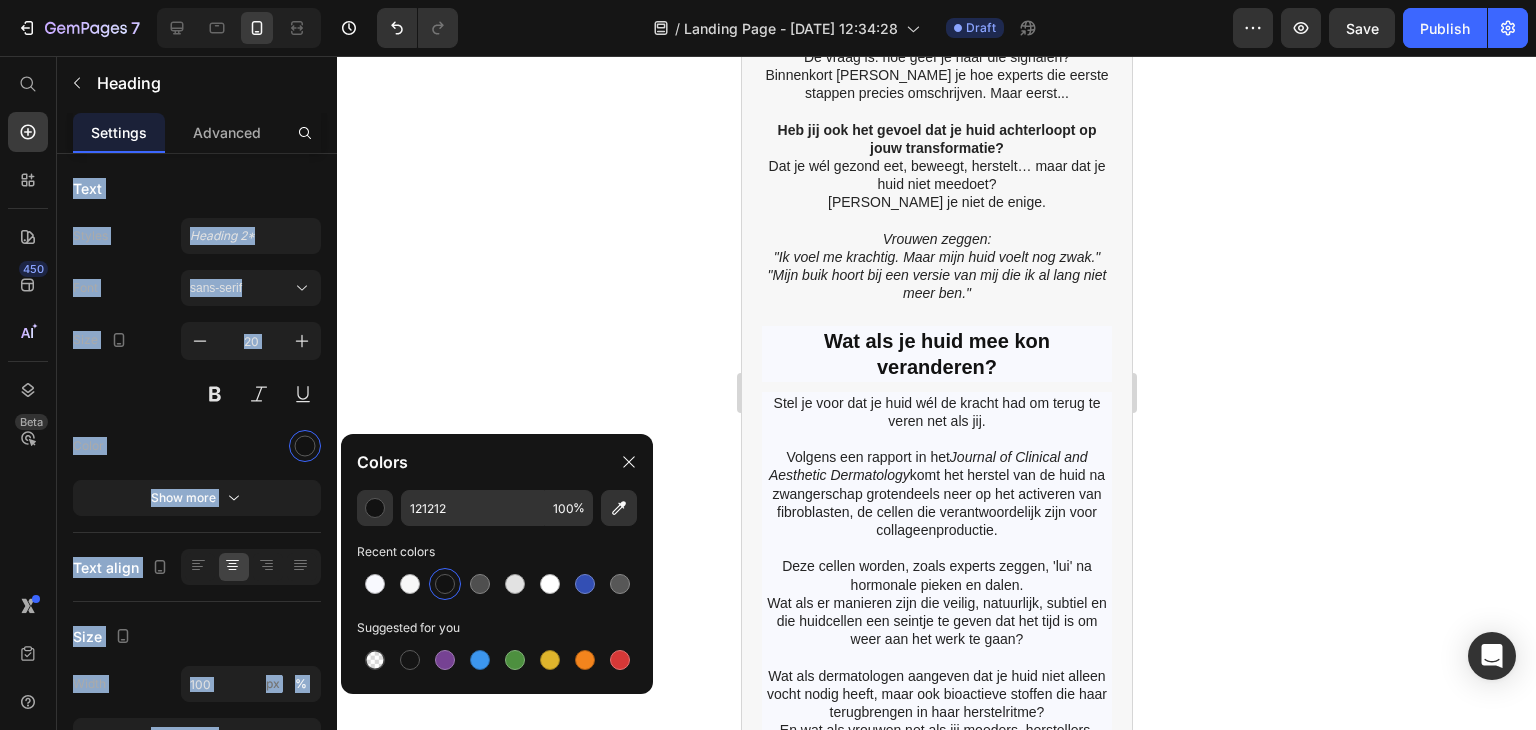 click 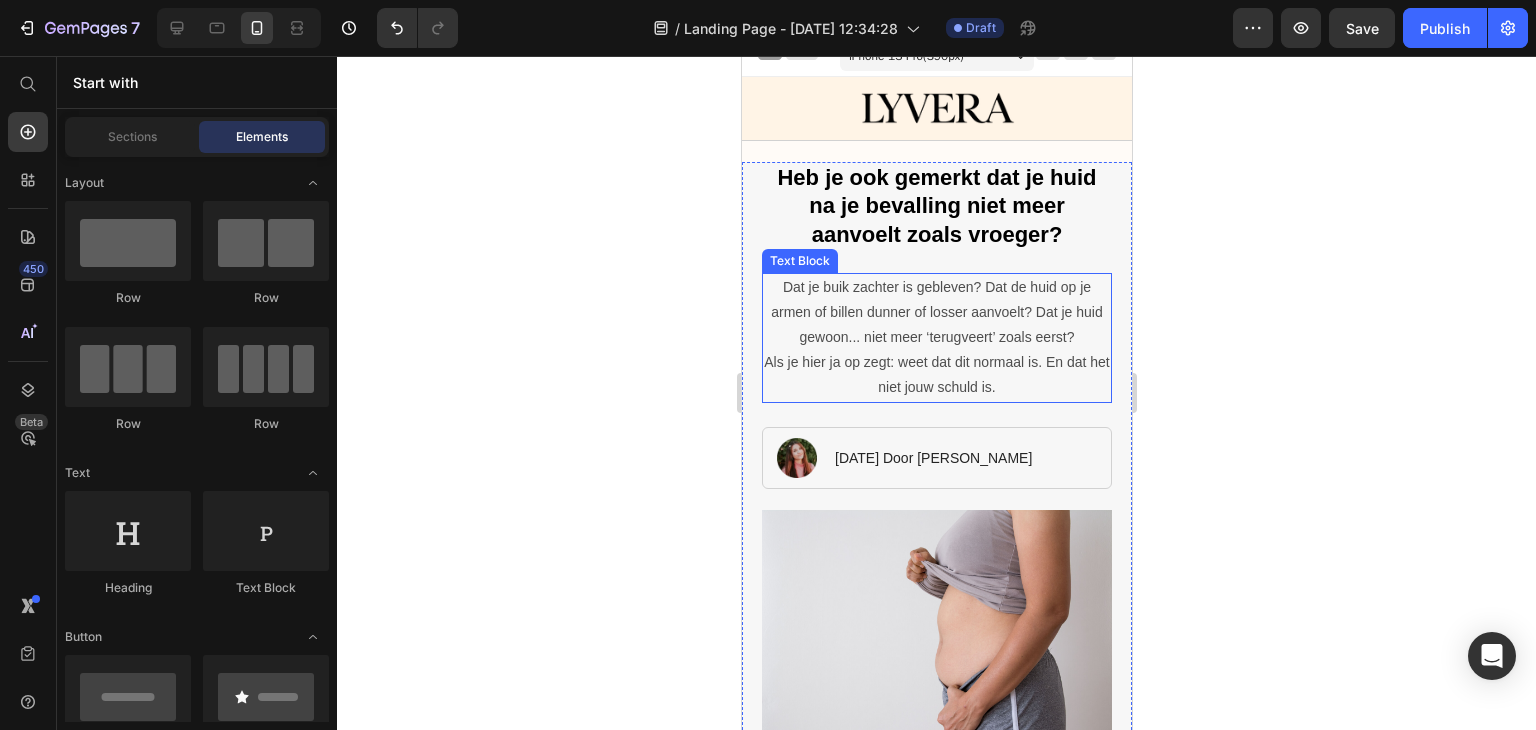 scroll, scrollTop: 0, scrollLeft: 0, axis: both 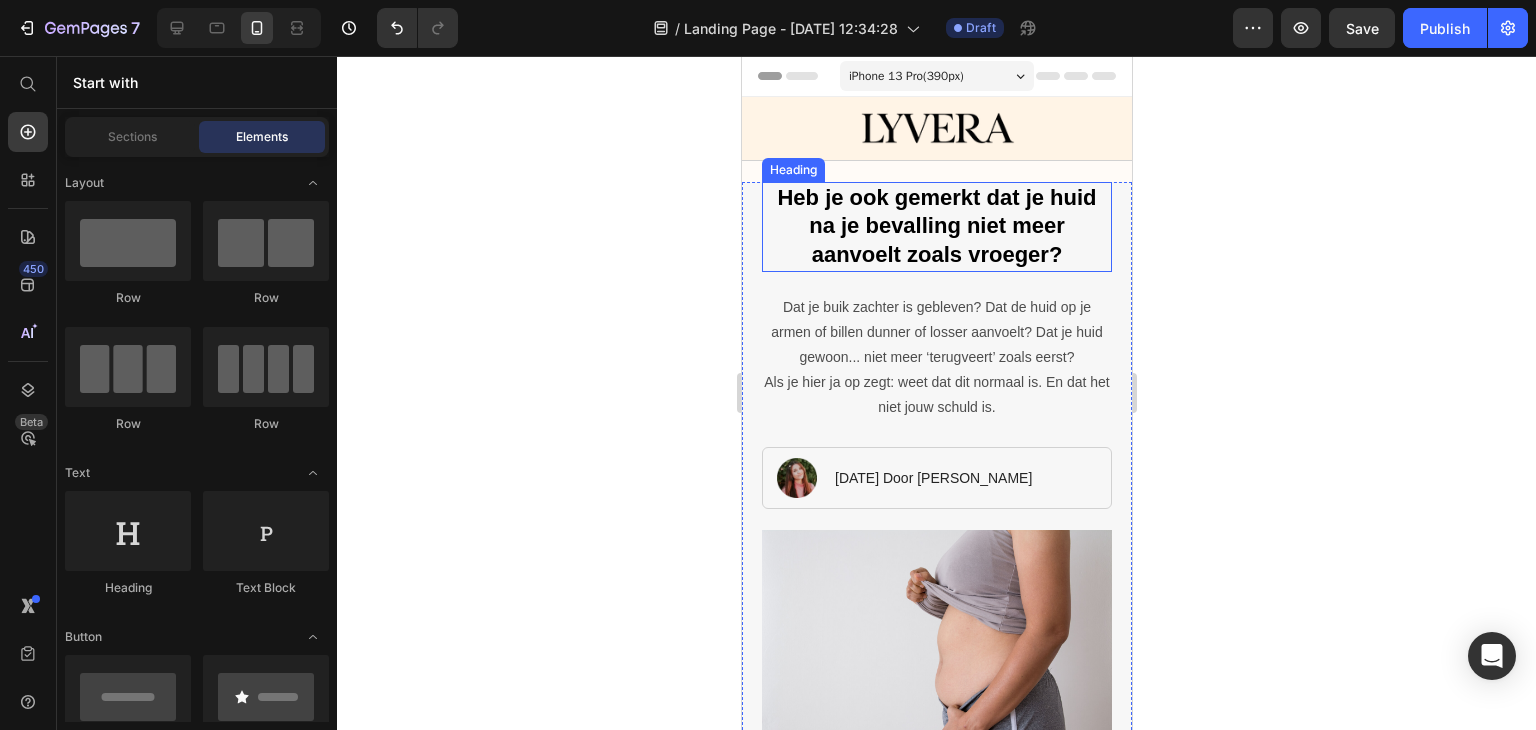 click on "Heb je ook gemerkt dat je huid na je bevalling niet meer aanvoelt zoals vroeger?" at bounding box center [936, 227] 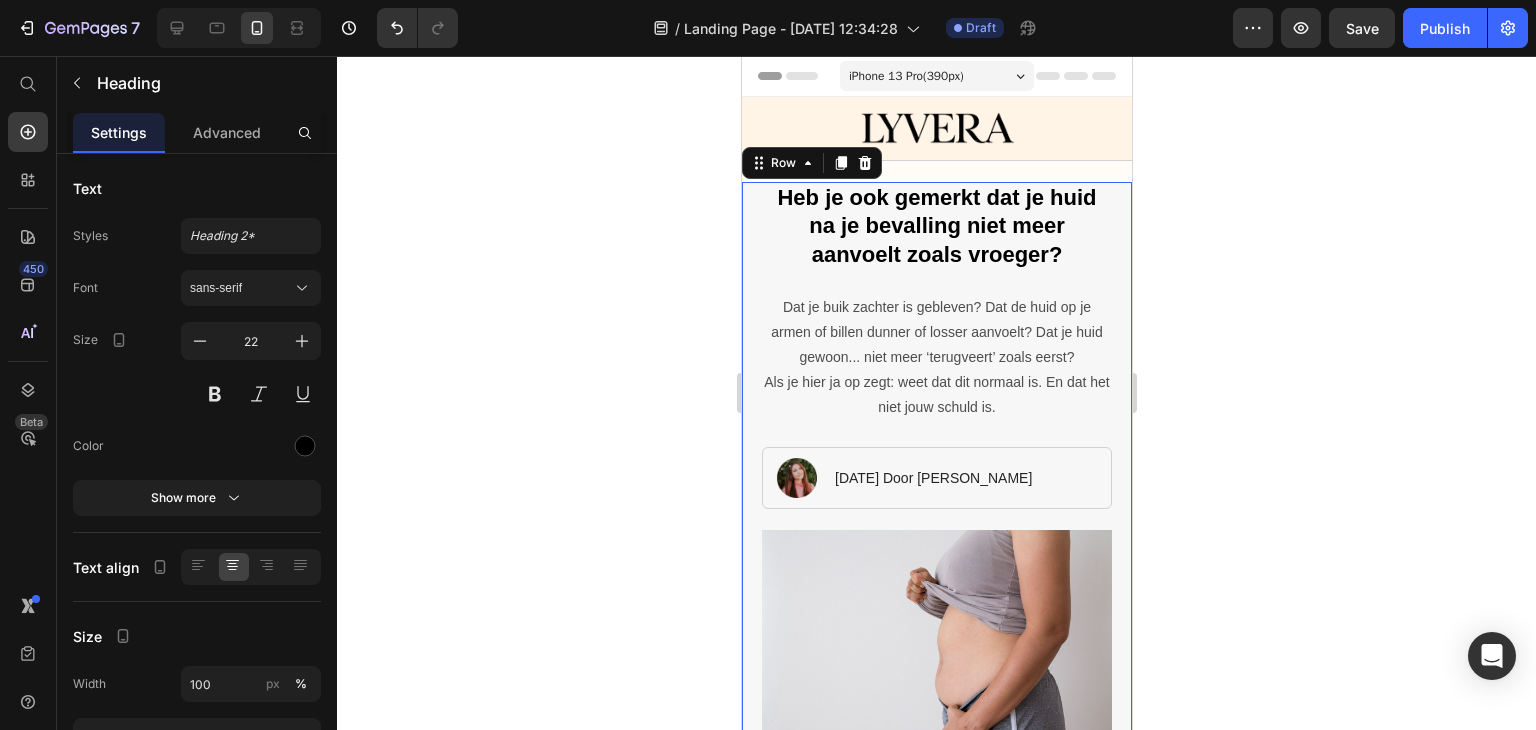 click on "Heb je ook gemerkt dat je huid na je bevalling niet meer aanvoelt zoals vroeger? Heading Dat je buik zachter is gebleven? Dat de huid op je armen of billen dunner of losser aanvoelt? Dat je huid gewoon... niet meer ‘terugveert’ zoals eerst? Als je hier ja op zegt: weet dat dit normaal is. En dat het niet jouw schuld is. Text Block Image [DATE] Door [PERSON_NAME] Text Block Row Image Weet je dat je lichaam tijdens de zwangerschap maandenlang uitrekt? Heading En dat na de bevalling het volume verdwijnt maar je huid niet automatisch weer terugveert? Wist je dat je lichaam na de bevalling  minder collageen aanmaakt dan ooit ? En dat dit precies de stof is die je huid stevig en elastisch houdt? Dermatologen bevestigen het: na de bevalling raakt je huid tijdelijk uit balans. Text Block Image Herken je dit ook? Heading Text Block Image Volgens huidexperts gebeurt er eerst iets anders iets wat bijna niemand je vertelt. Heading   De vraag is: hoe geef je haar die signalen?   Dan ben je niet de enige." at bounding box center [936, 2961] 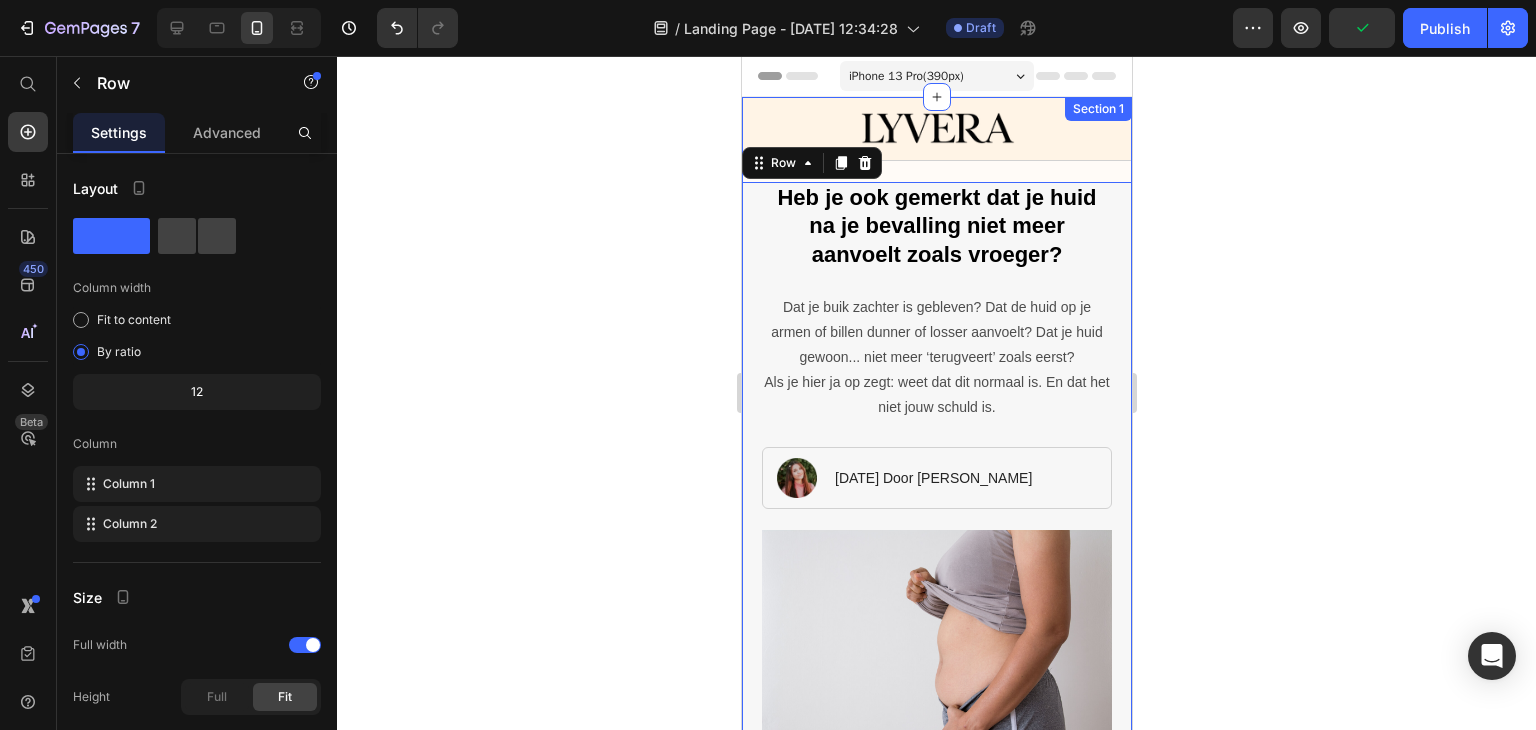 click on "Image Got Questions? Email Us At   [EMAIL_ADDRESS][DOMAIN_NAME] Text Block Row Row Heb je ook gemerkt dat je huid na je bevalling niet meer aanvoelt zoals vroeger? Heading Dat je buik zachter is gebleven? Dat de huid op je armen of billen dunner of losser aanvoelt? Dat je huid gewoon... niet meer ‘terugveert’ zoals eerst? Als je hier ja op zegt: weet dat dit normaal is. En dat het niet jouw schuld is. Text Block Image [DATE] Door [PERSON_NAME] Text Block Row Image Weet je dat je lichaam tijdens de zwangerschap maandenlang uitrekt? Heading En dat na de bevalling het volume verdwijnt maar je huid niet automatisch weer terugveert? Wist je dat je lichaam na de bevalling  minder collageen aanmaakt dan ooit ? En dat dit precies de stof is die je huid stevig en elastisch houdt? Dermatologen bevestigen het: na de bevalling raakt je huid tijdelijk uit balans. Text Block Image Herken je dit ook? Heading Text Block Image Volgens huidexperts gebeurt er eerst iets anders iets wat bijna niemand je vertelt. Heading" at bounding box center [936, 2918] 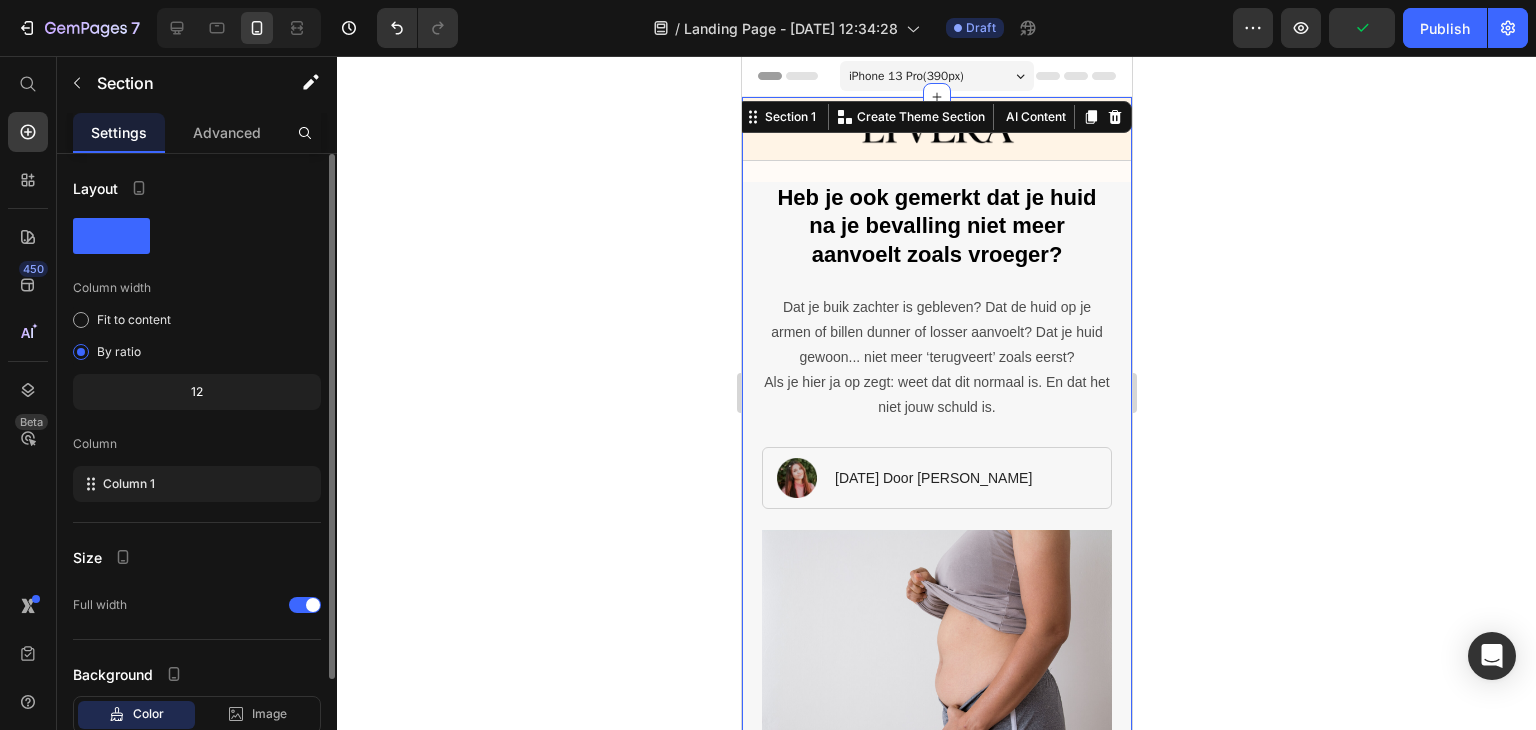 scroll, scrollTop: 129, scrollLeft: 0, axis: vertical 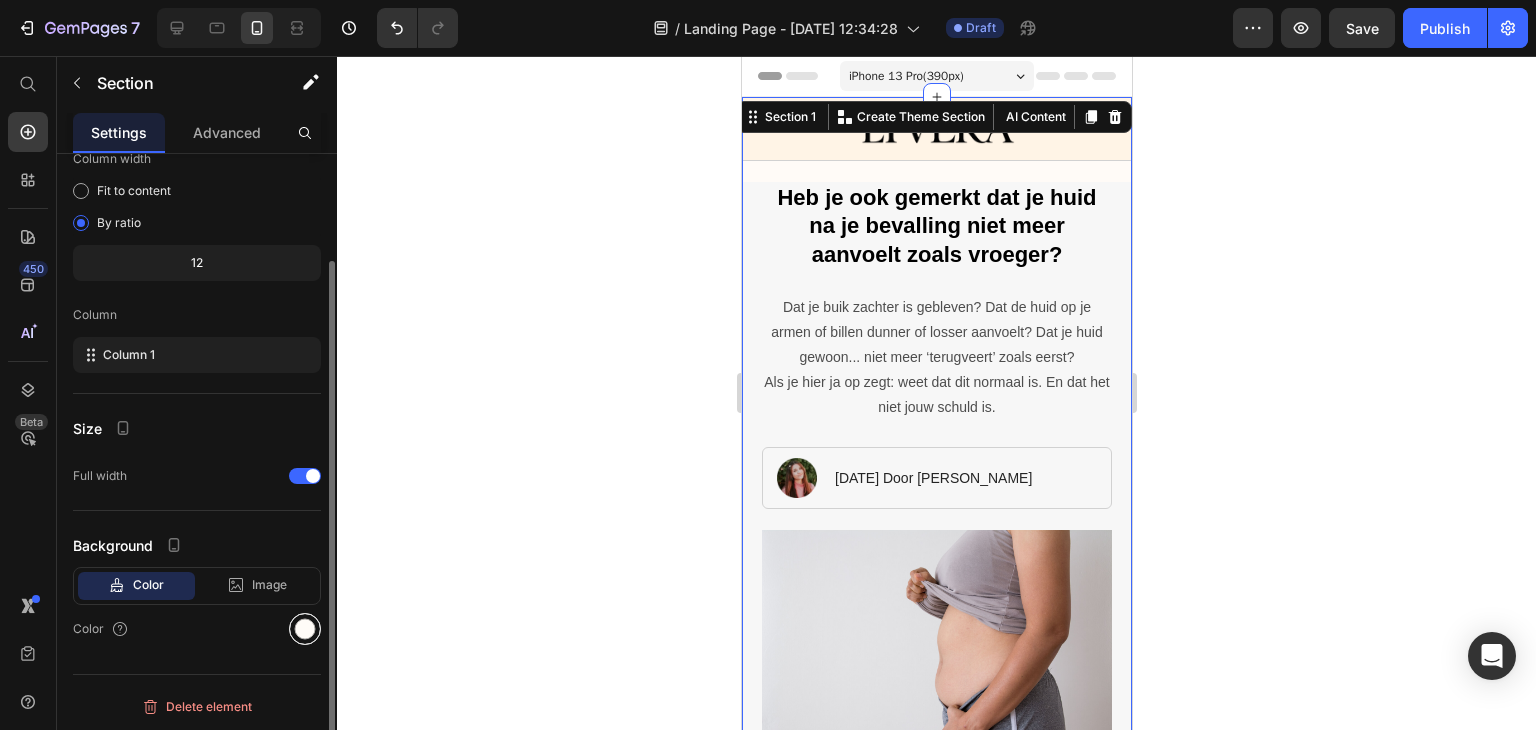 click at bounding box center [305, 629] 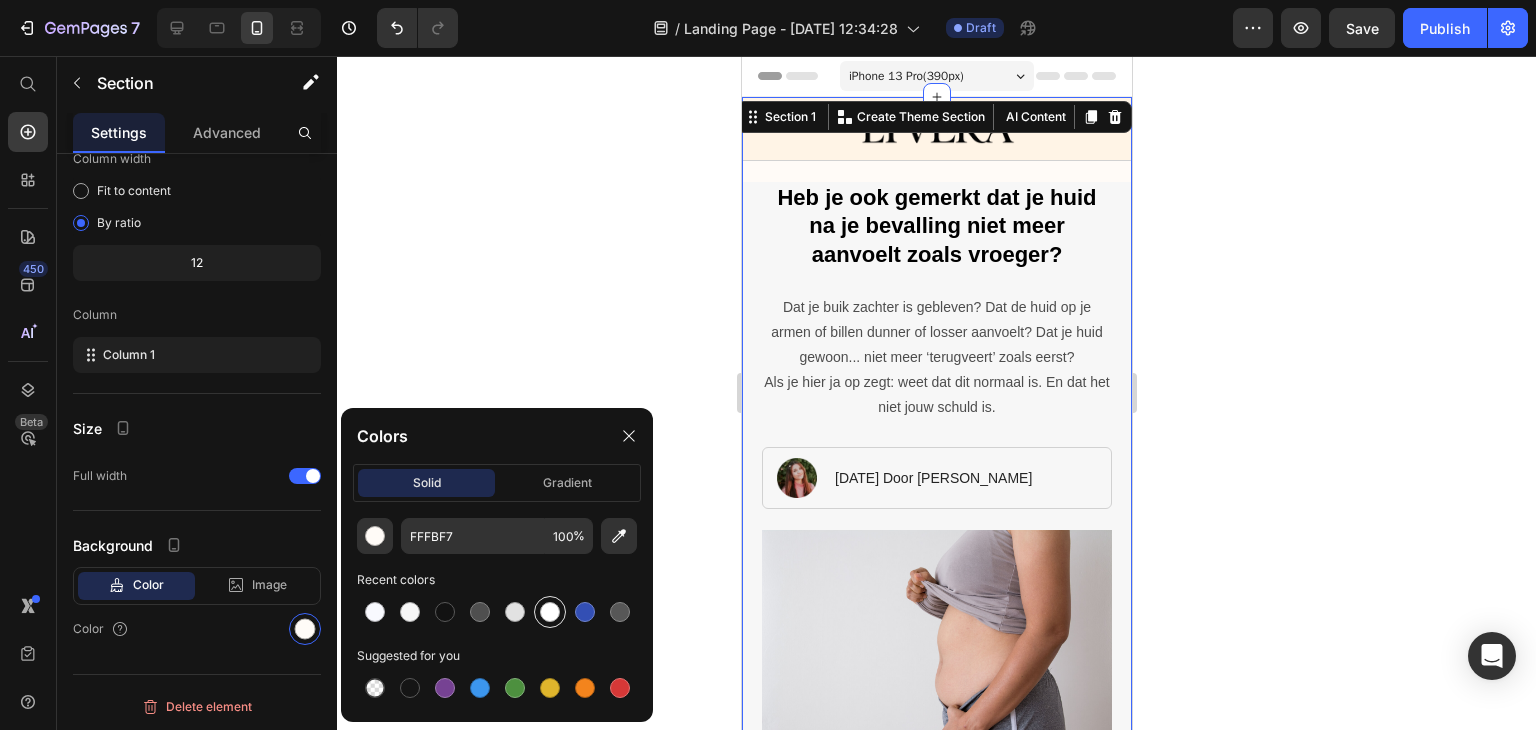 click at bounding box center [550, 612] 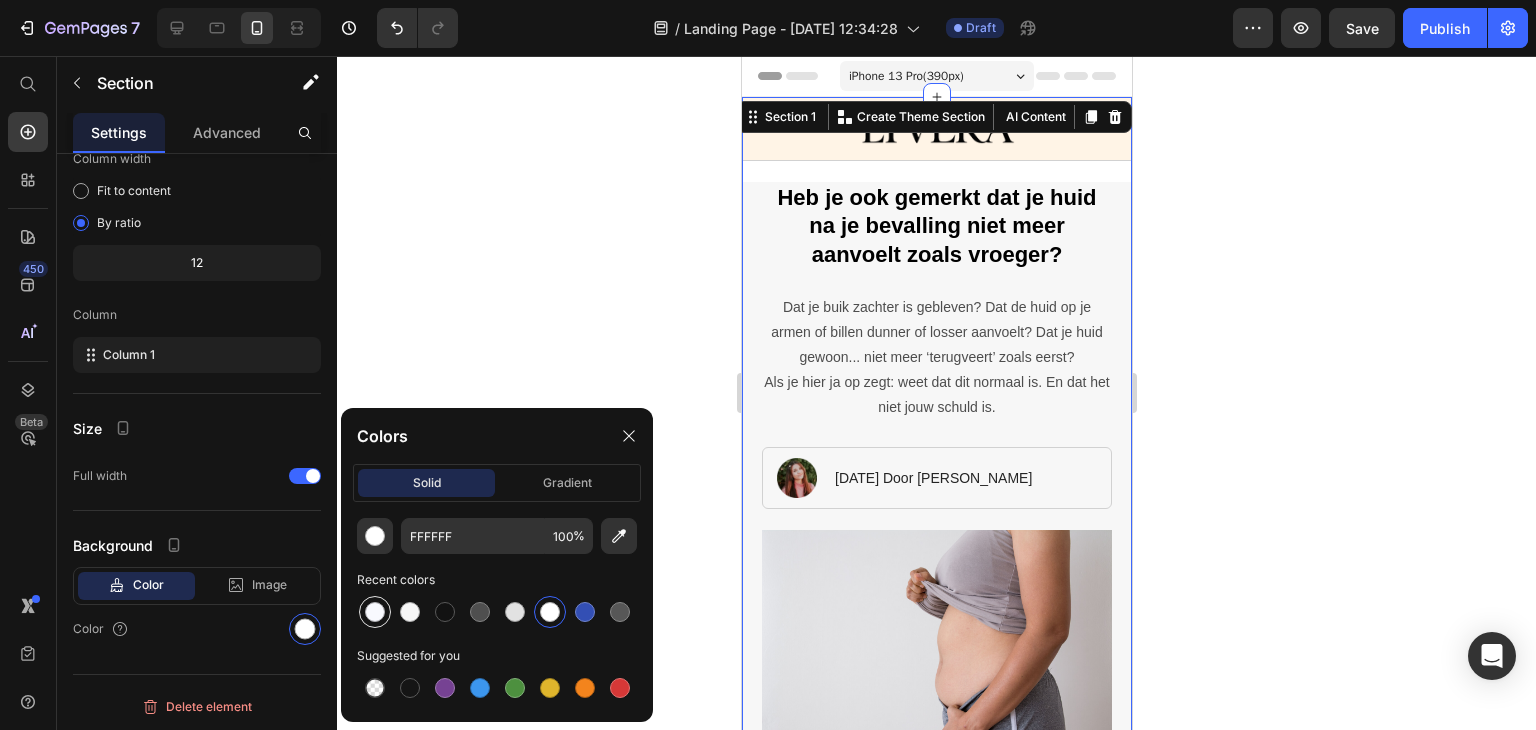 click at bounding box center [375, 612] 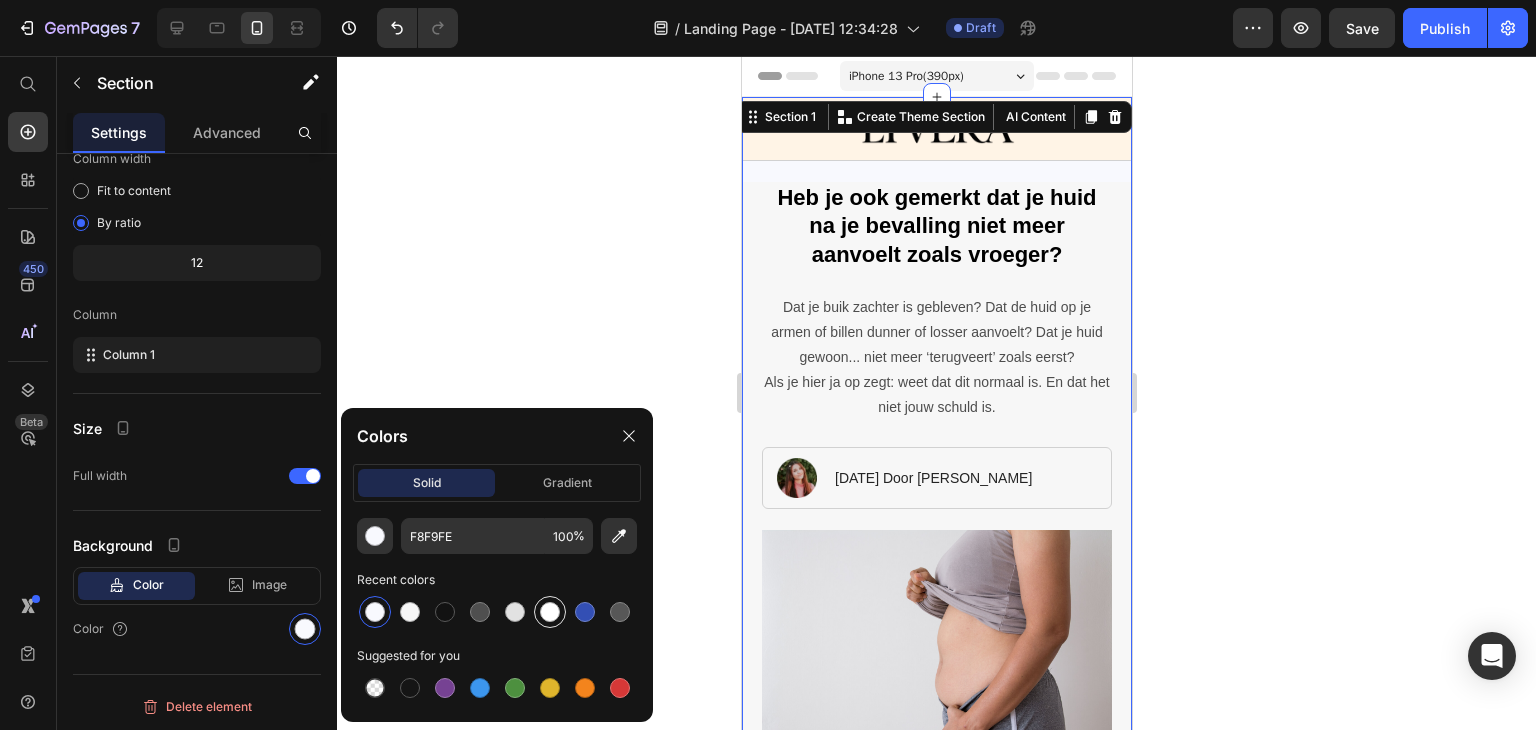 click at bounding box center (550, 612) 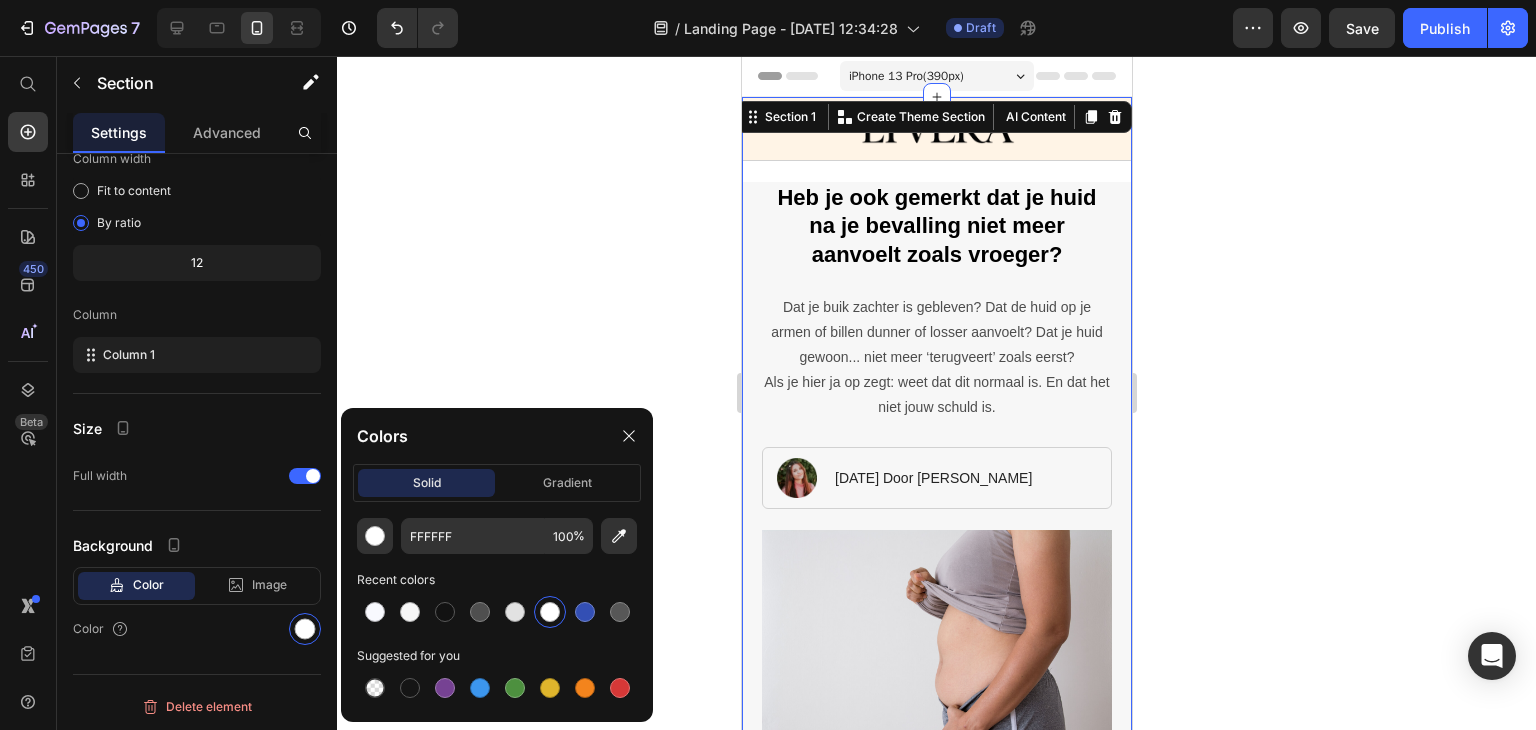 click 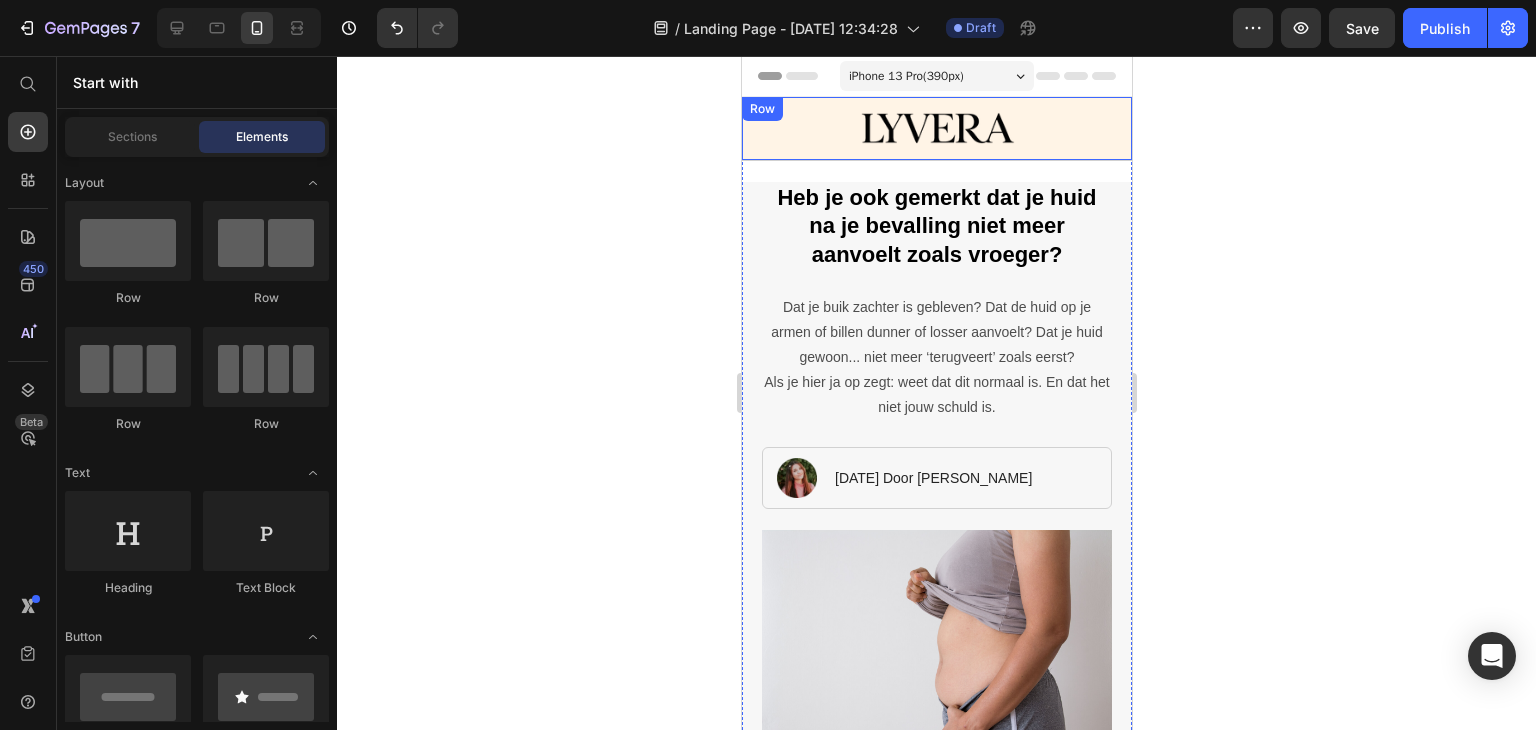 click on "Image Got Questions? Email Us At   [EMAIL_ADDRESS][DOMAIN_NAME] Text Block Row Row" at bounding box center [936, 129] 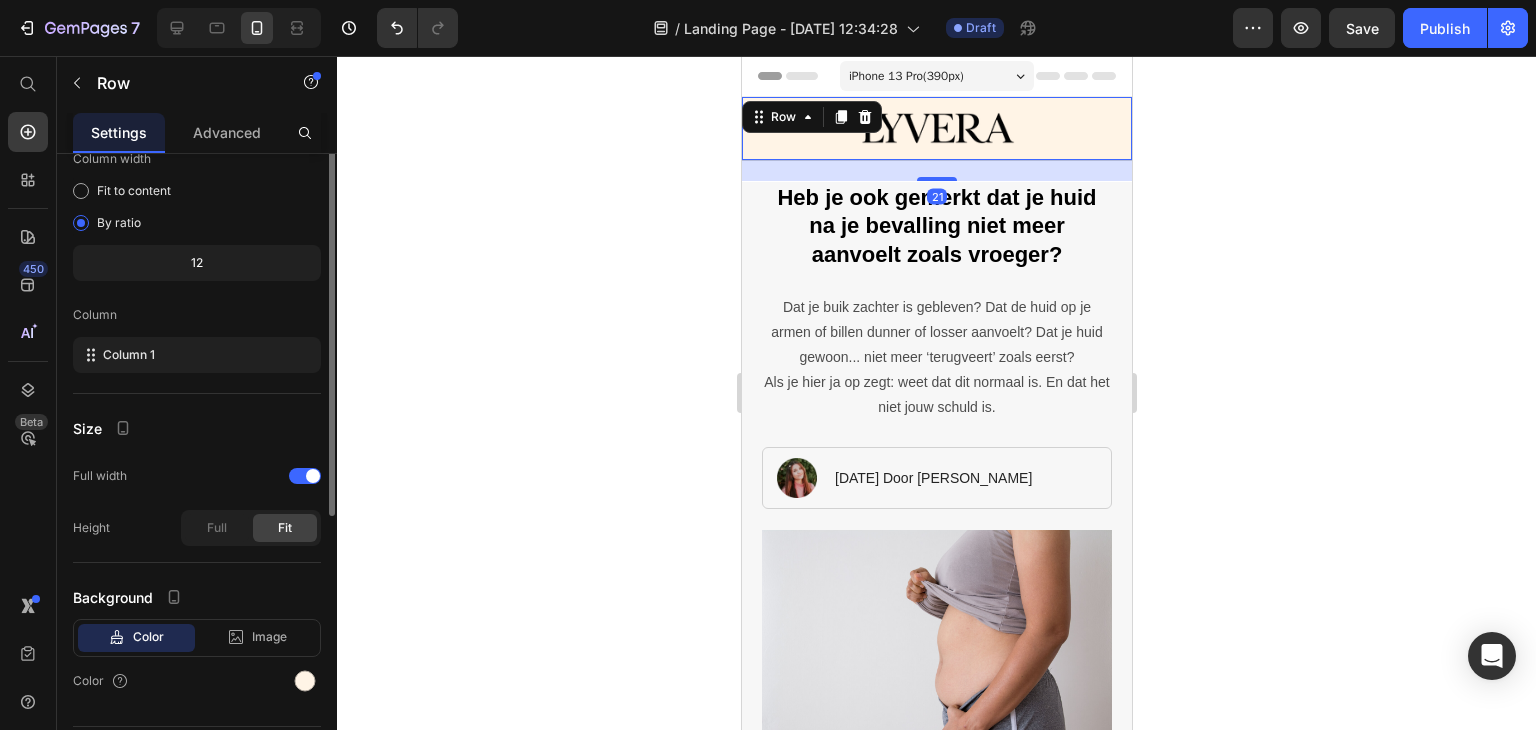 scroll, scrollTop: 0, scrollLeft: 0, axis: both 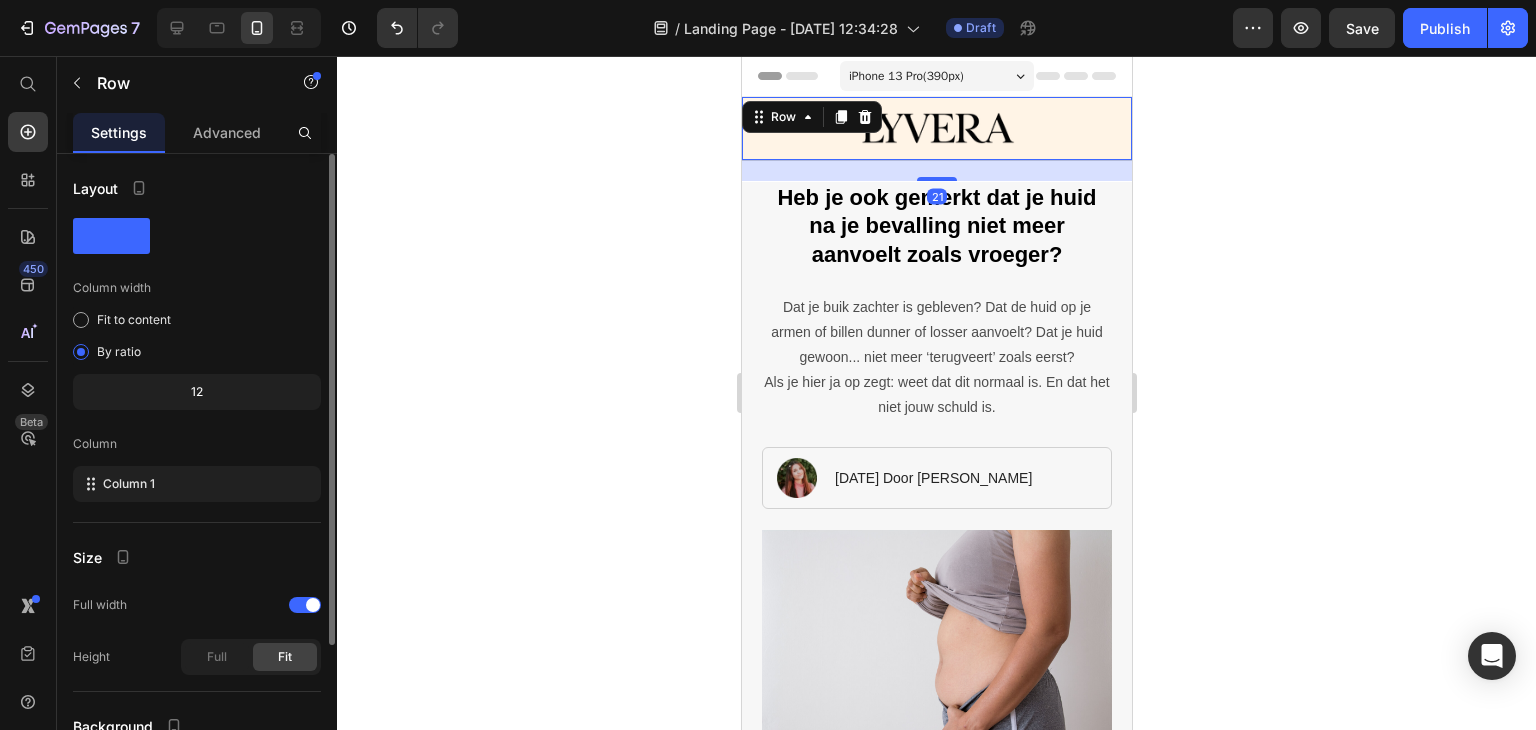 click on "21" at bounding box center [936, 170] 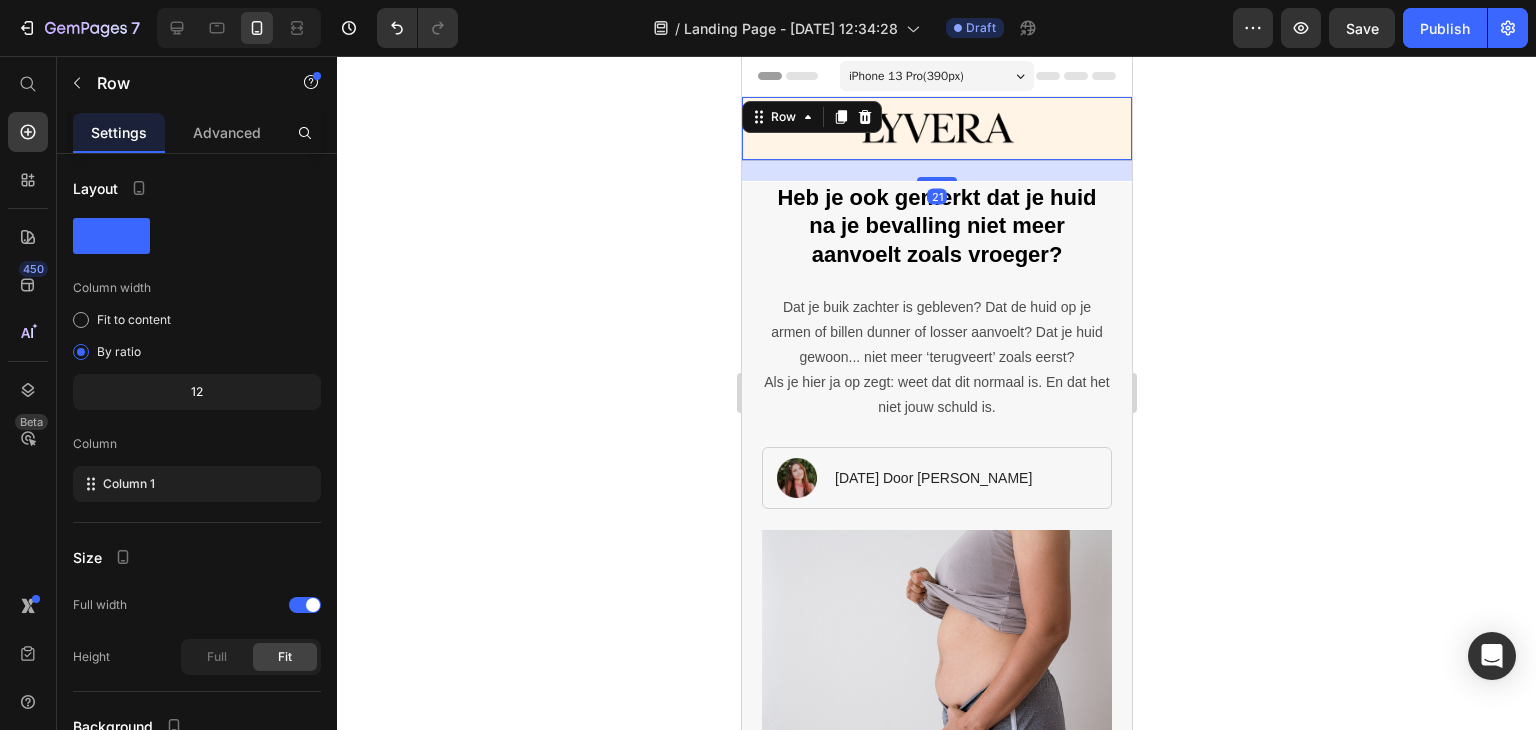 click at bounding box center (936, 128) 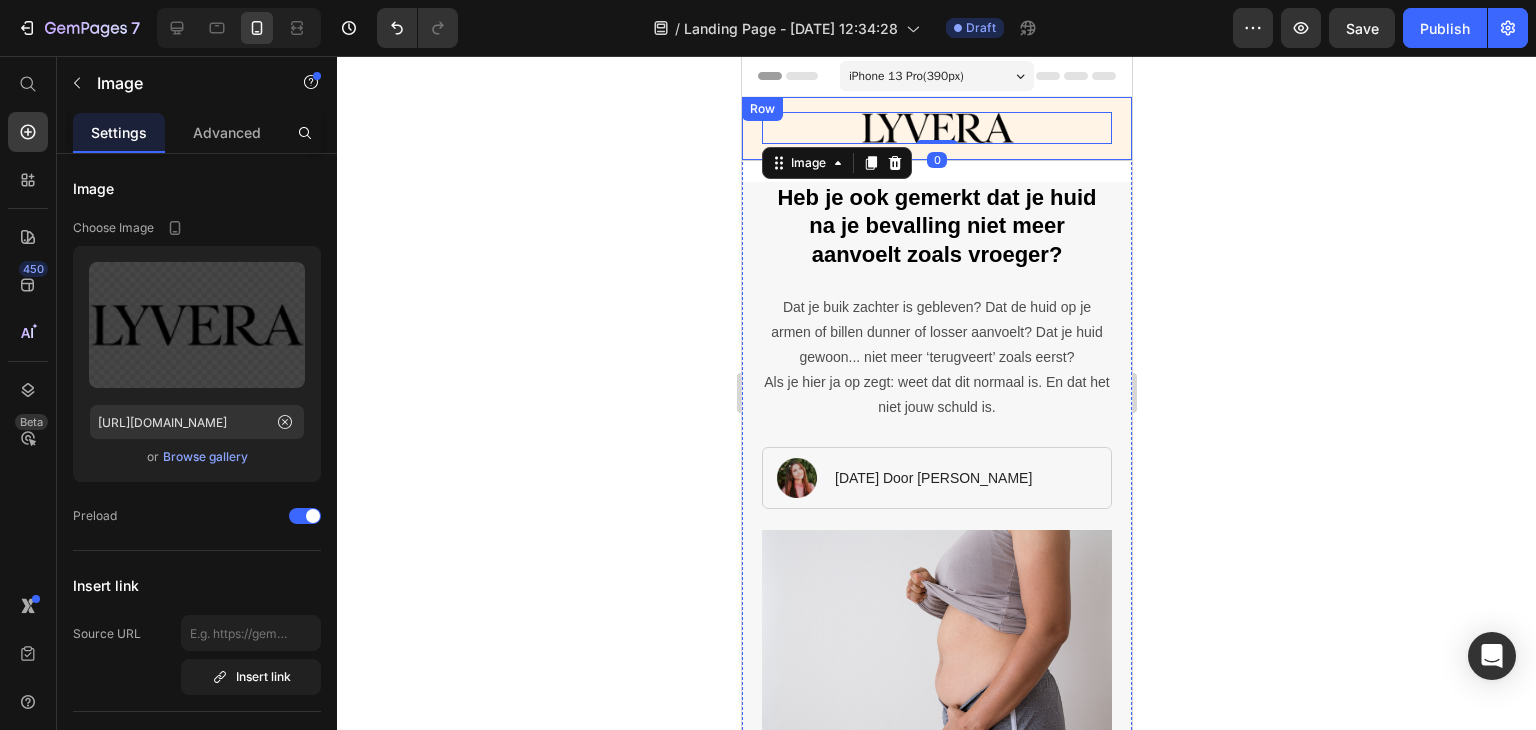 click on "Image   0 Got Questions? Email Us At   [EMAIL_ADDRESS][DOMAIN_NAME] Text Block Row Row" at bounding box center [936, 129] 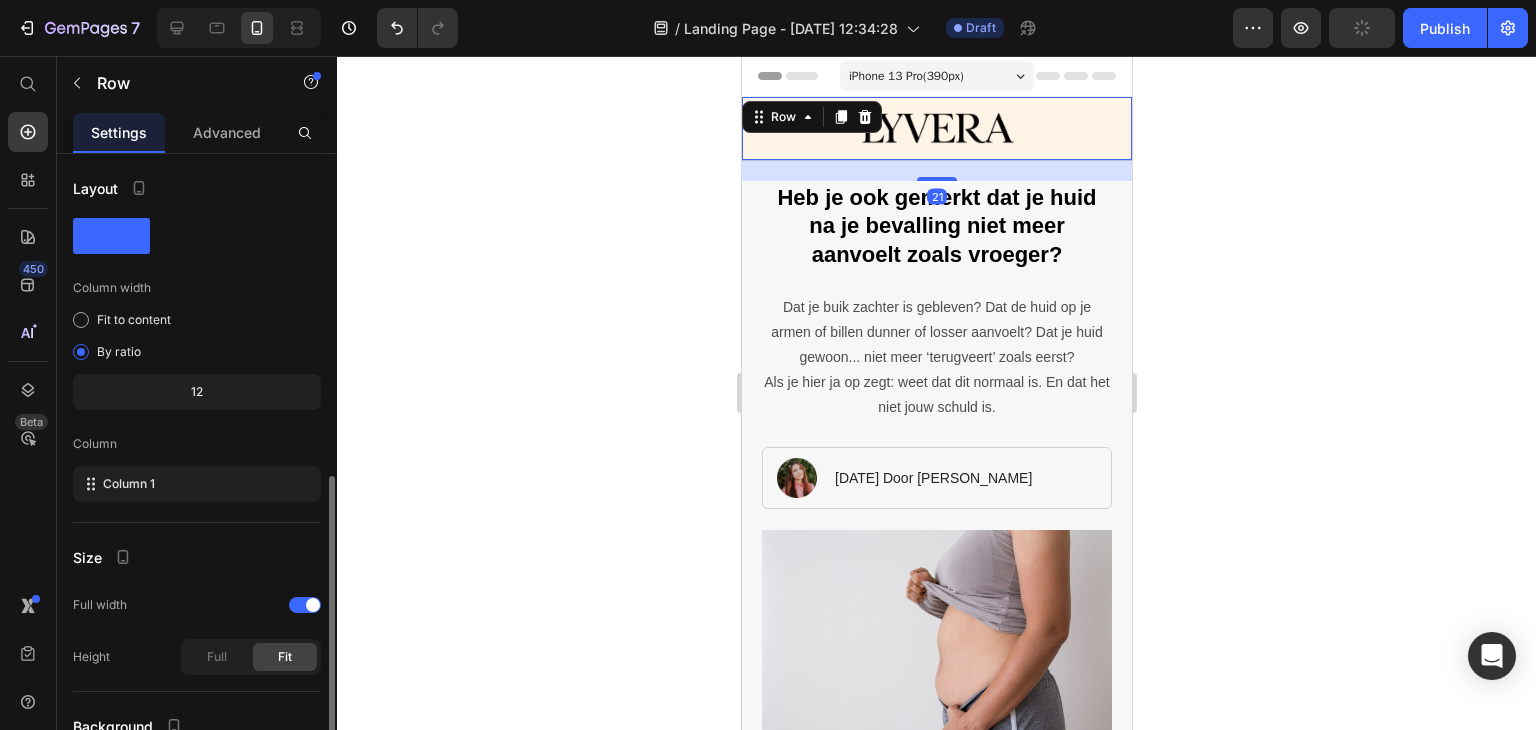 scroll, scrollTop: 181, scrollLeft: 0, axis: vertical 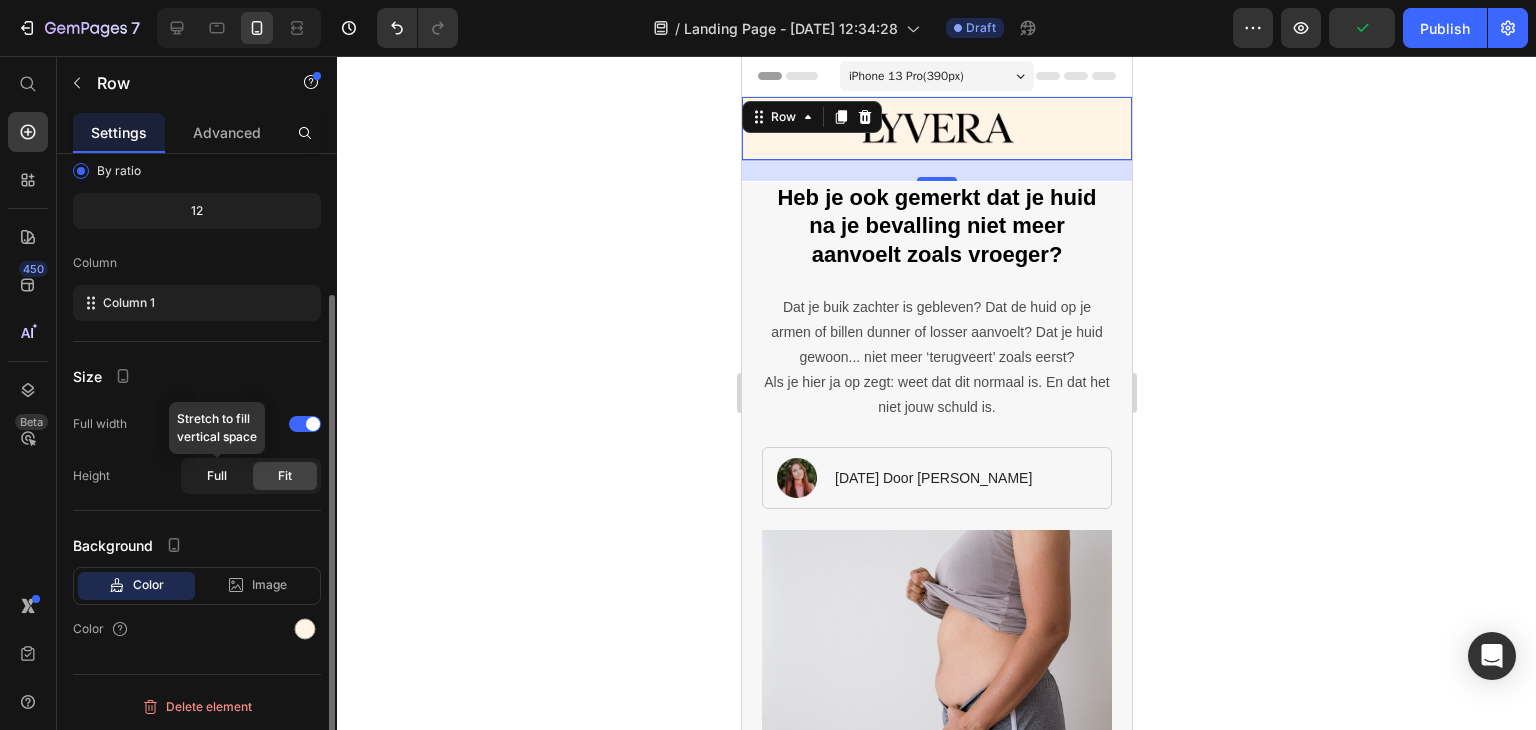 click on "Full" 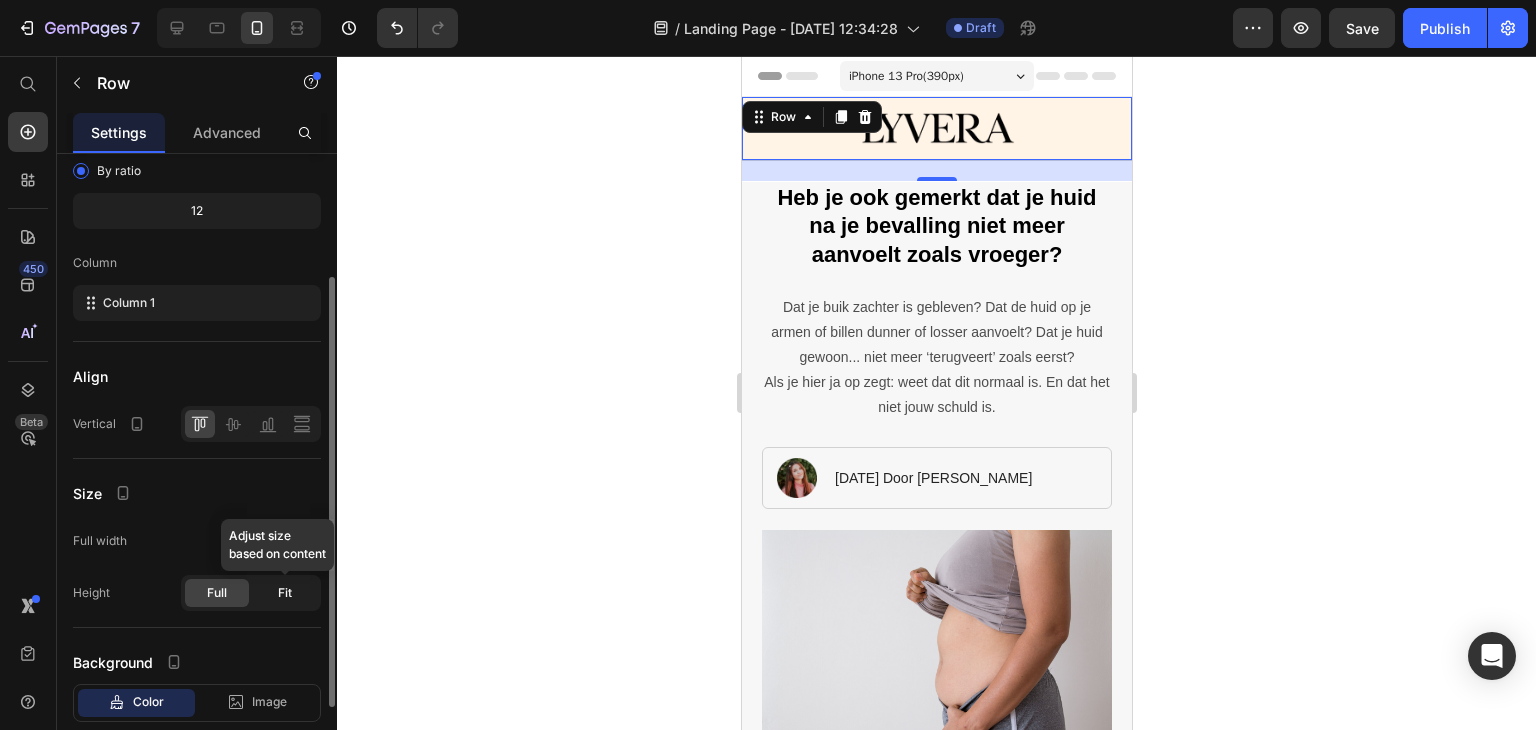 click on "Fit" 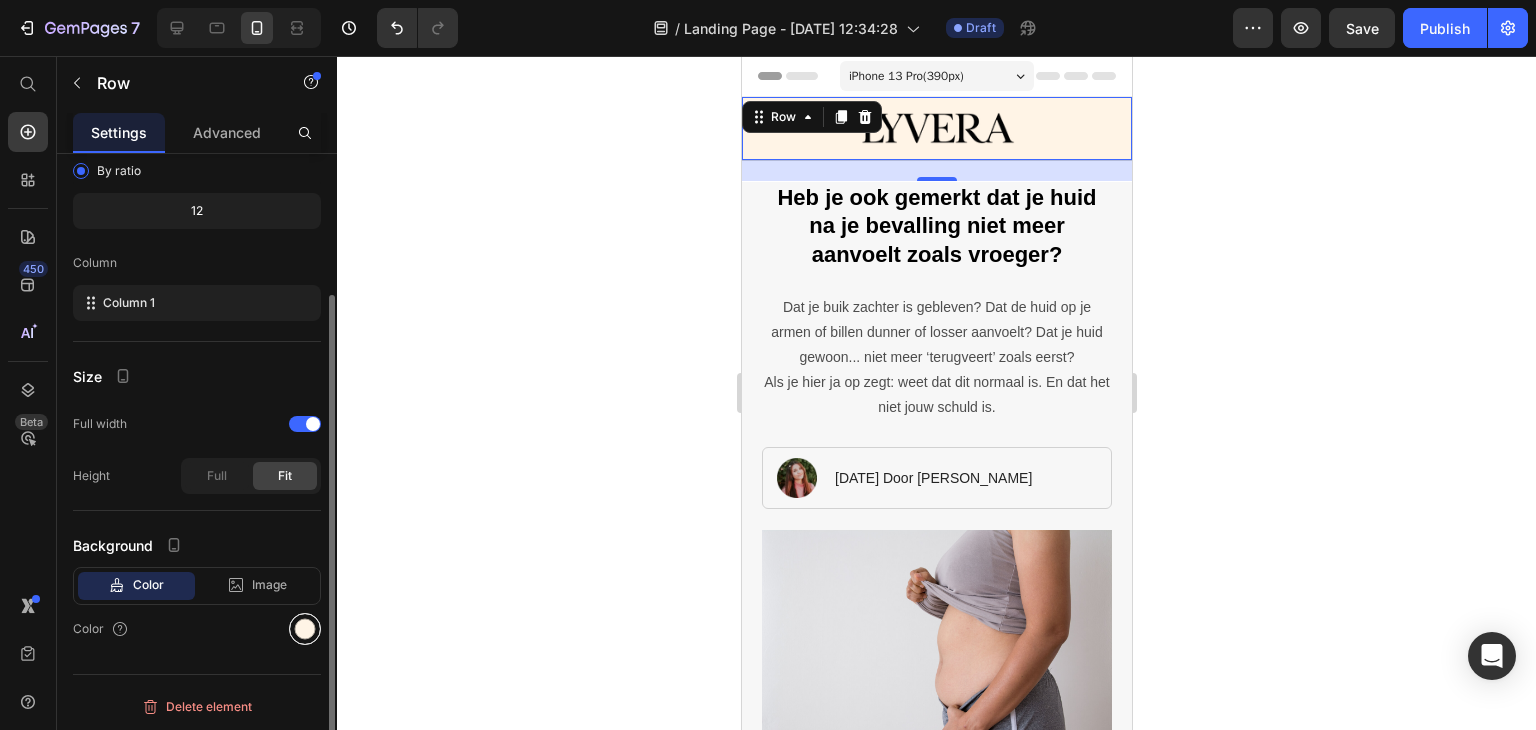 click at bounding box center (305, 629) 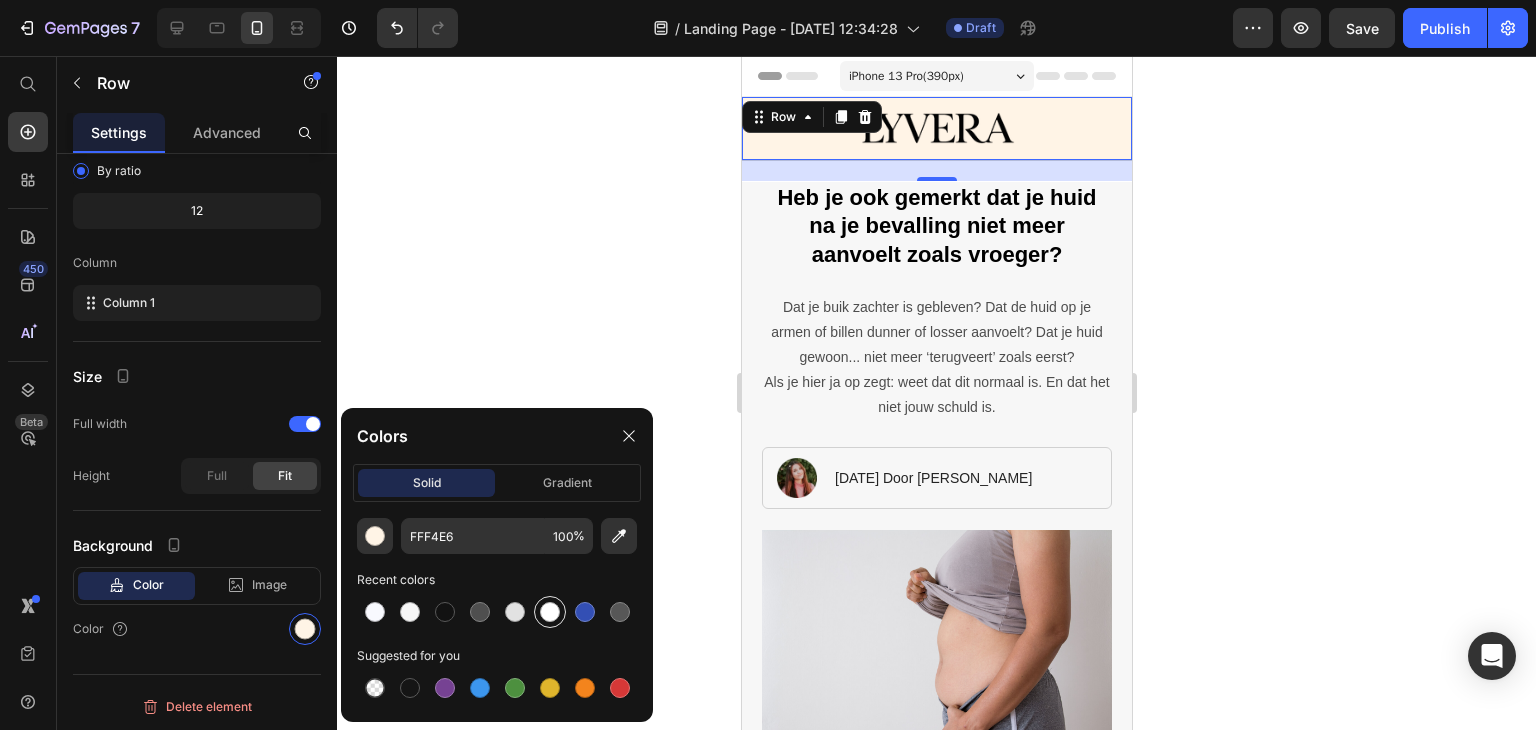 click at bounding box center [550, 612] 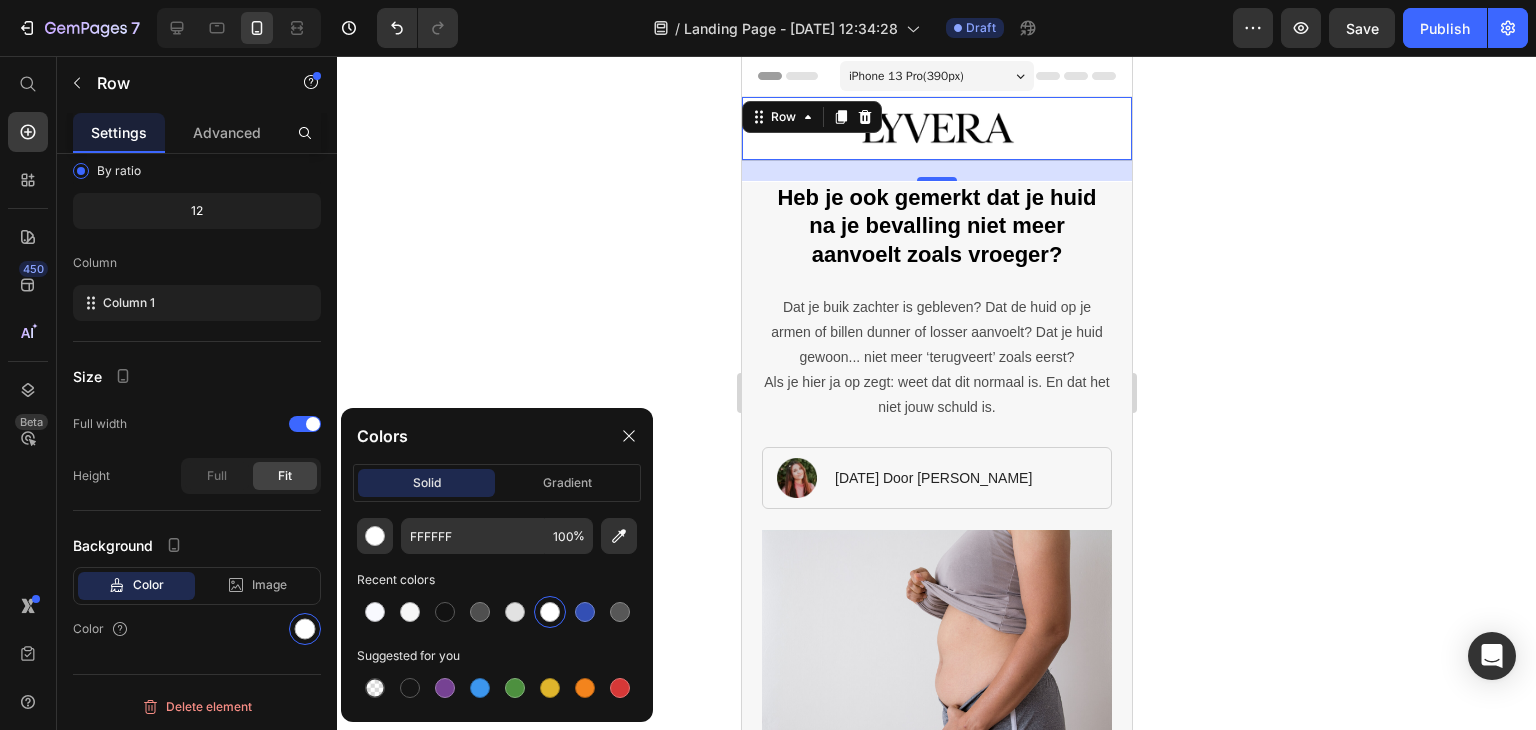 click 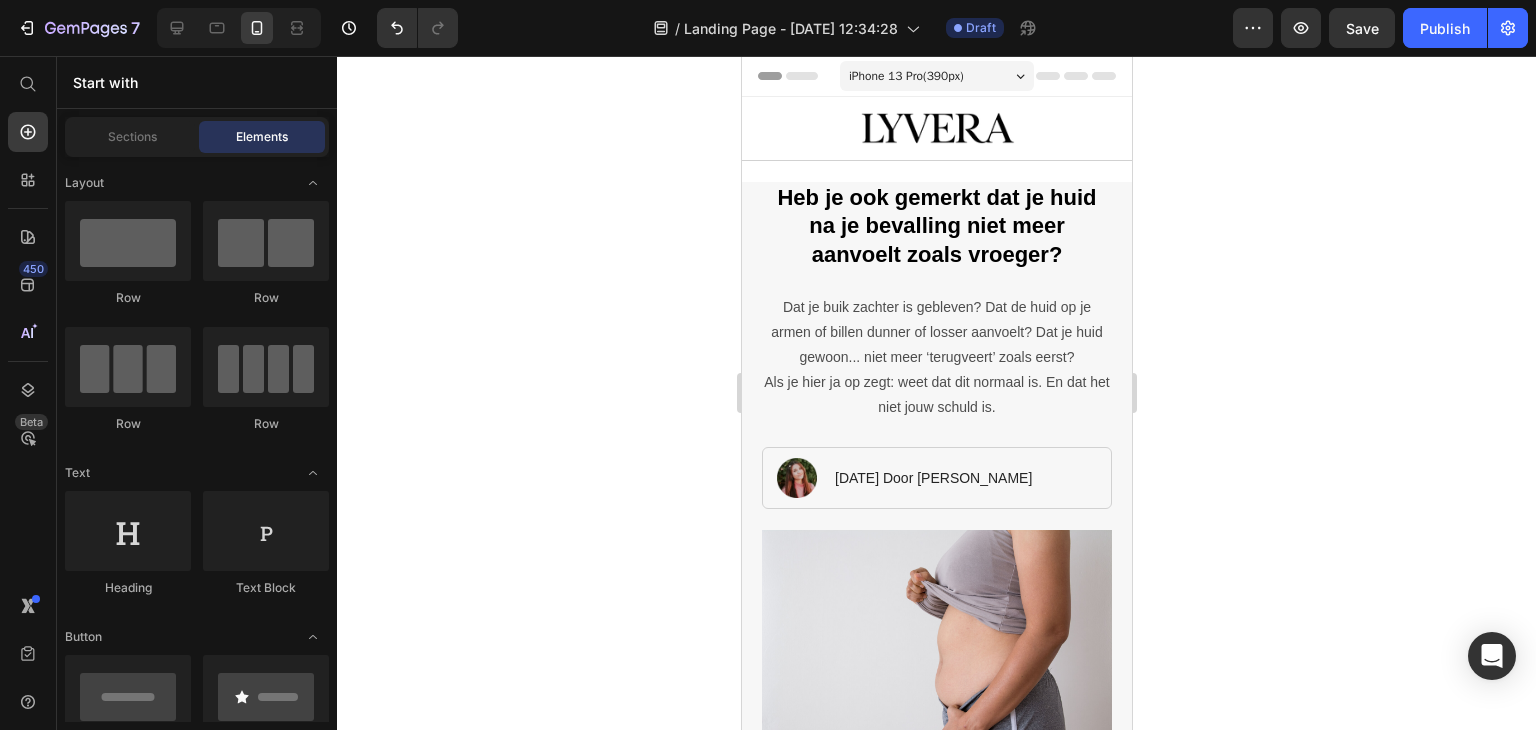 click 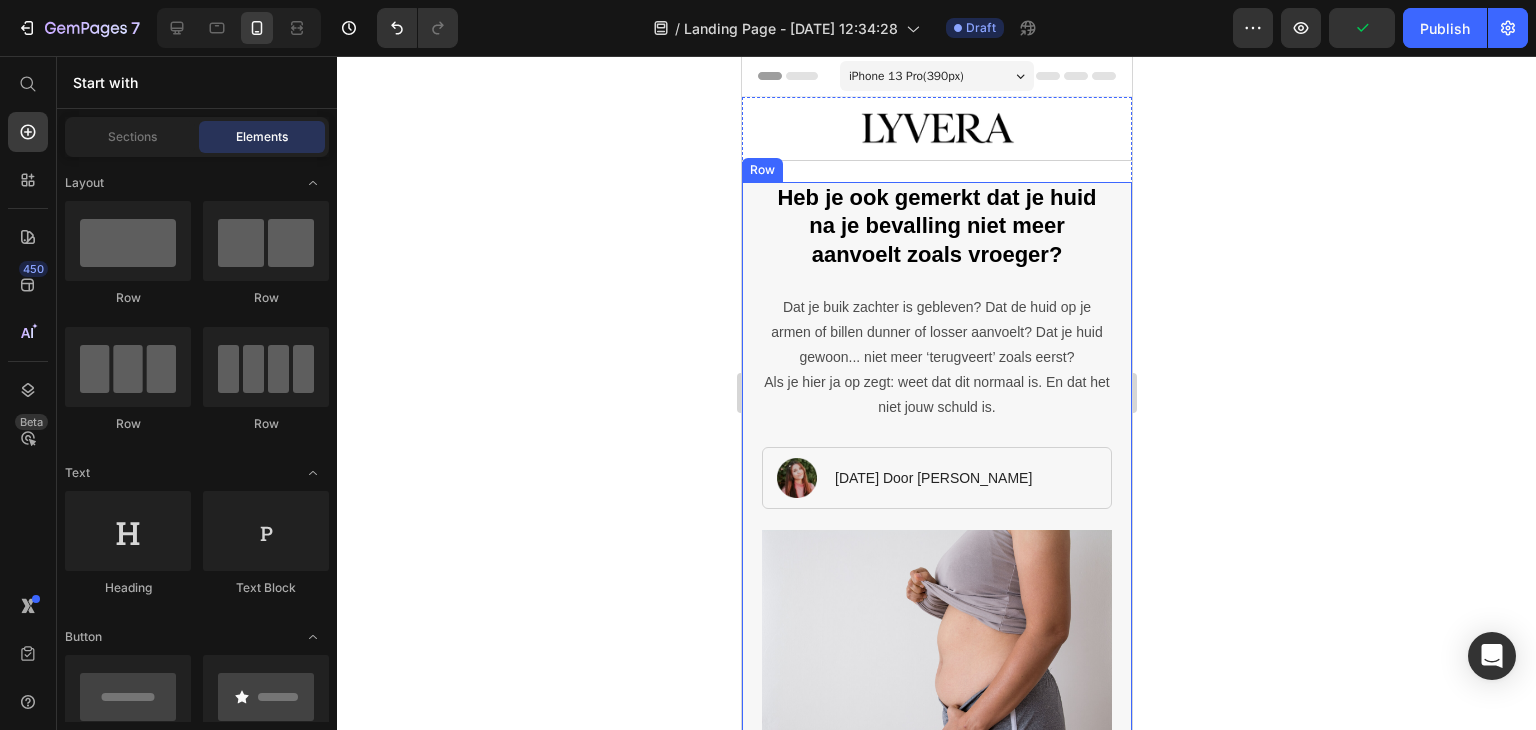 click on "Heb je ook gemerkt dat je huid na je bevalling niet meer aanvoelt zoals vroeger? Heading Dat je buik zachter is gebleven? Dat de huid op je armen of billen dunner of losser aanvoelt? Dat je huid gewoon... niet meer ‘terugveert’ zoals eerst? Als je hier ja op zegt: weet dat dit normaal is. En dat het niet jouw schuld is. Text Block Image [DATE] Door [PERSON_NAME] Text Block Row Image Weet je dat je lichaam tijdens de zwangerschap maandenlang uitrekt? Heading En dat na de bevalling het volume verdwijnt maar je huid niet automatisch weer terugveert? Wist je dat je lichaam na de bevalling  minder collageen aanmaakt dan ooit ? En dat dit precies de stof is die je huid stevig en elastisch houdt? Dermatologen bevestigen het: na de bevalling raakt je huid tijdelijk uit balans. Text Block Image Herken je dit ook? Heading Text Block Image Volgens huidexperts gebeurt er eerst iets anders iets wat bijna niemand je vertelt. Heading   De vraag is: hoe geef je haar die signalen?   Dan ben je niet de enige." at bounding box center [936, 2961] 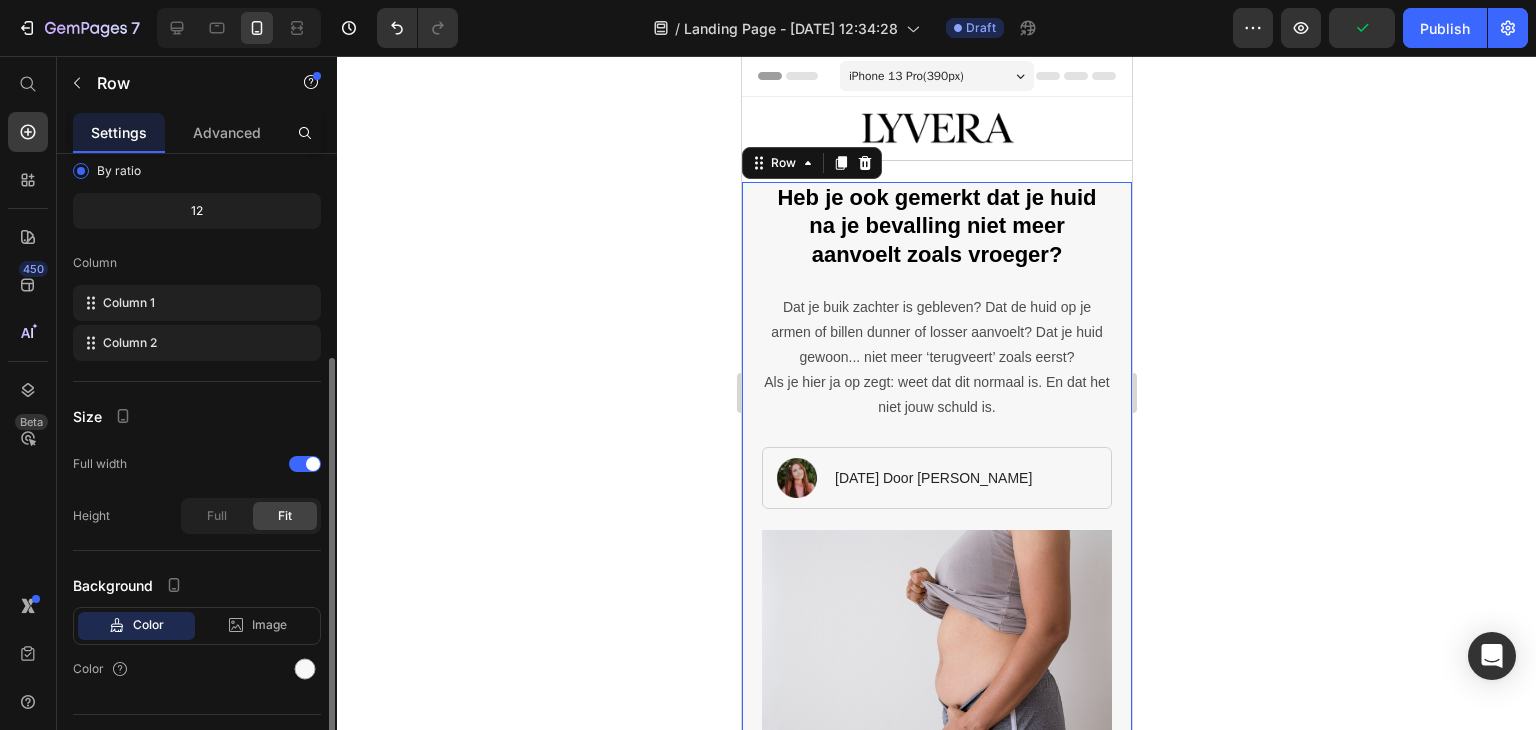 scroll, scrollTop: 221, scrollLeft: 0, axis: vertical 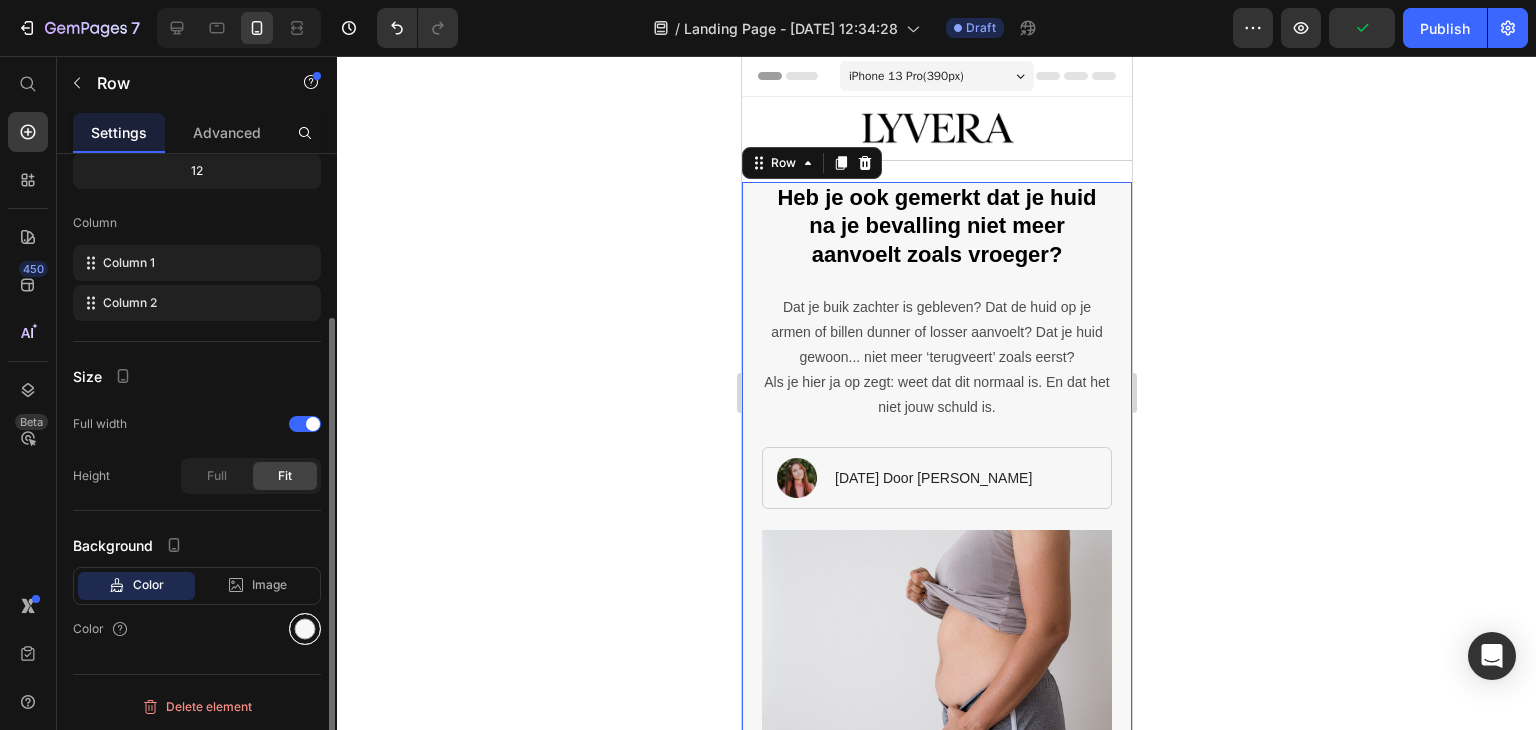 click at bounding box center (305, 629) 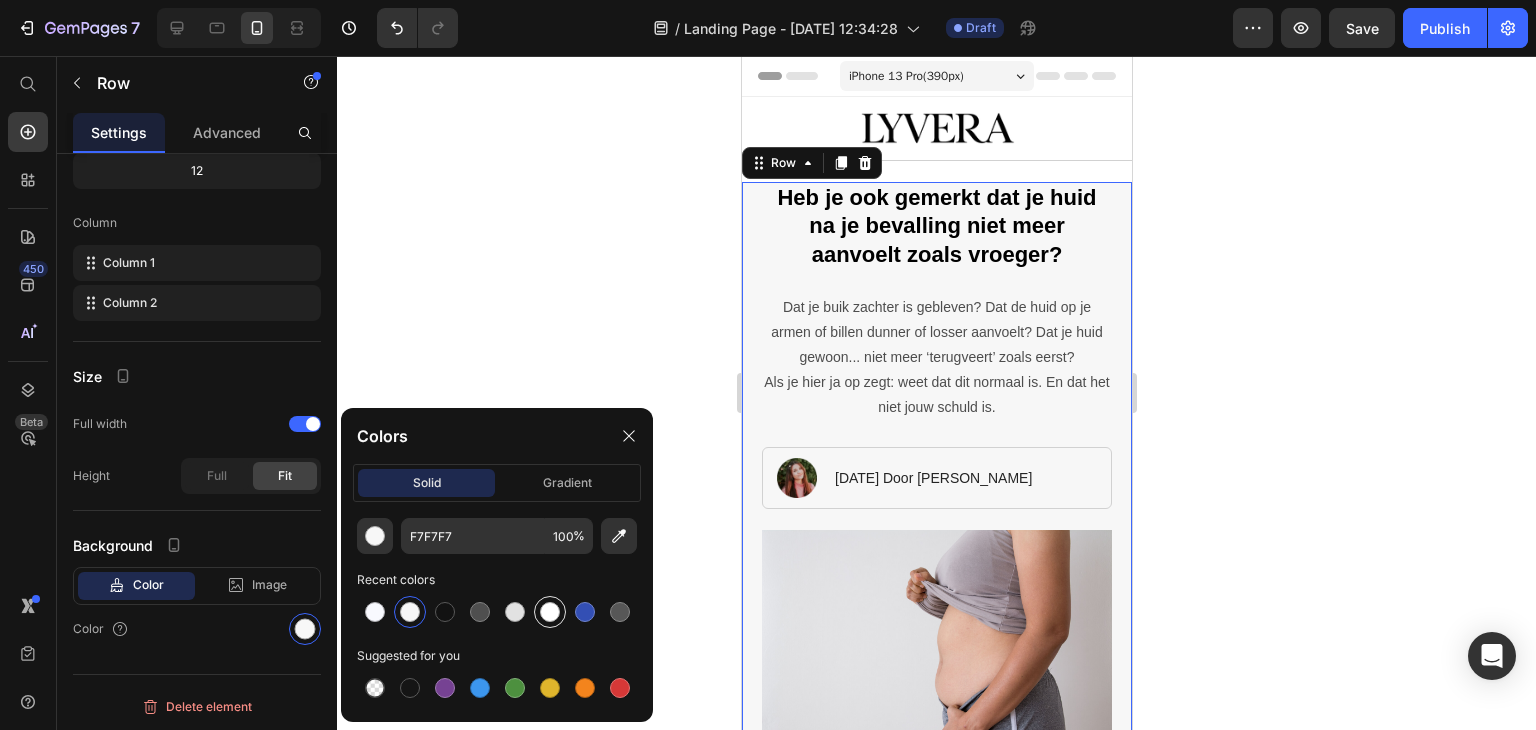 click at bounding box center [550, 612] 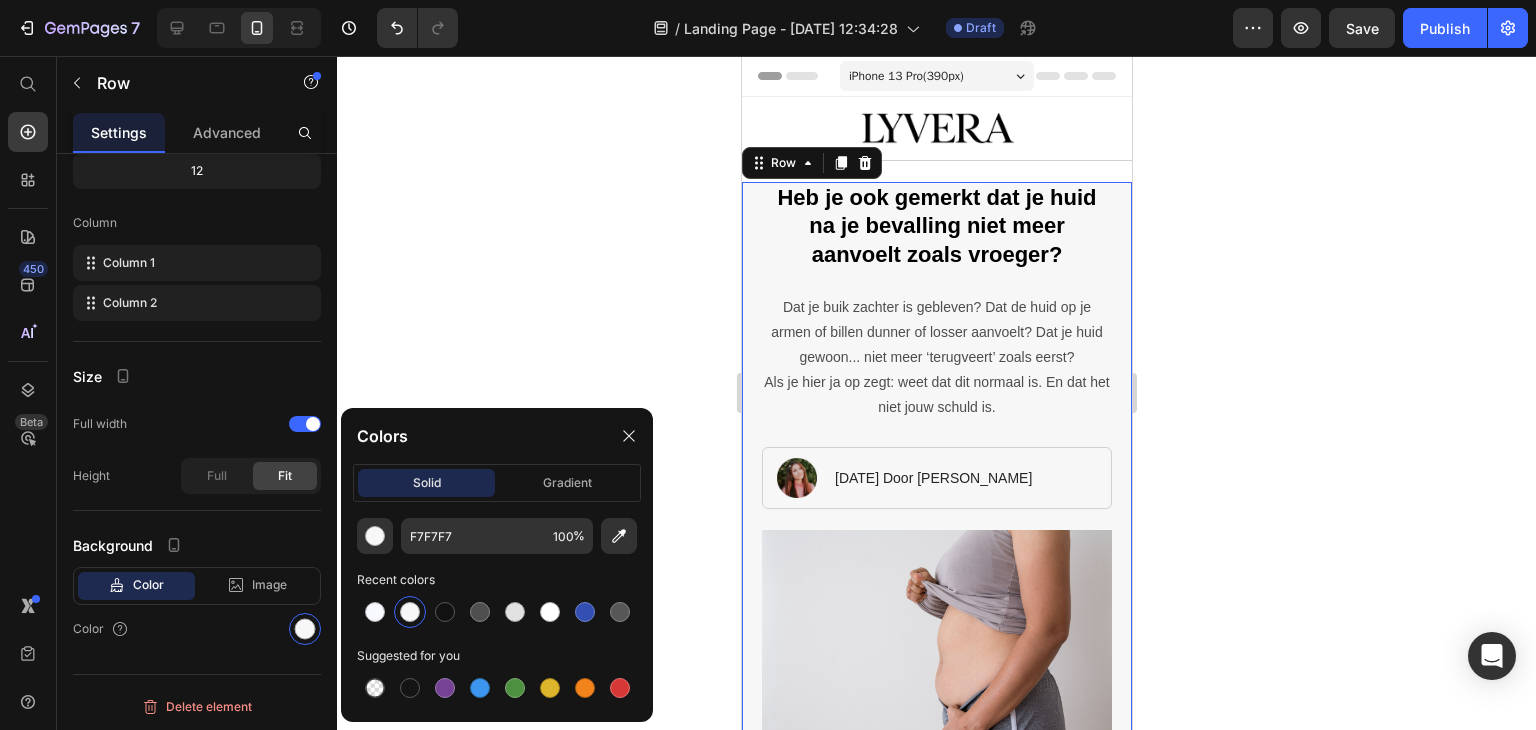 type on "FFFFFF" 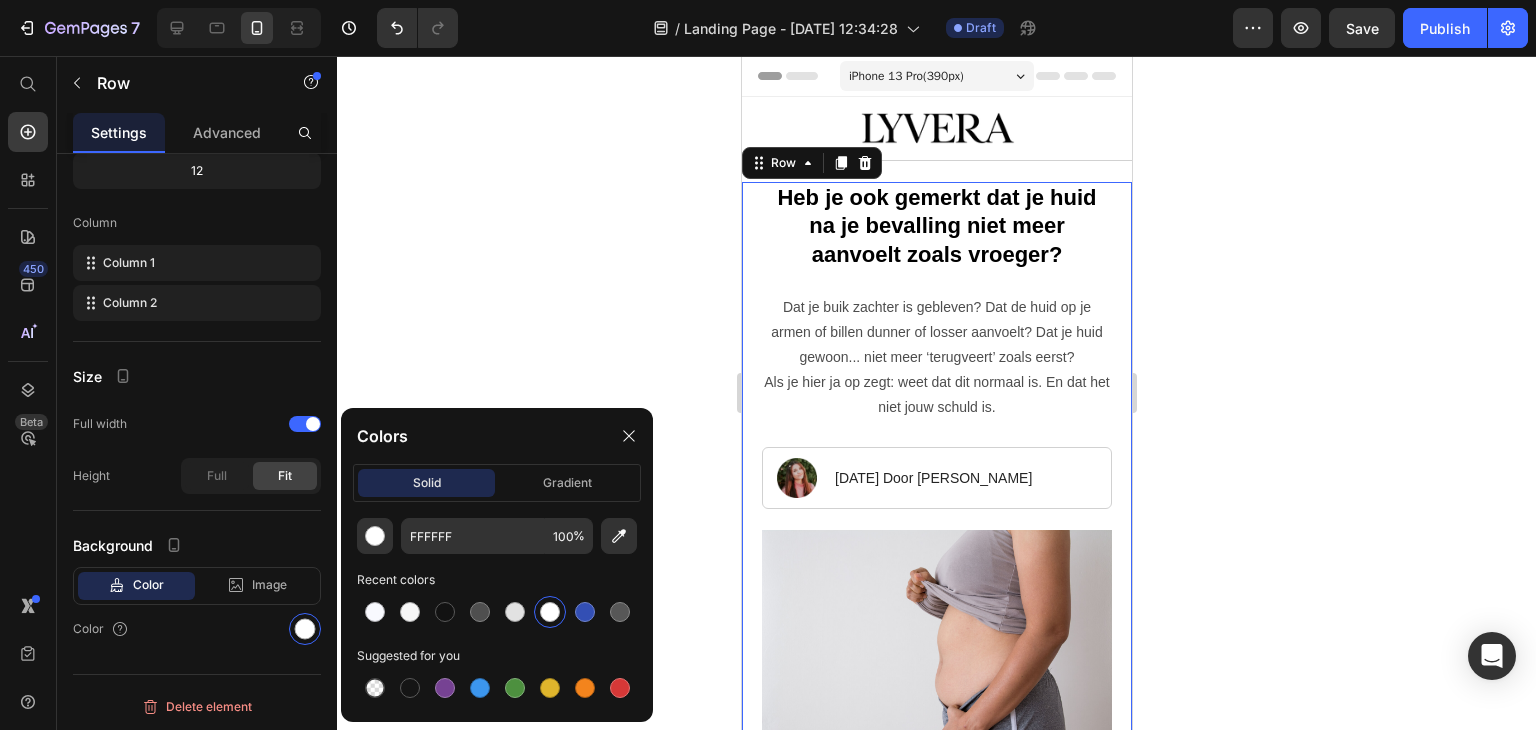 click 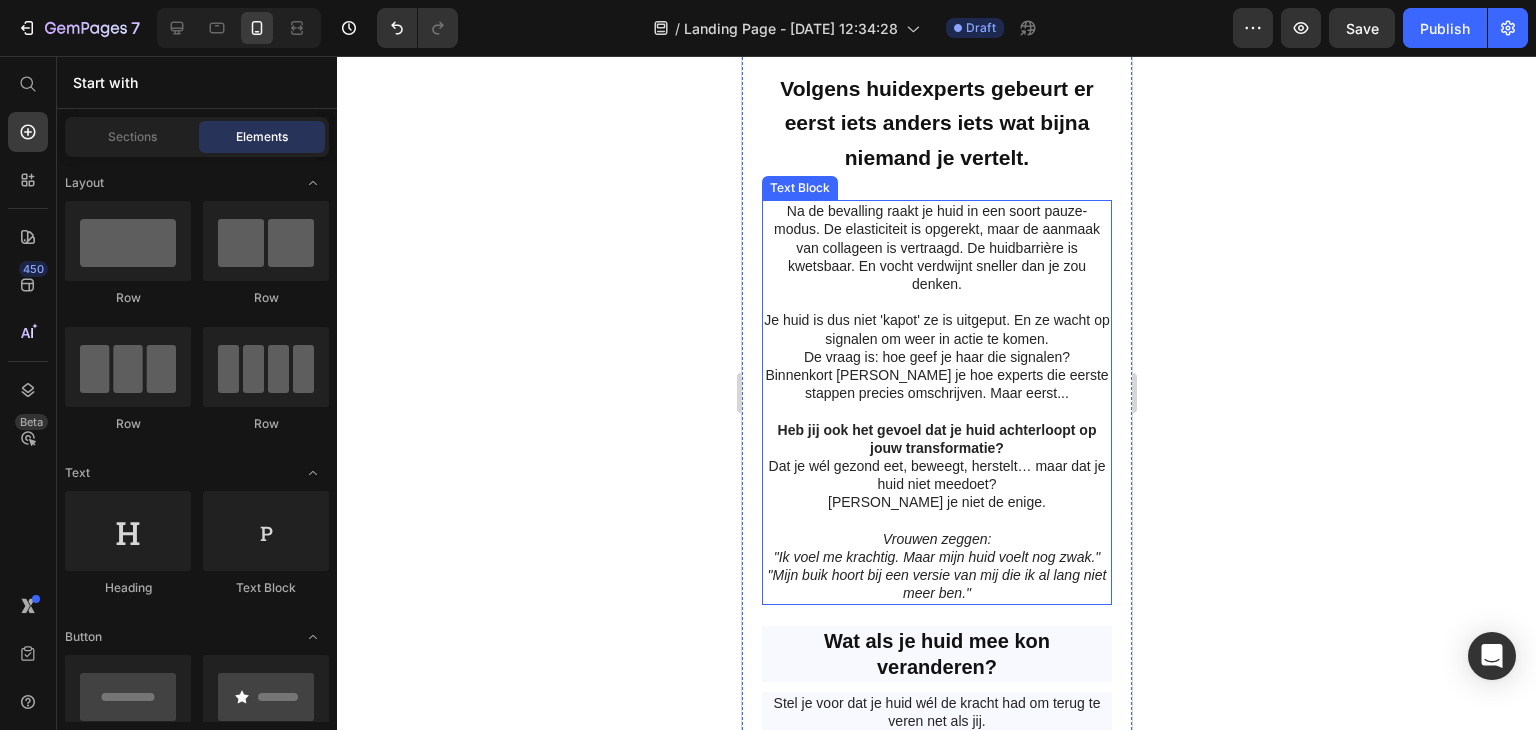 scroll, scrollTop: 1800, scrollLeft: 0, axis: vertical 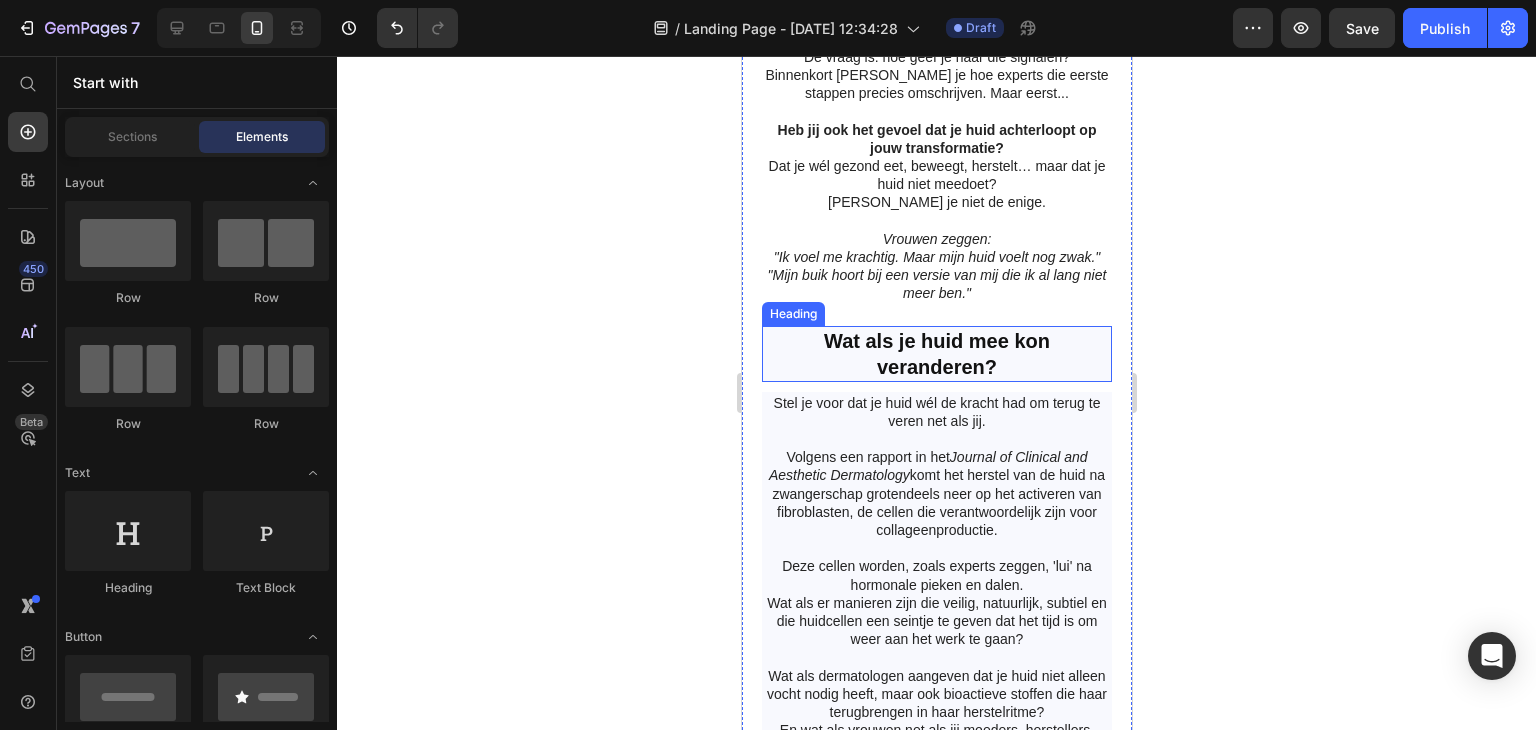 click on "⁠⁠⁠⁠⁠⁠⁠ Wat als je huid mee kon veranderen?" at bounding box center [936, 354] 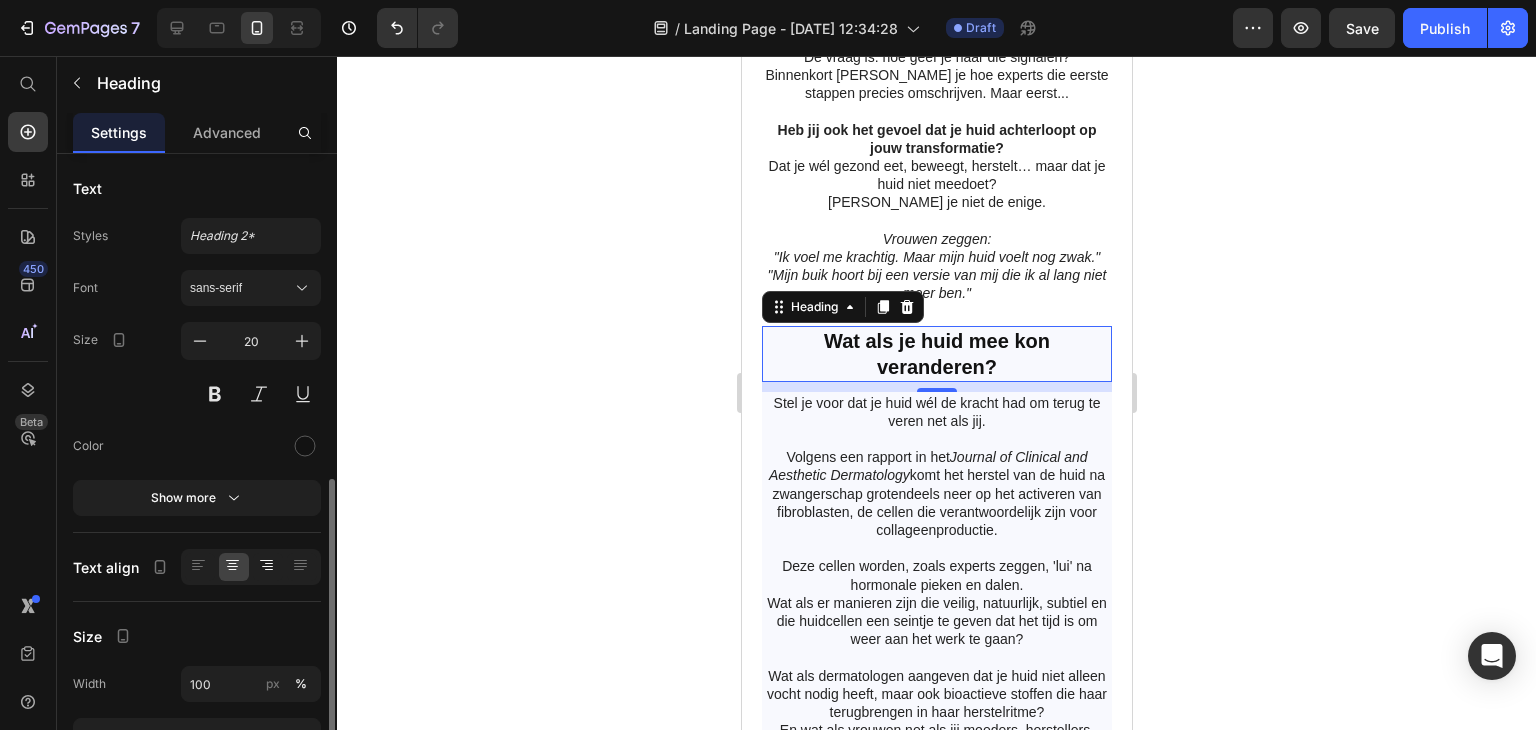 scroll, scrollTop: 200, scrollLeft: 0, axis: vertical 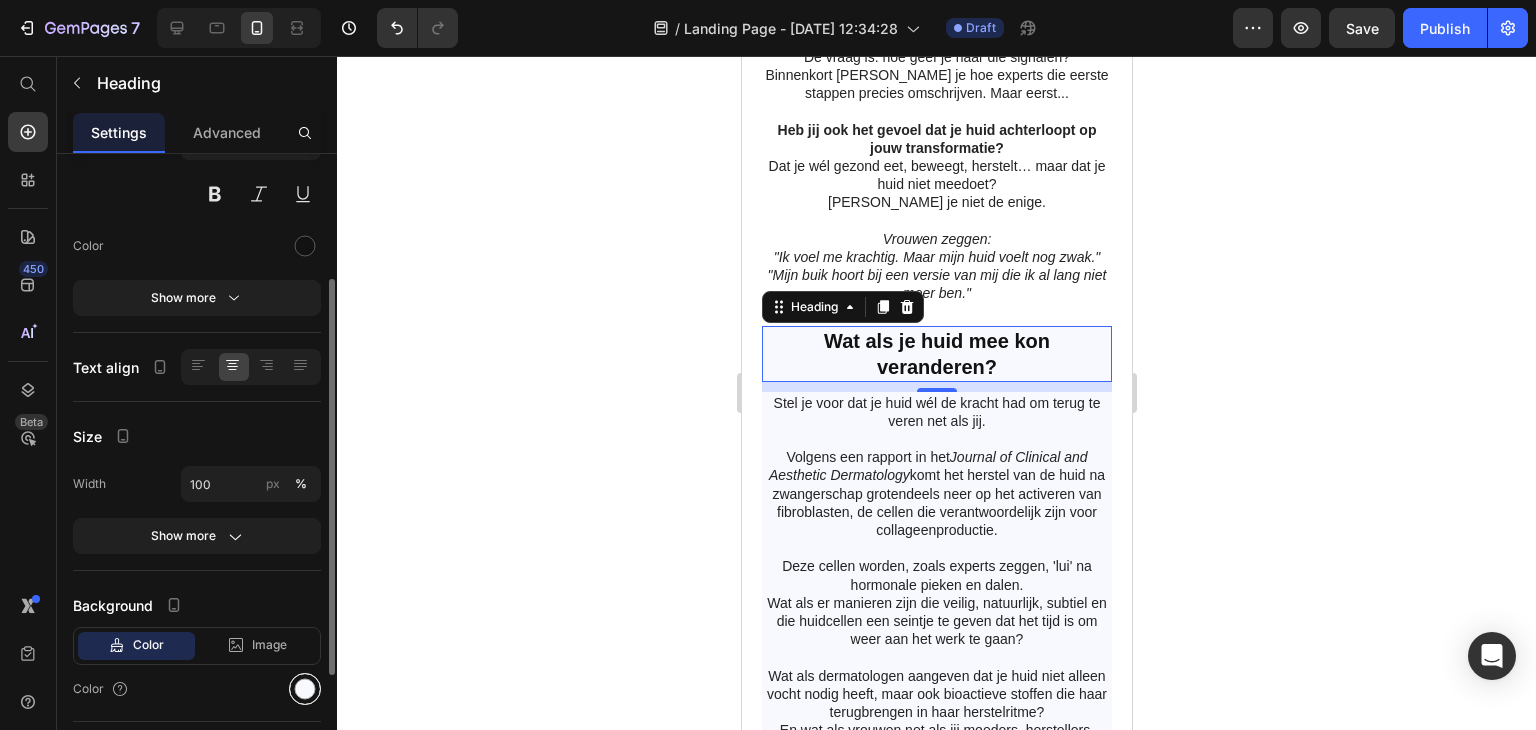 click at bounding box center (305, 689) 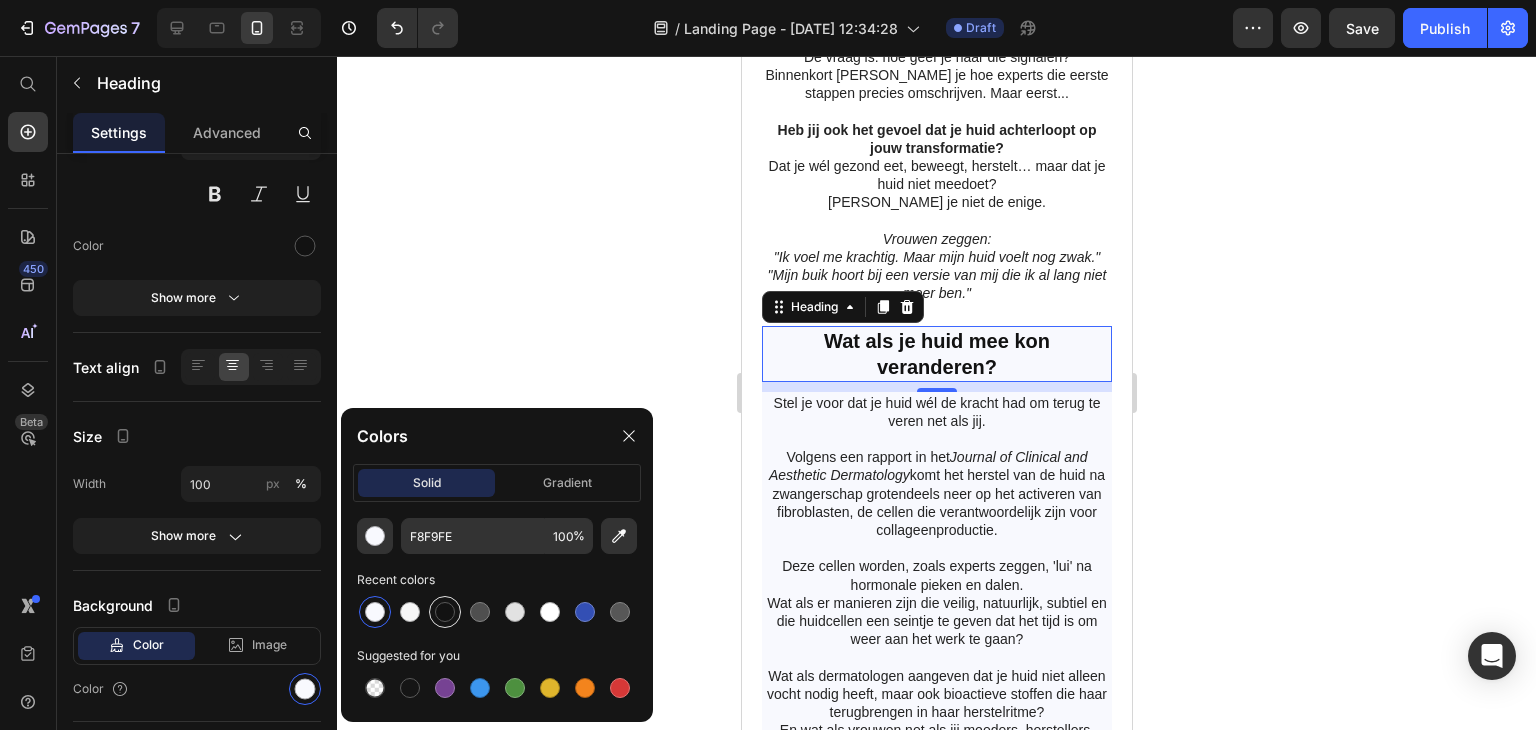 click at bounding box center (445, 612) 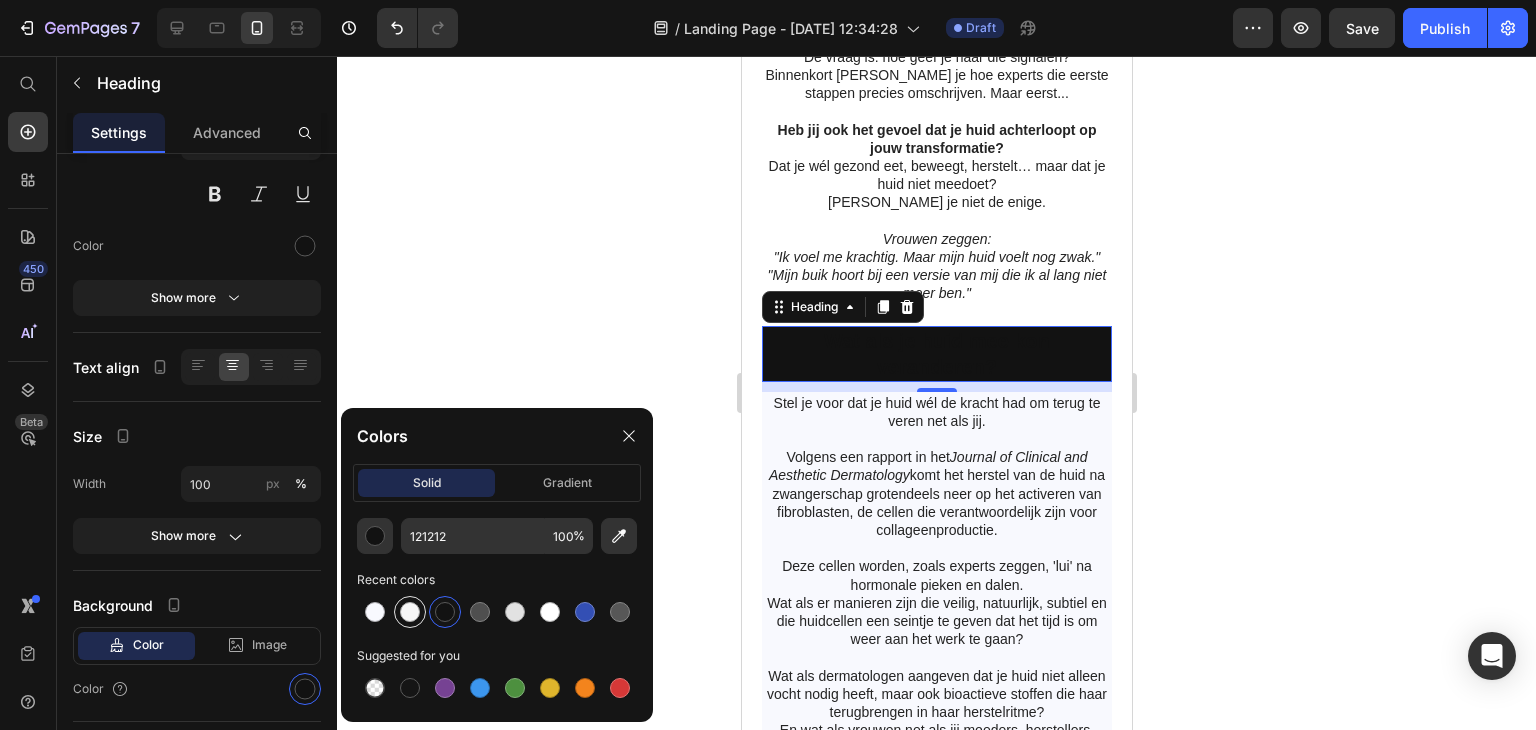 click at bounding box center [410, 612] 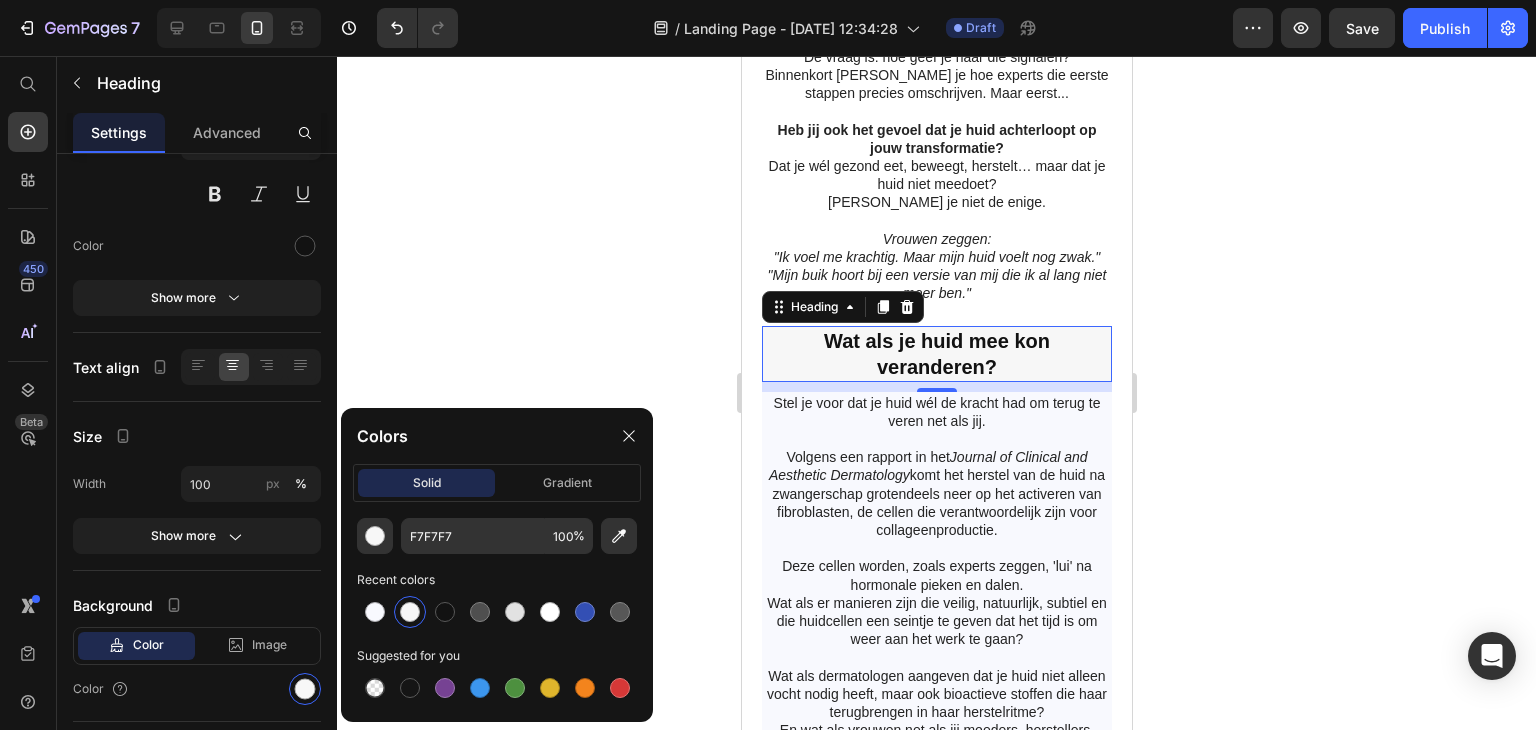 click 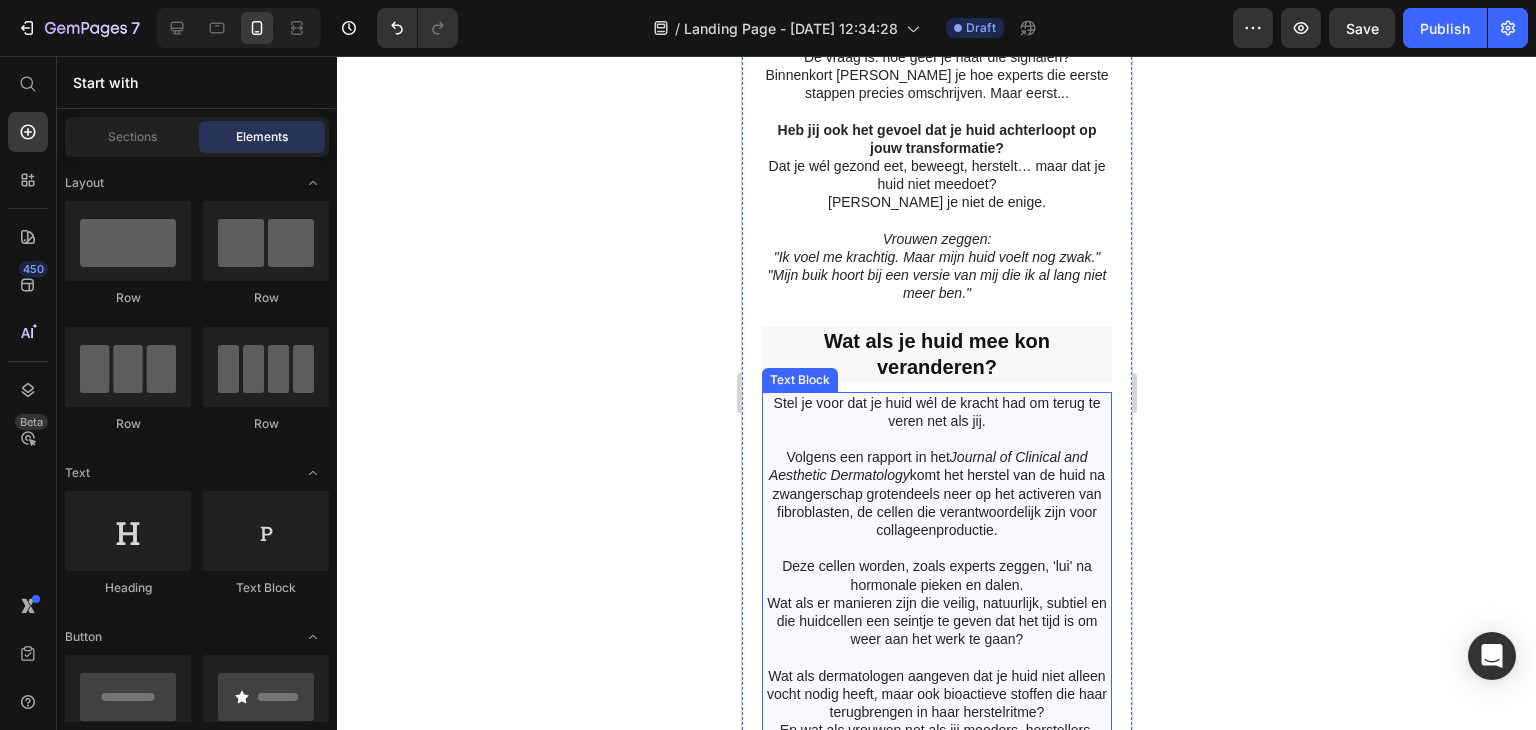 click on "Stel je voor dat je huid wél de kracht had om terug te veren net als jij." at bounding box center [936, 412] 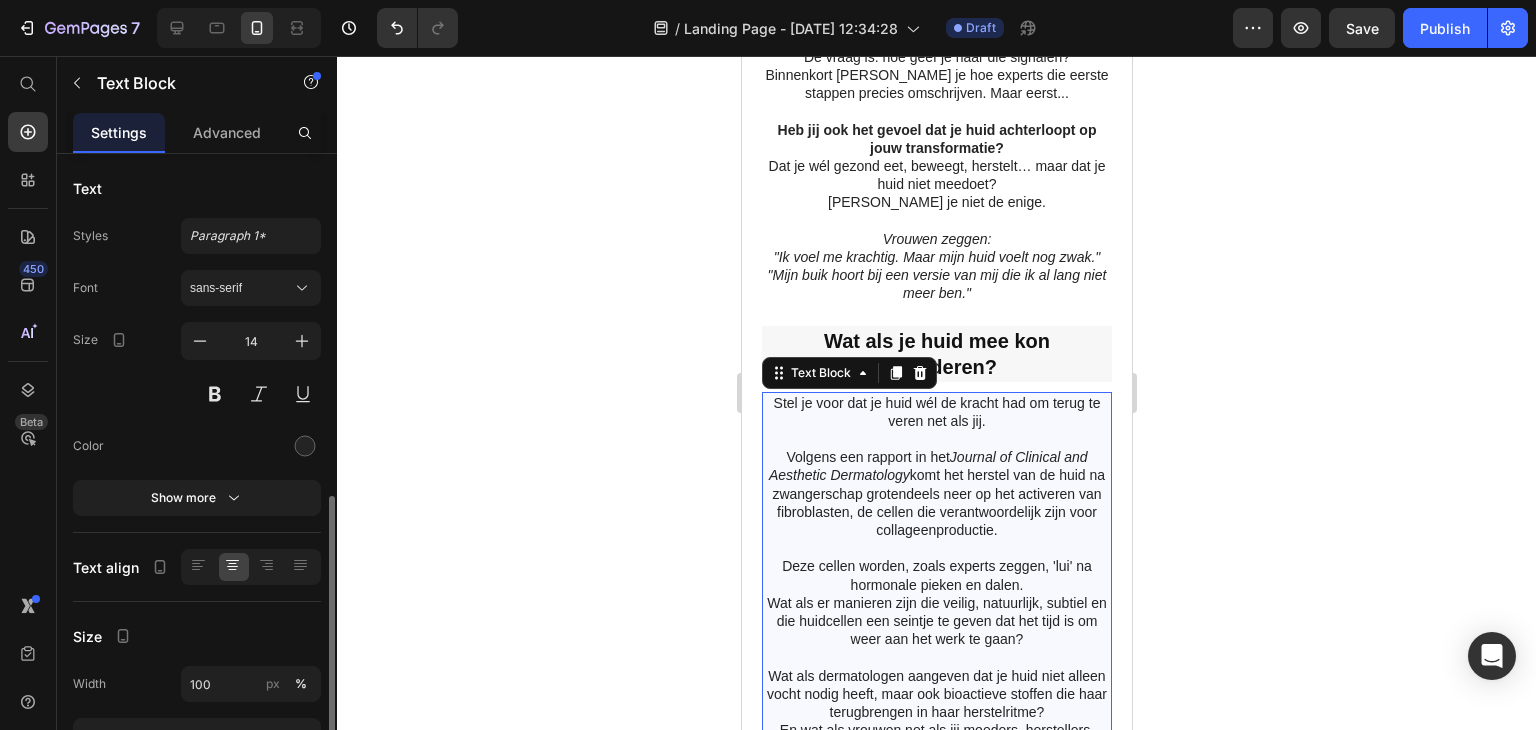 scroll, scrollTop: 260, scrollLeft: 0, axis: vertical 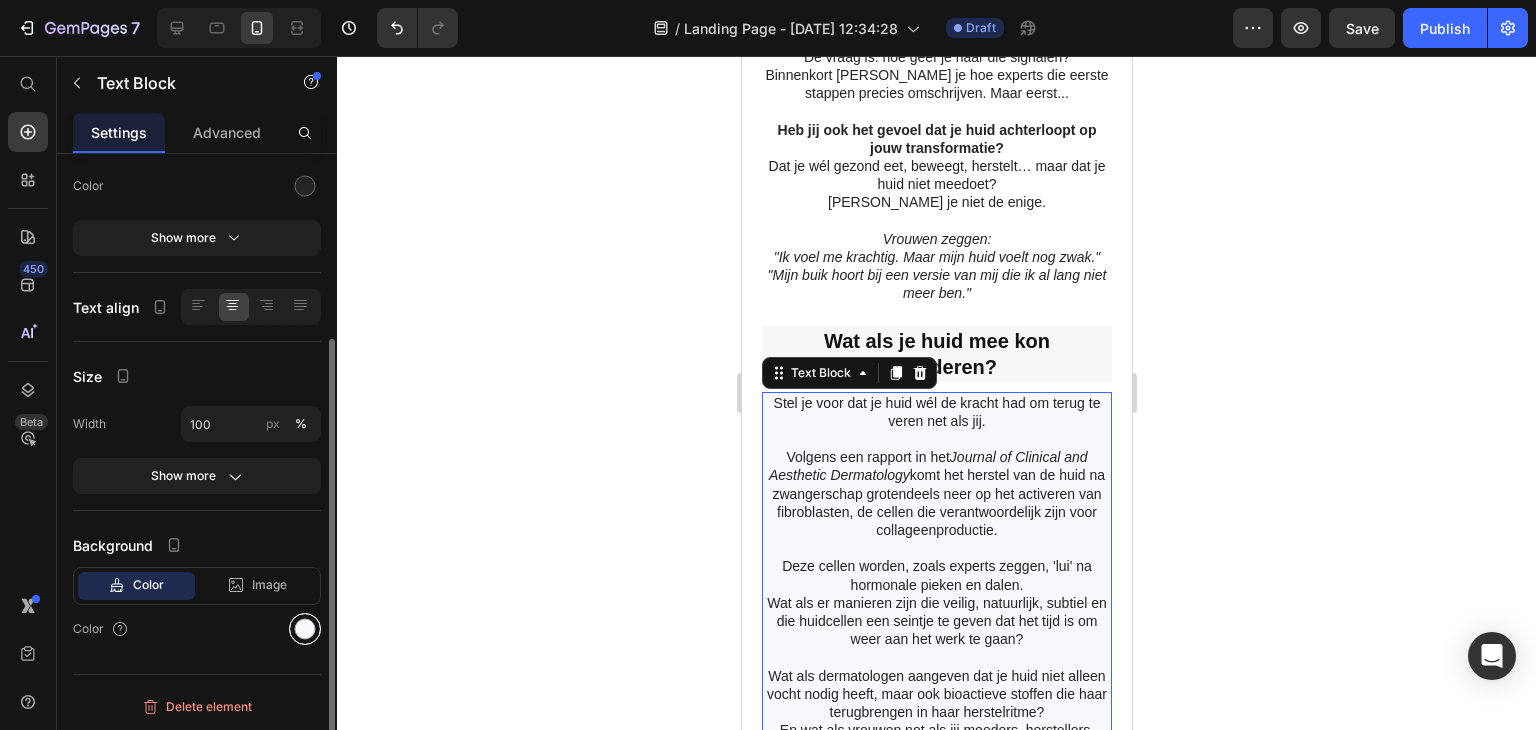 click at bounding box center (305, 629) 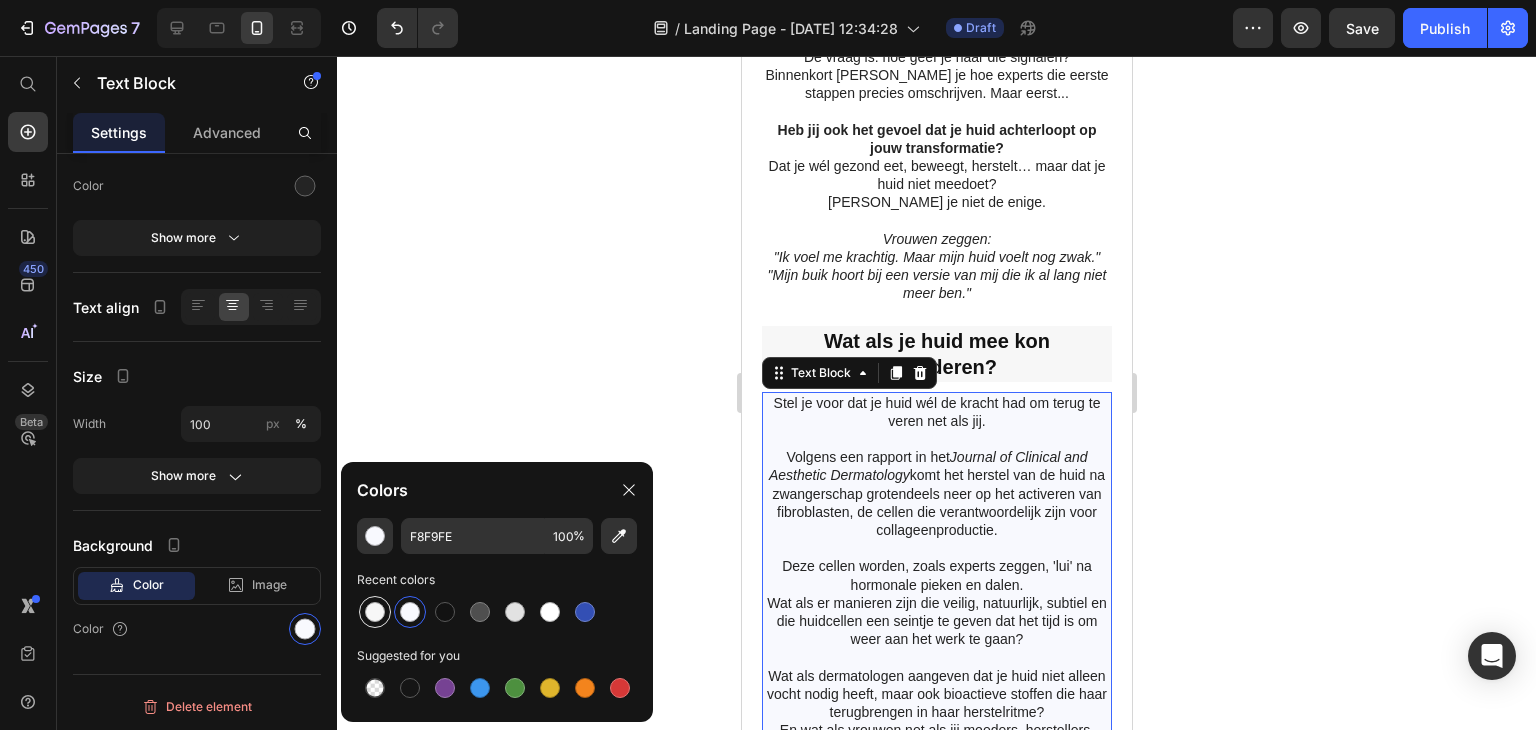 click at bounding box center [375, 612] 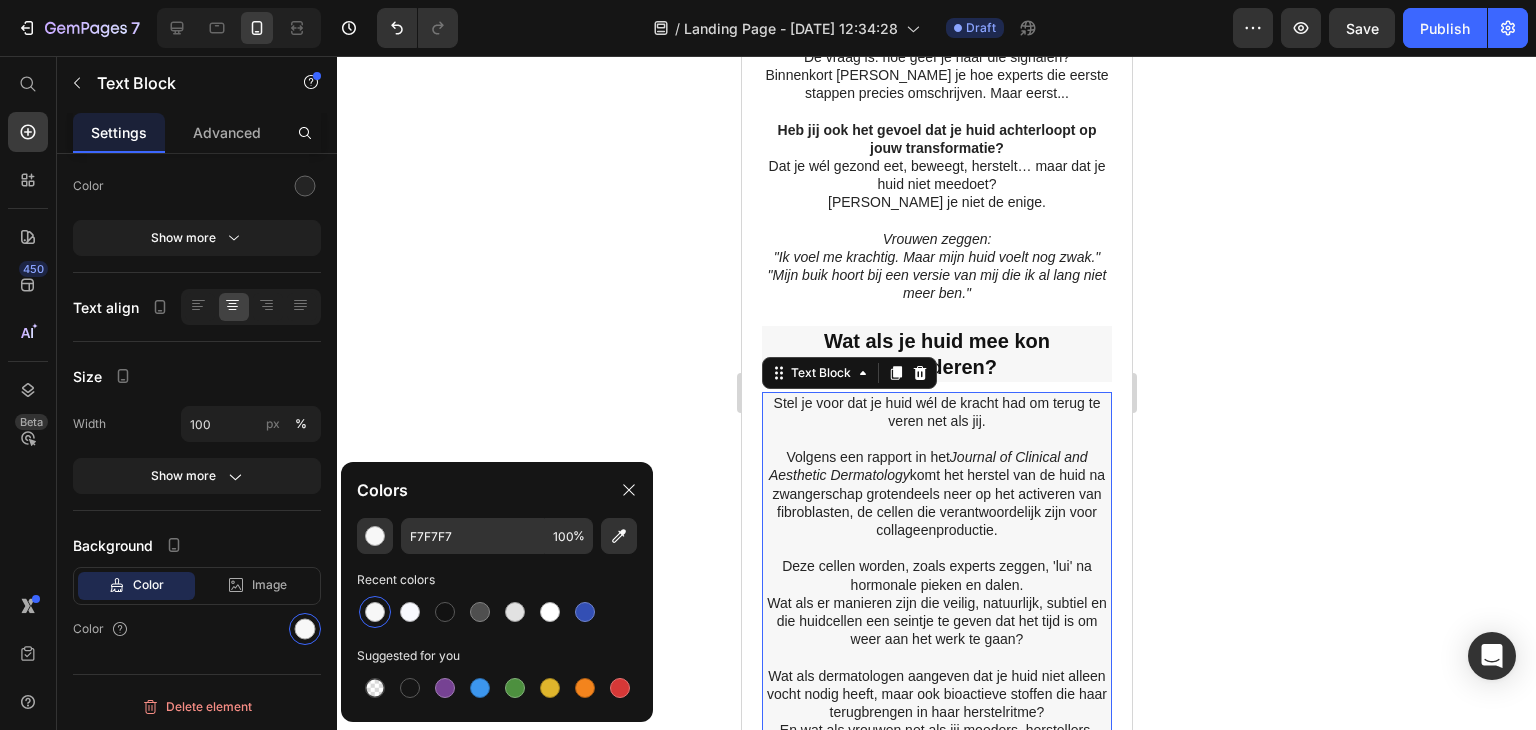 click 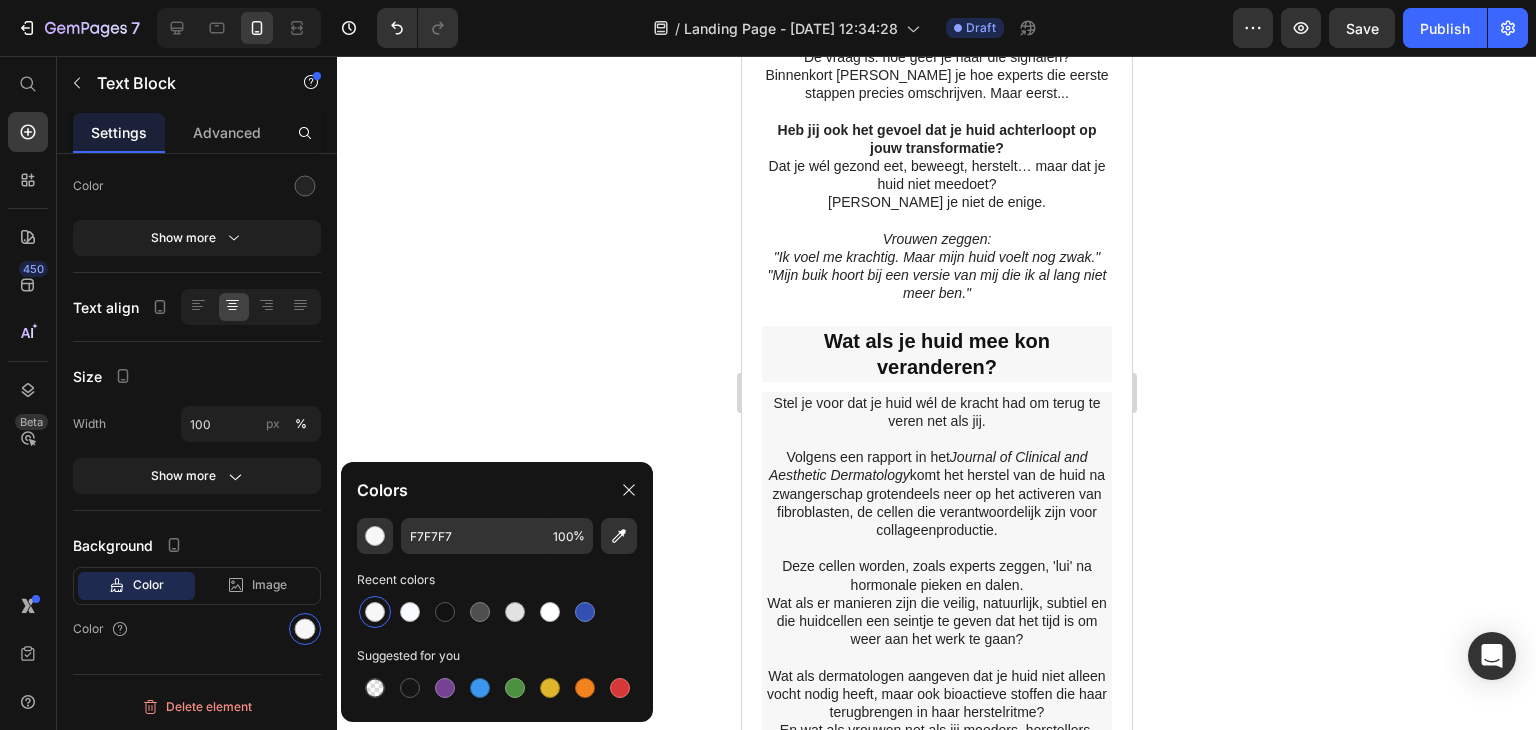 click 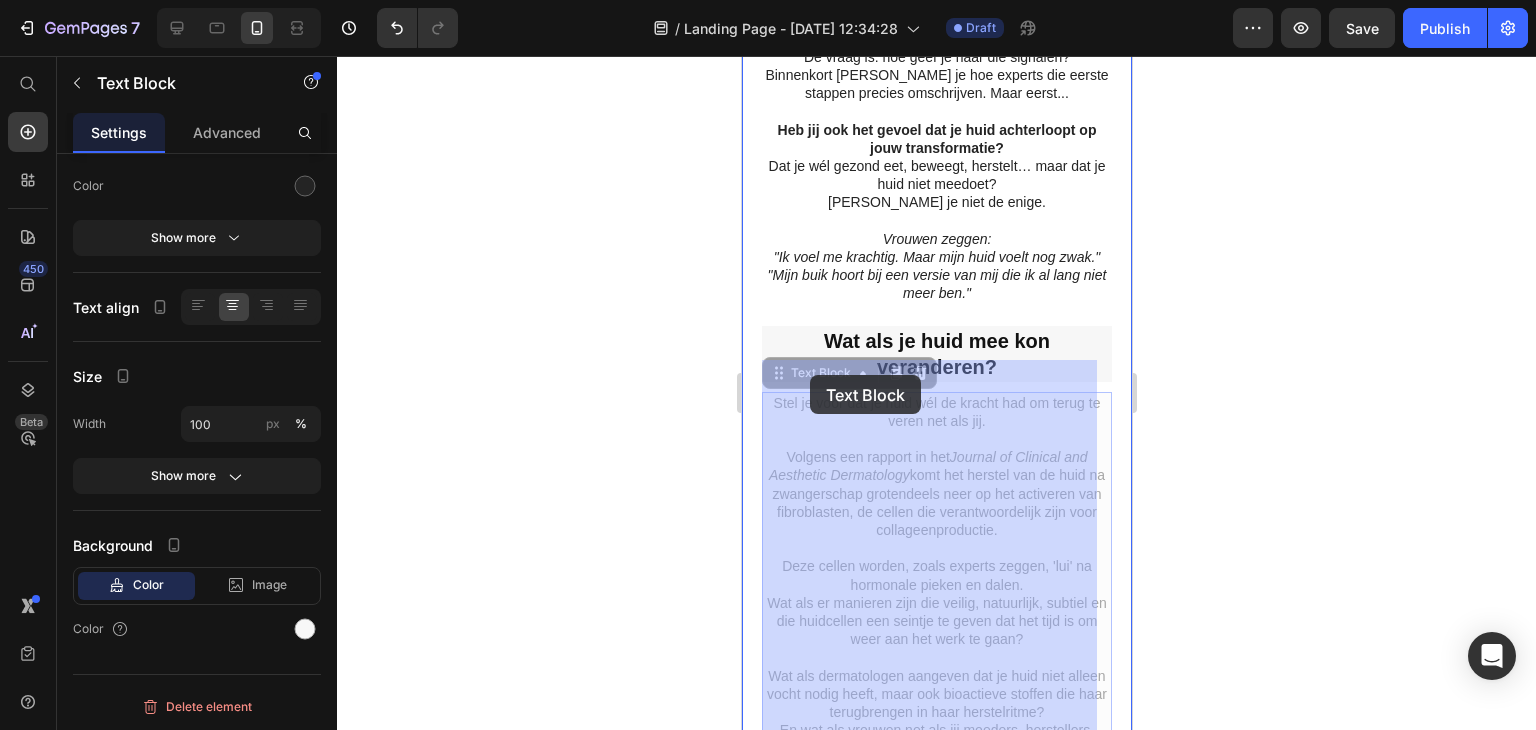 drag, startPoint x: 811, startPoint y: 387, endPoint x: 809, endPoint y: 375, distance: 12.165525 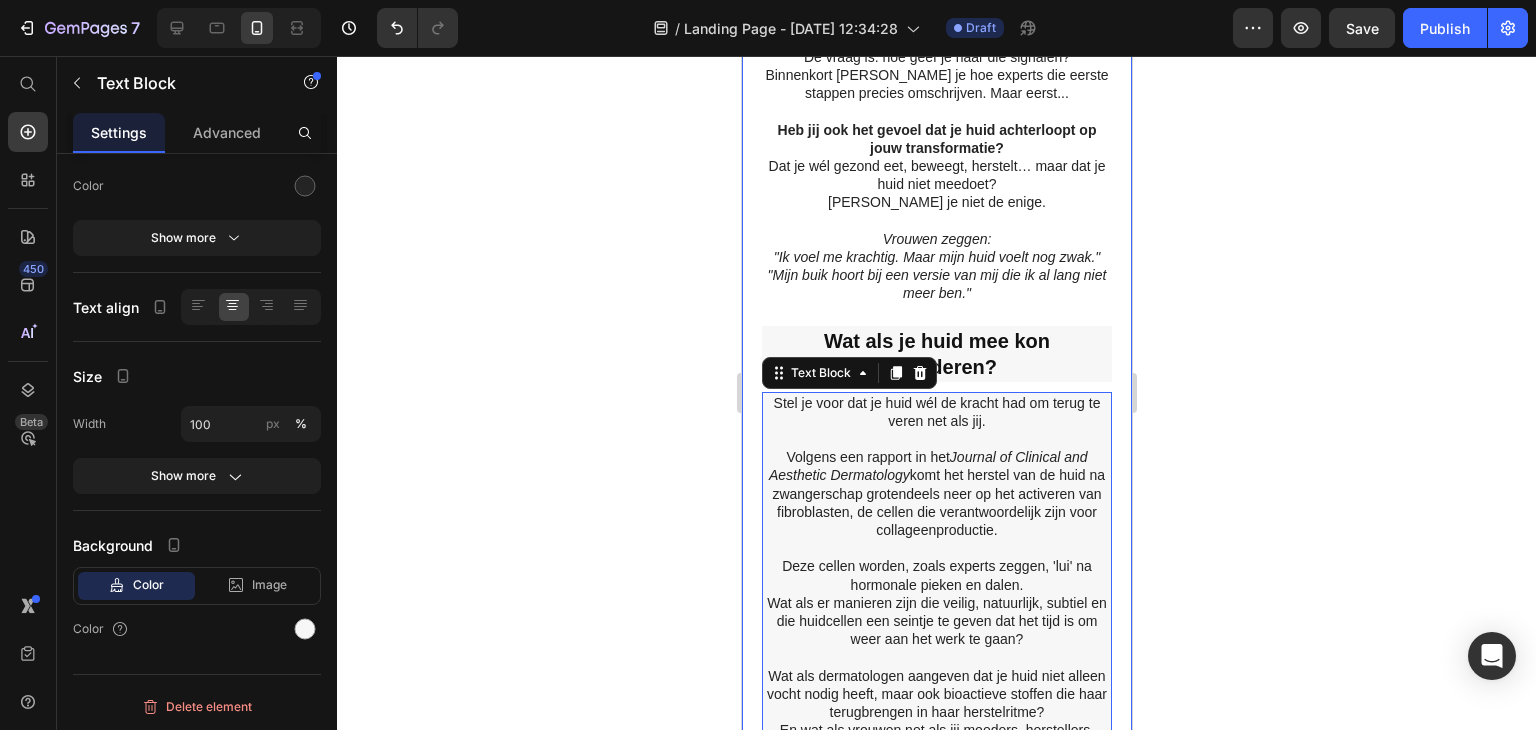 click 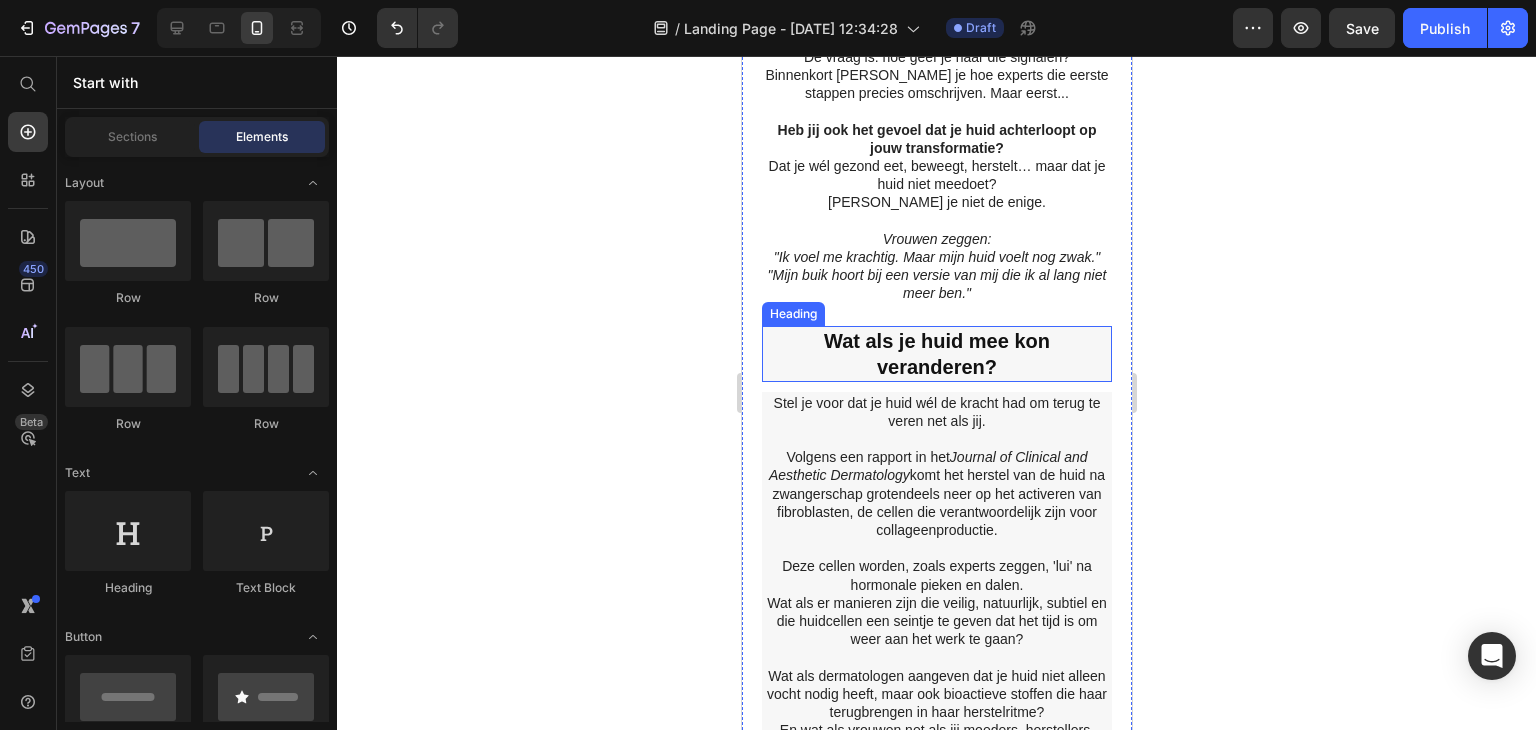 click on "⁠⁠⁠⁠⁠⁠⁠ Wat als je huid mee kon veranderen?" at bounding box center [936, 354] 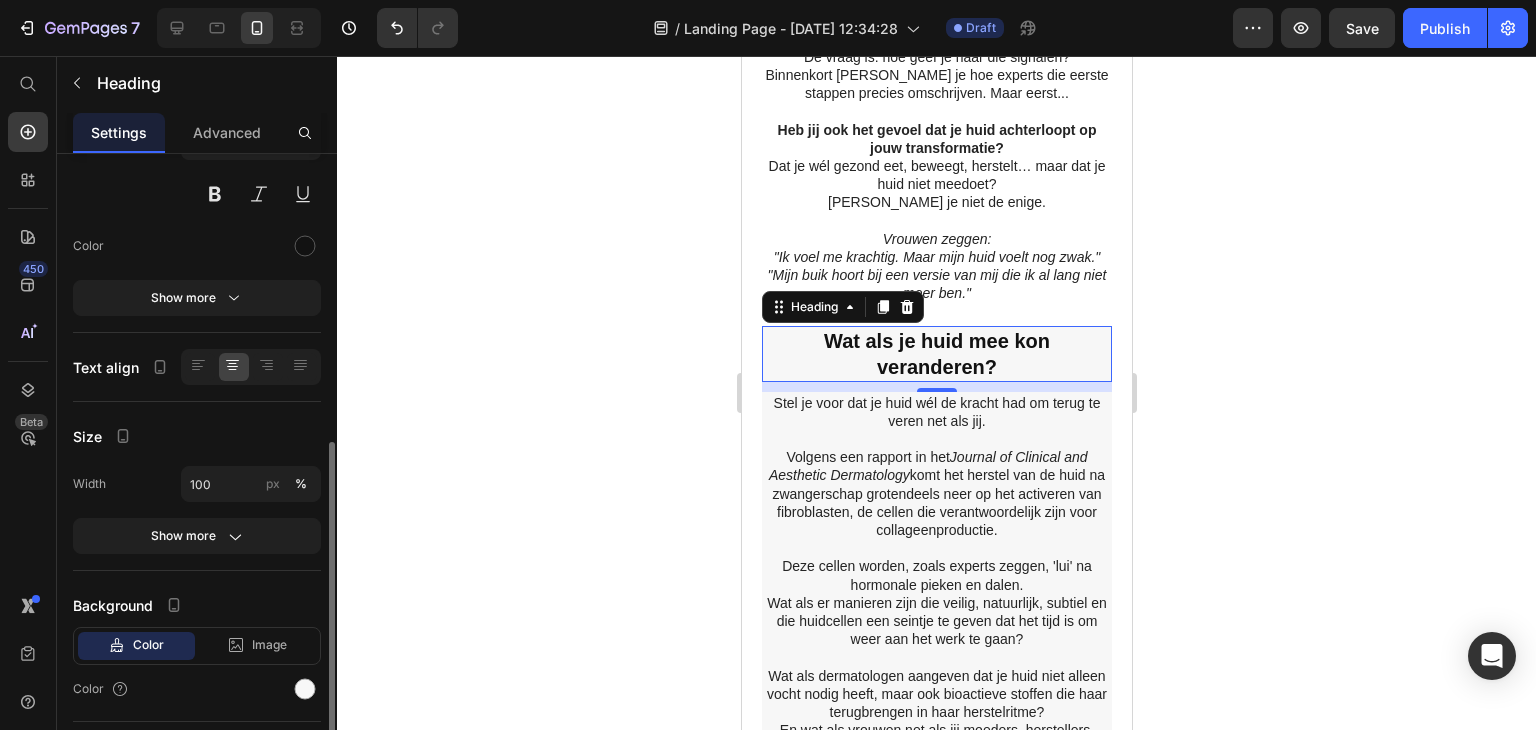 scroll, scrollTop: 300, scrollLeft: 0, axis: vertical 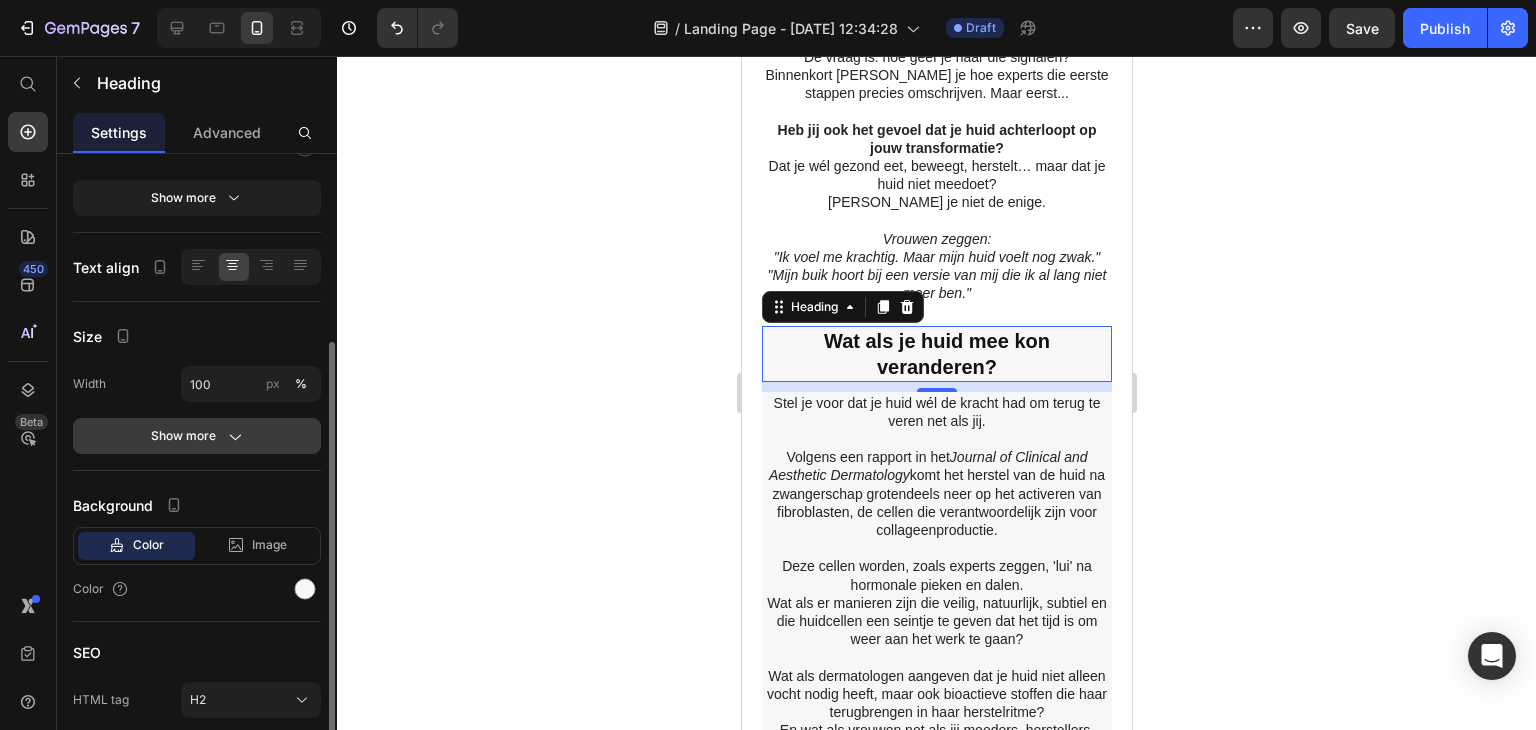 click on "Show more" 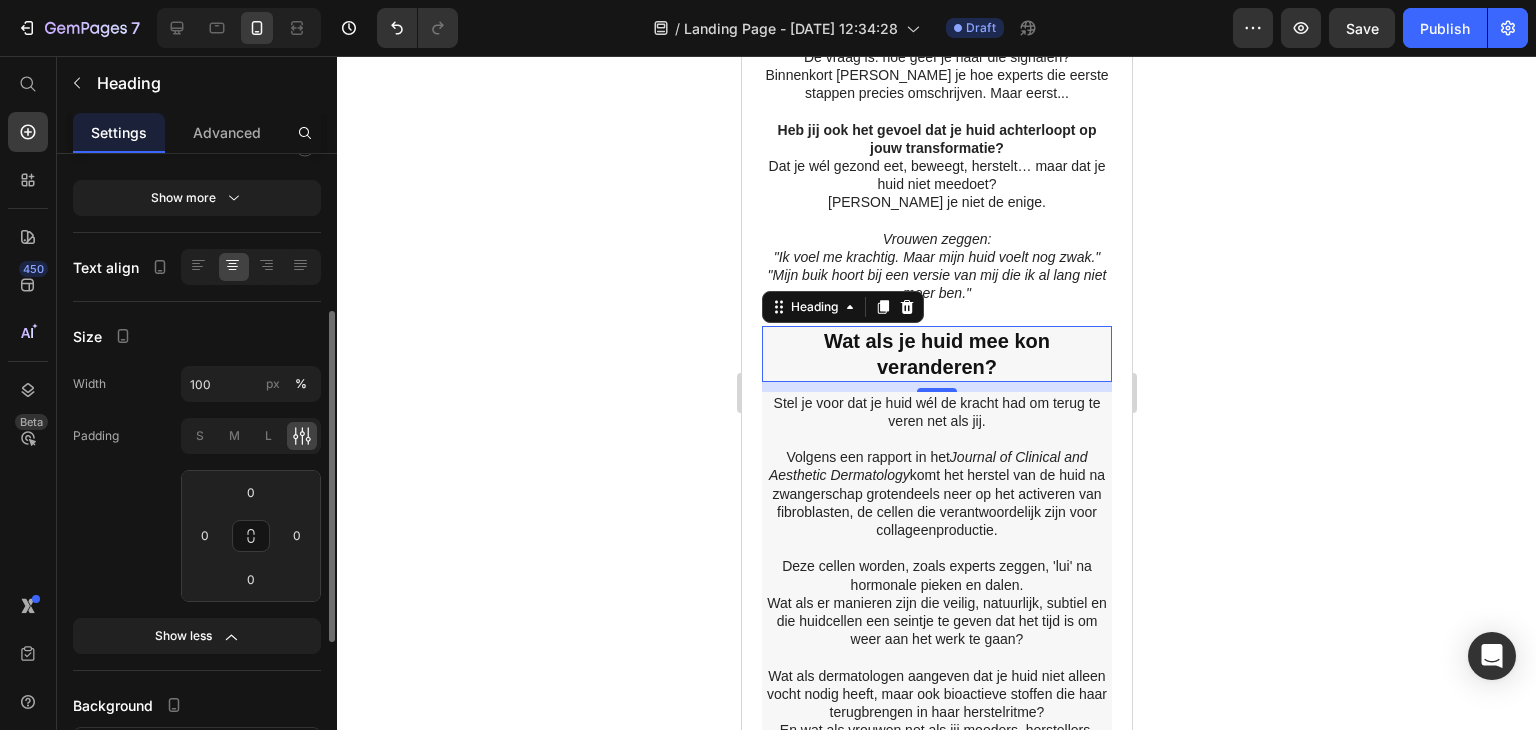scroll, scrollTop: 400, scrollLeft: 0, axis: vertical 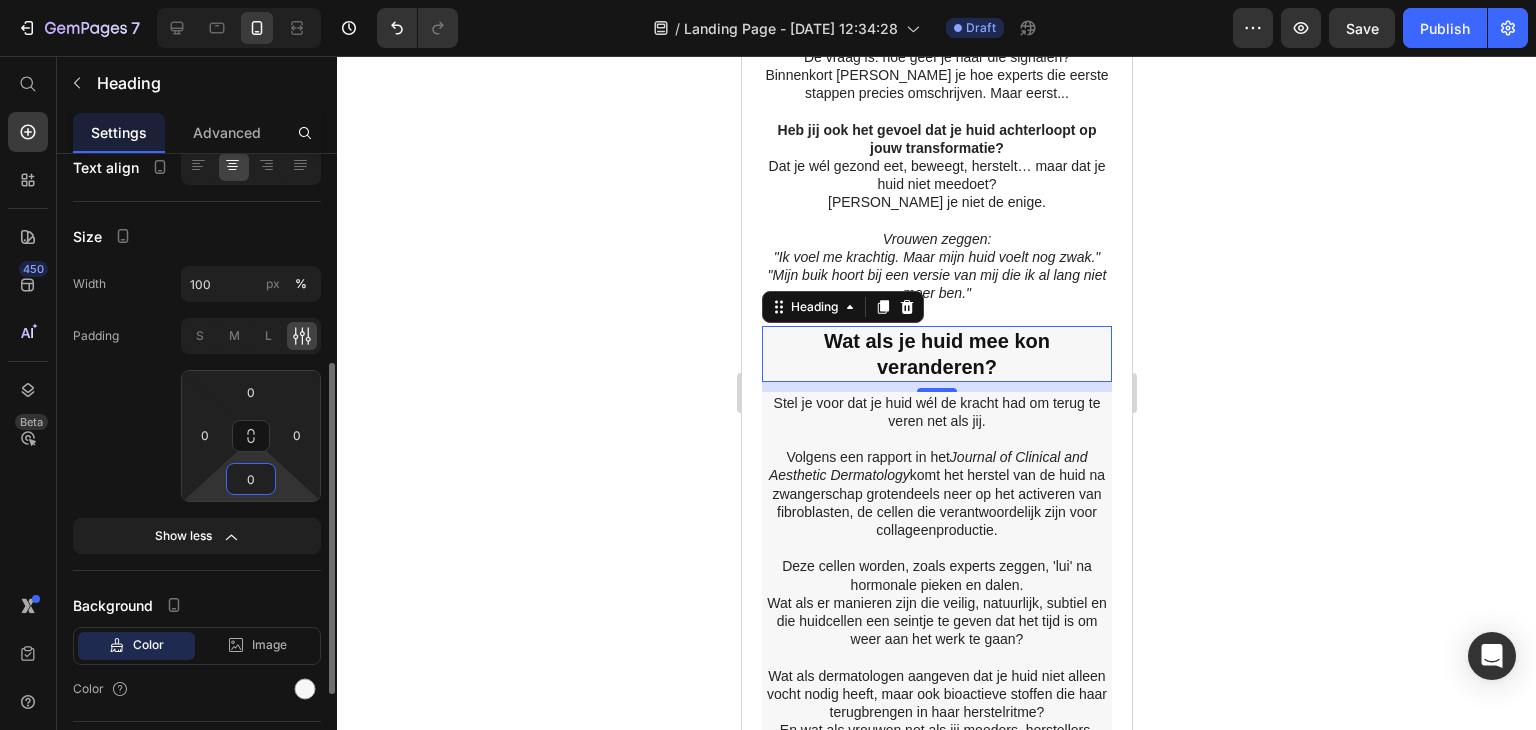 click on "0" at bounding box center [251, 479] 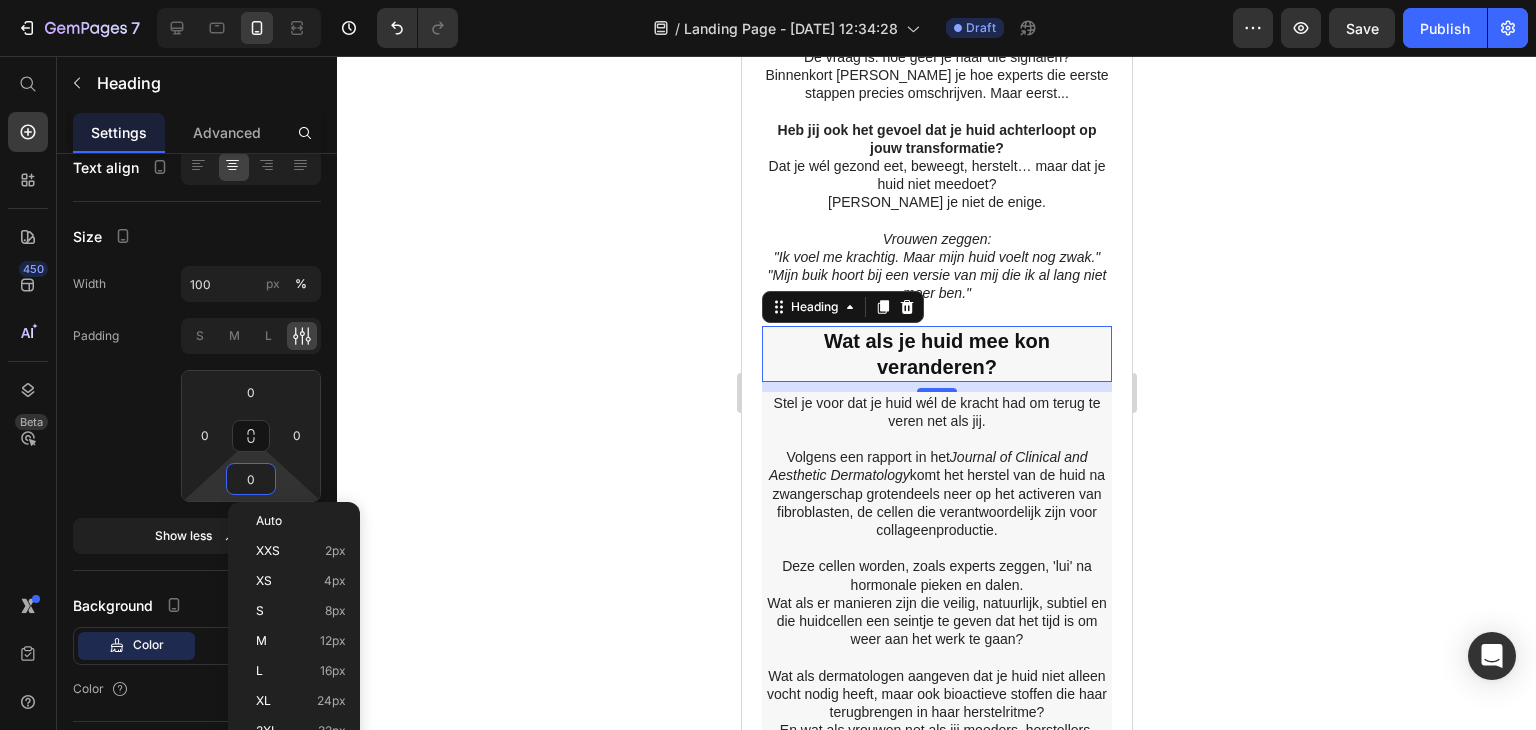 click 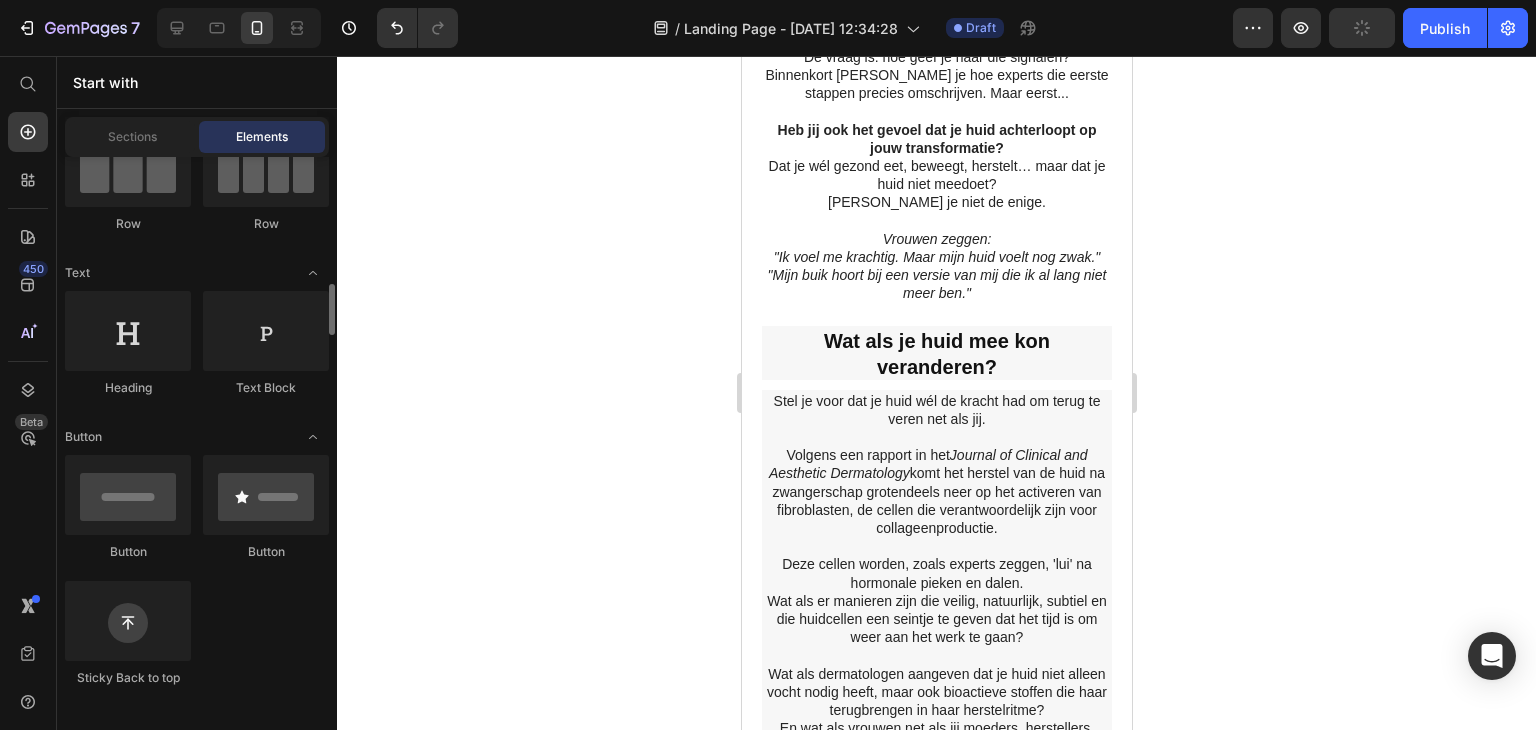 scroll, scrollTop: 0, scrollLeft: 0, axis: both 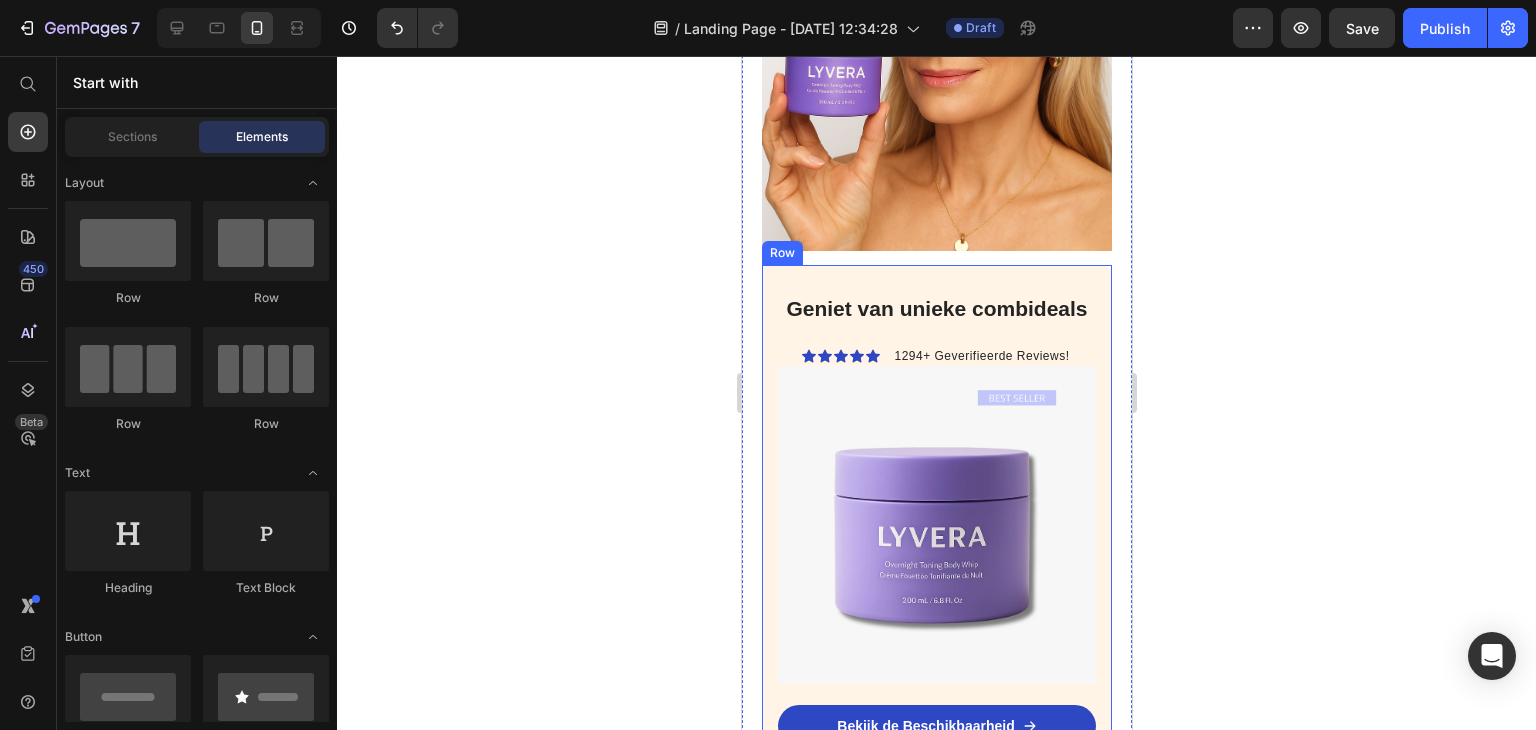click on "Geniet van unieke combideals Heading
Icon
Icon
Icon
Icon
Icon Icon List 1294+ Geverifieerde Reviews! Text Block Row Image
Bekijk de Beschikbaarheid Button
Dermatologisch ontwikkeld voor [MEDICAL_DATA] huid
Rijk aan collageen-activerende plantenextracten
[GEOGRAPHIC_DATA], kalmeert en beschermt de huidbarrière
Hypoallergeen geschikt voor gevoelige huid Item List Row" at bounding box center [936, 591] 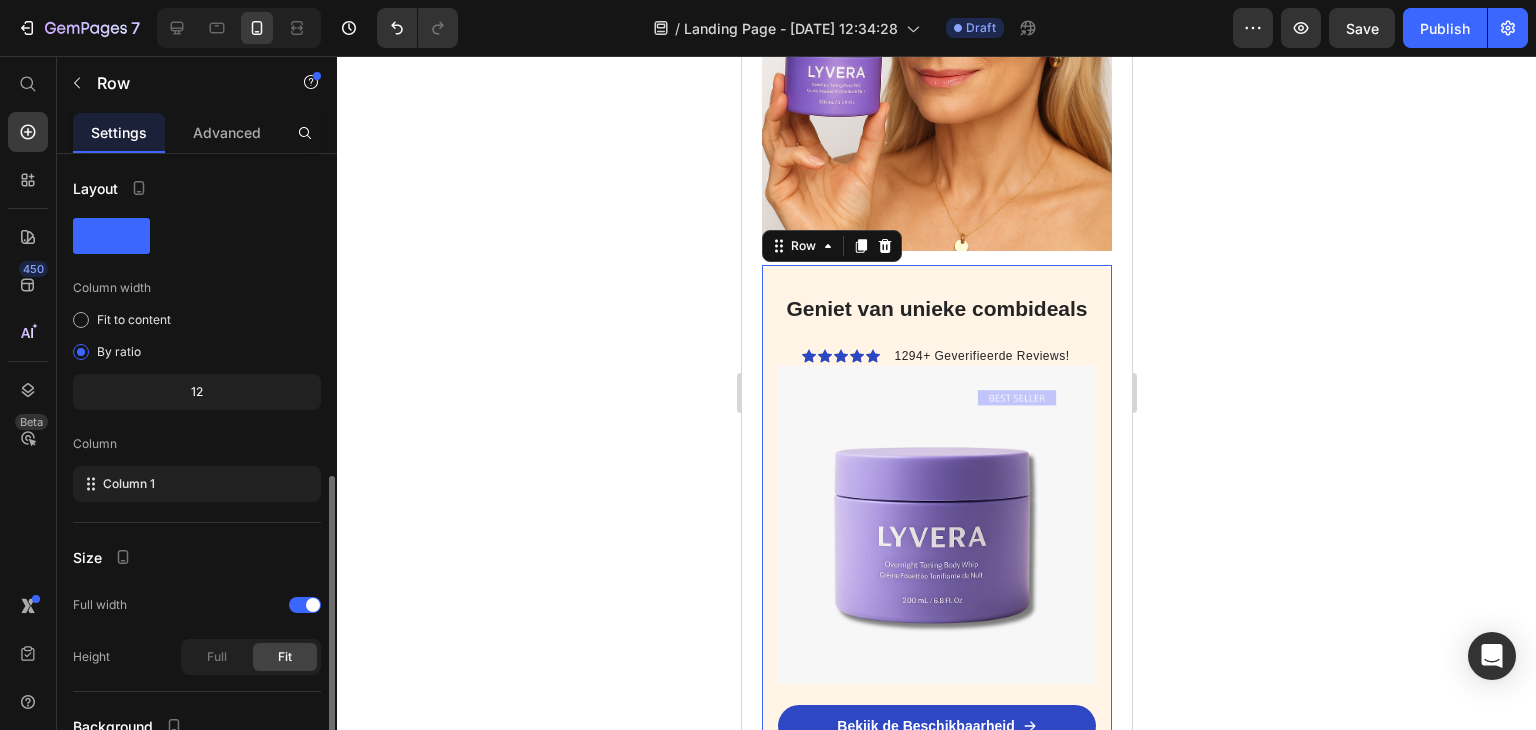 scroll, scrollTop: 181, scrollLeft: 0, axis: vertical 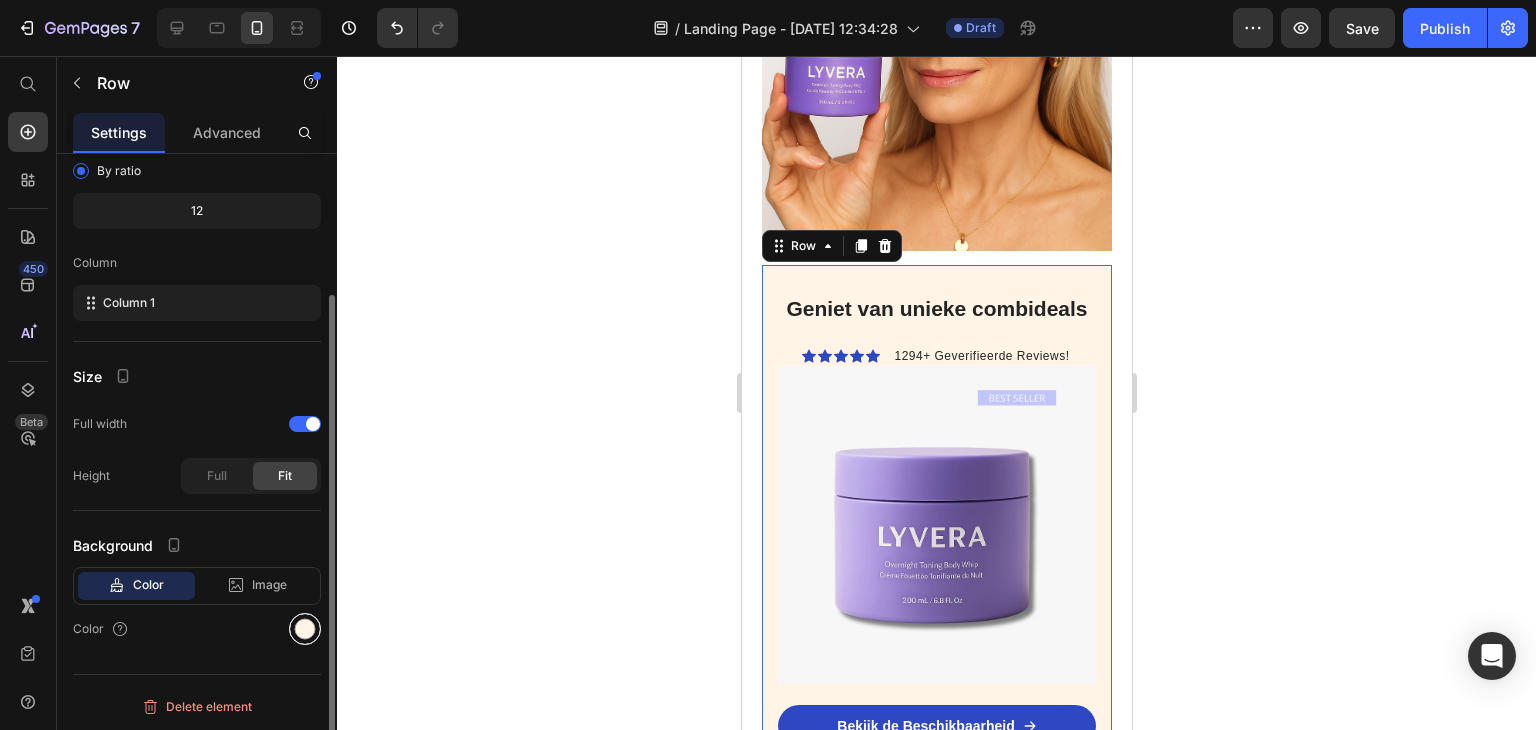 click at bounding box center (305, 629) 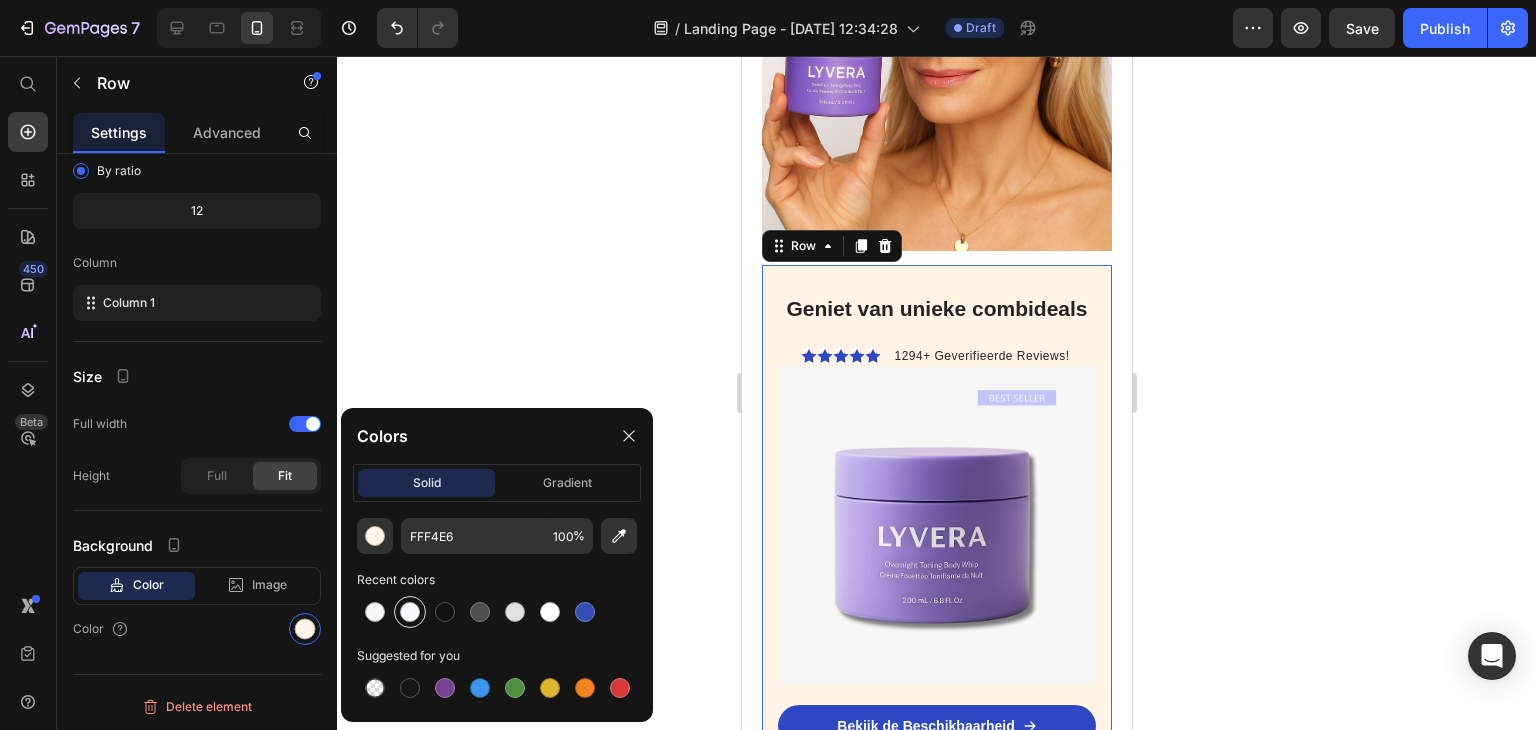 click at bounding box center (410, 612) 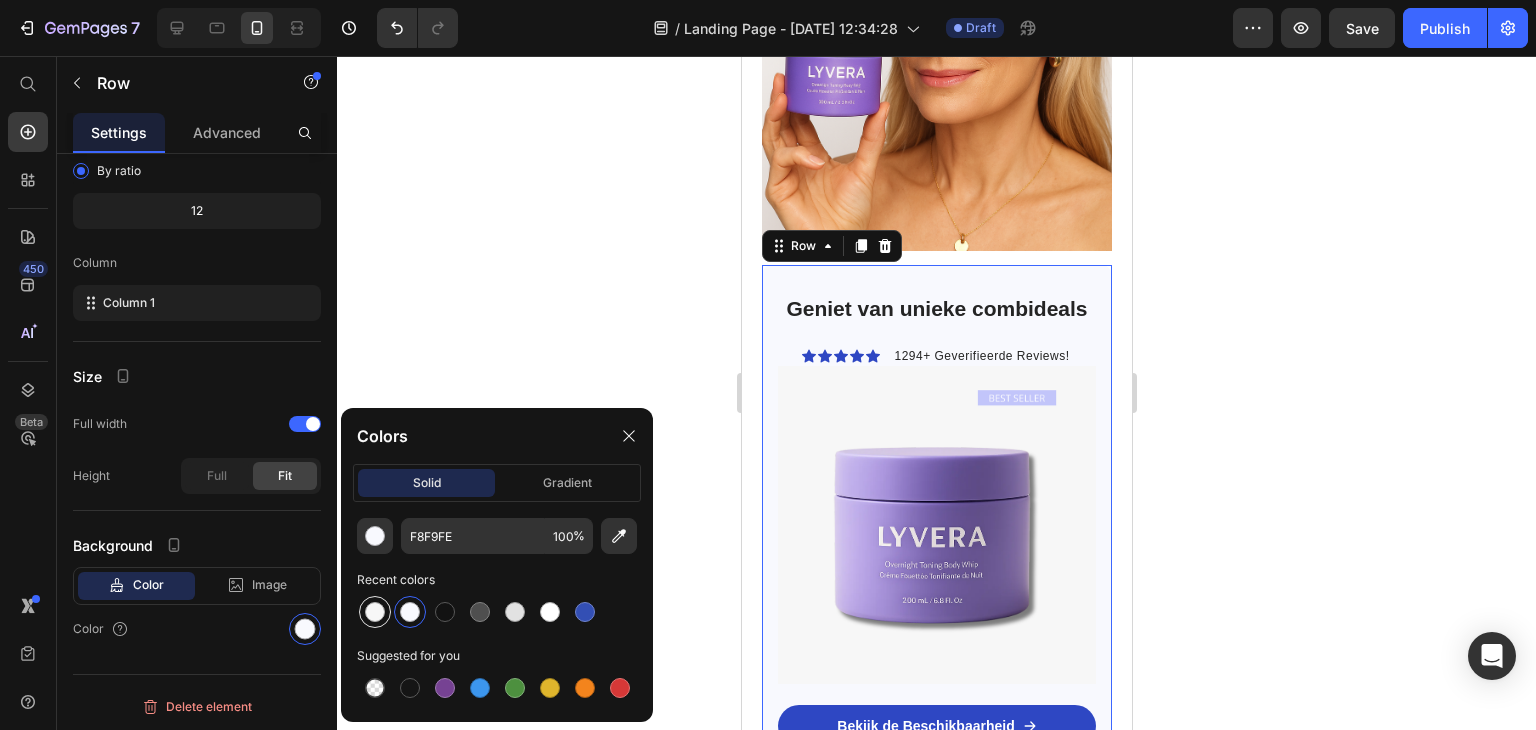 click at bounding box center (375, 612) 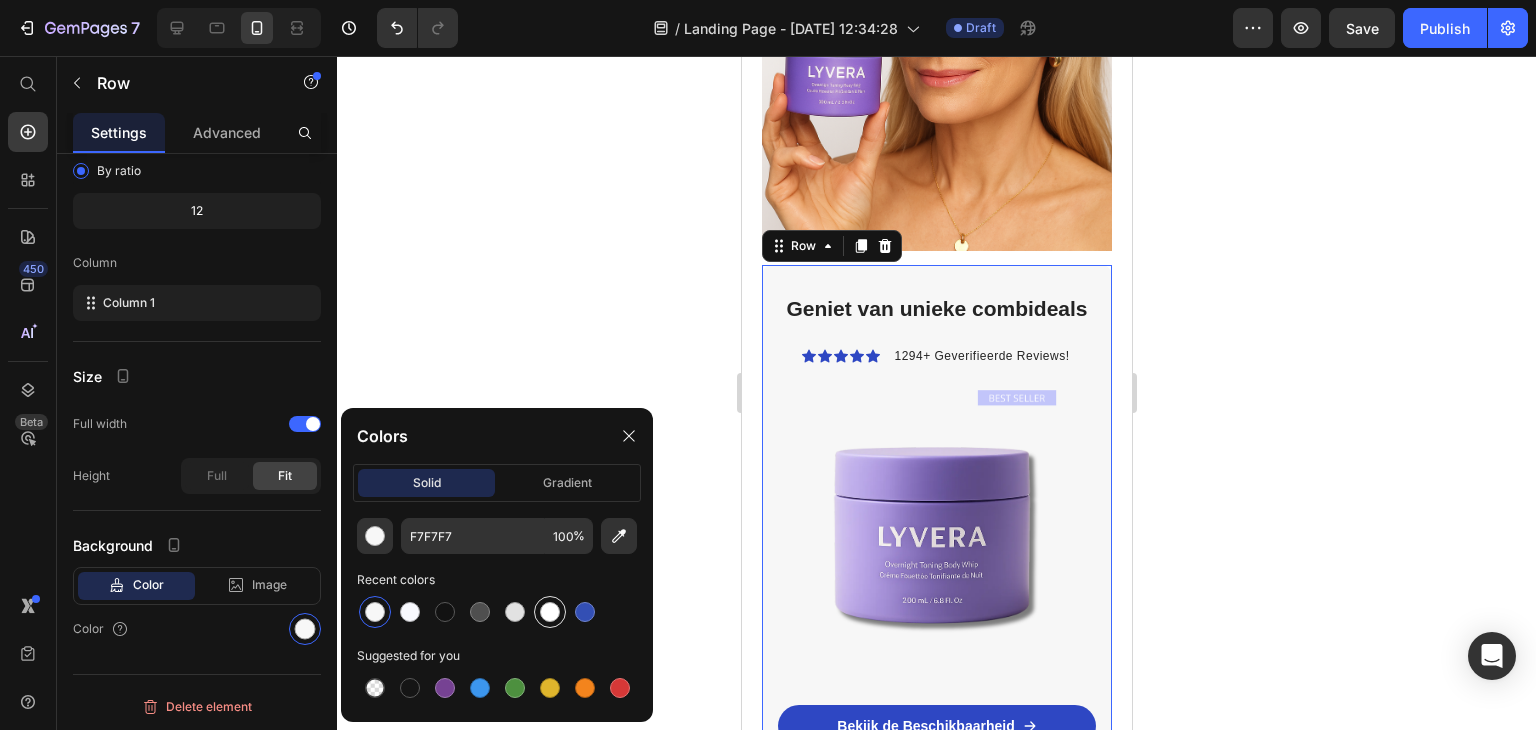 click at bounding box center [550, 612] 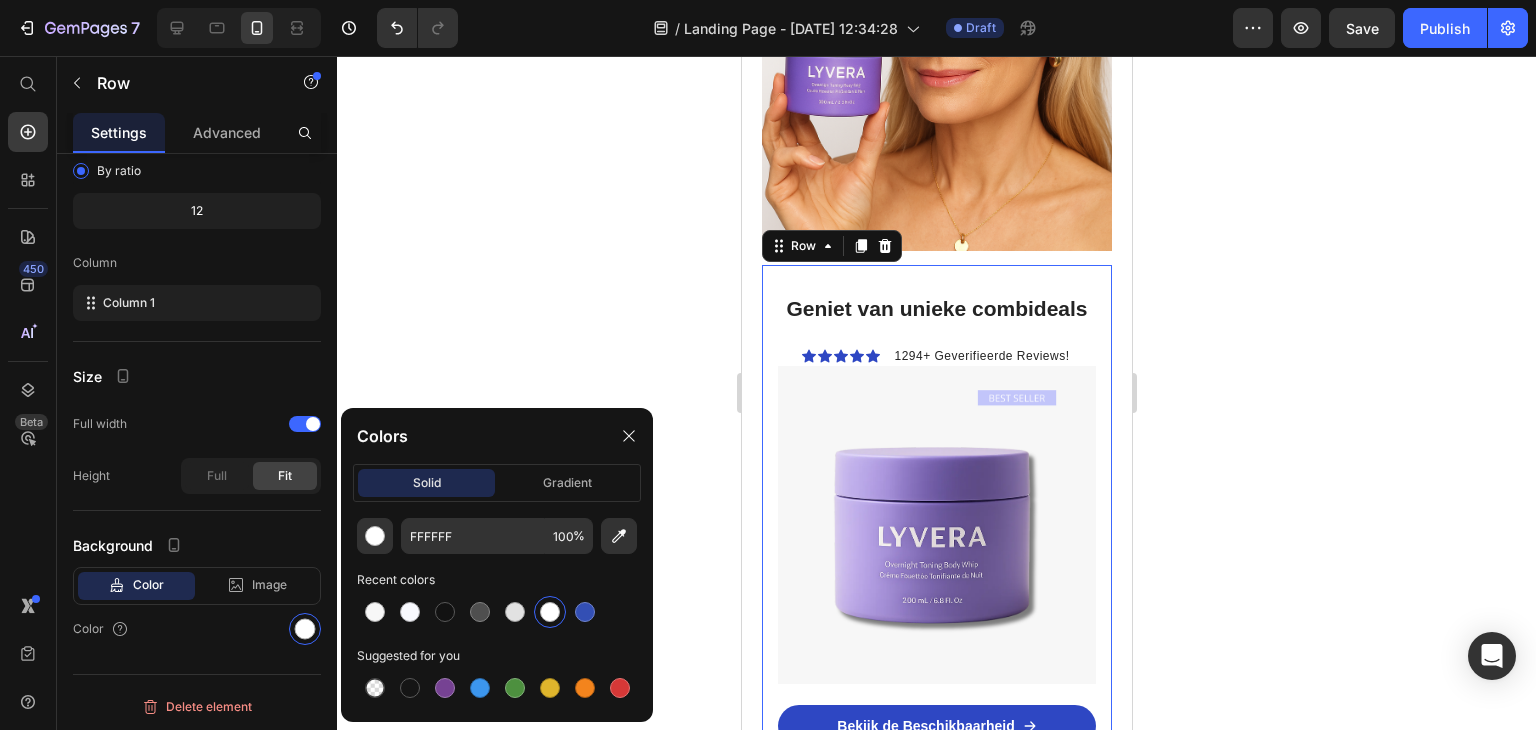 click 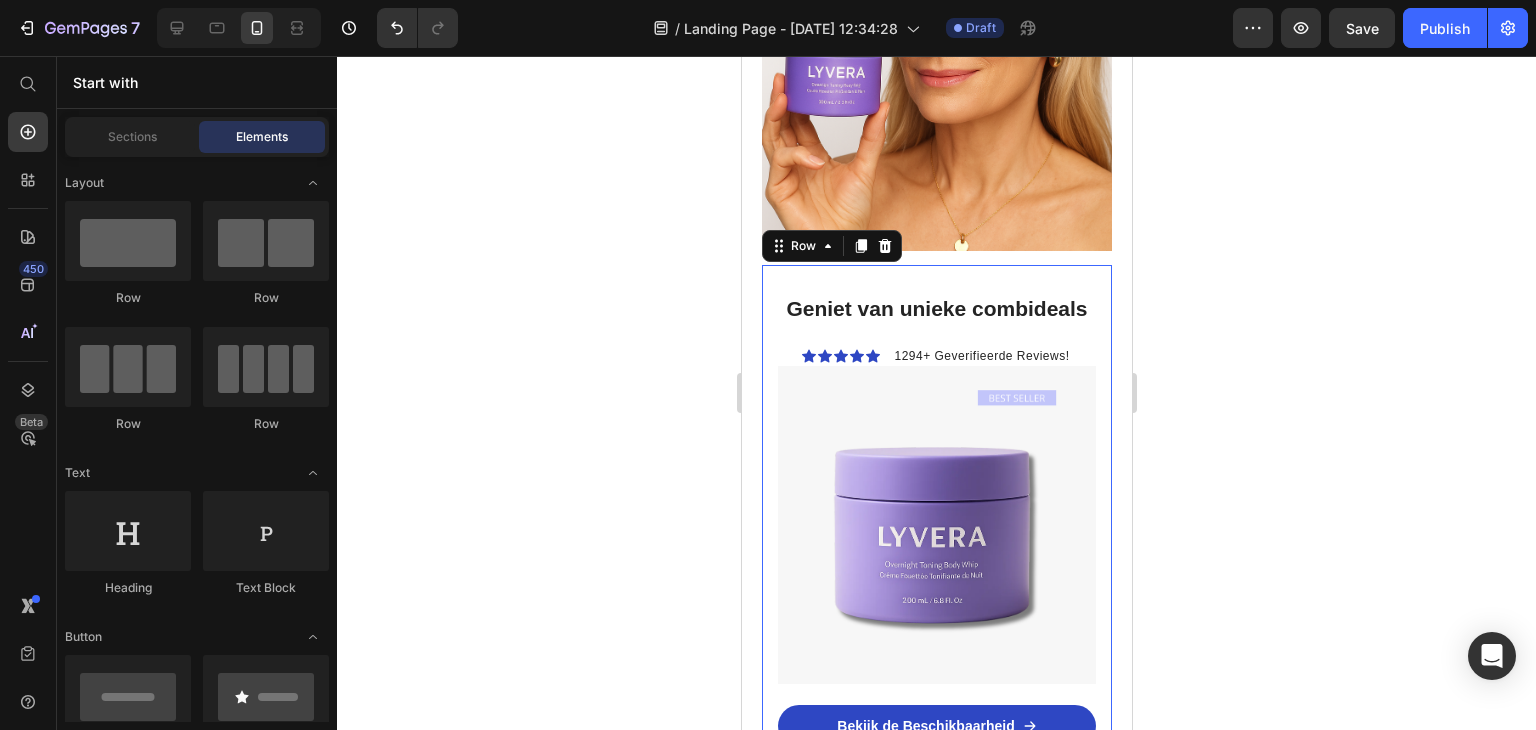 click 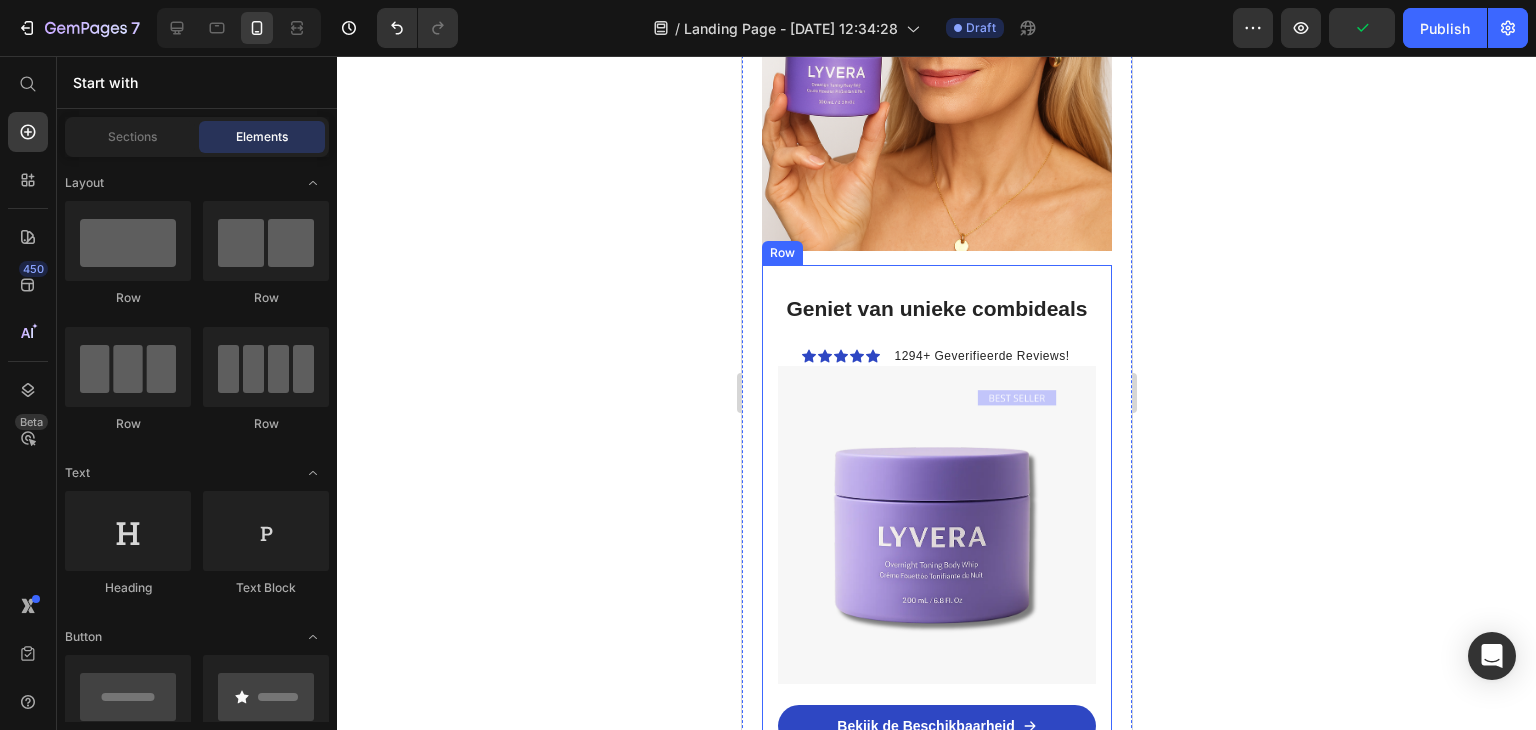 click on "Geniet van unieke combideals Heading
Icon
Icon
Icon
Icon
Icon Icon List 1294+ Geverifieerde Reviews! Text Block Row Image
Bekijk de Beschikbaarheid Button
Dermatologisch ontwikkeld voor [MEDICAL_DATA] huid
Rijk aan collageen-activerende plantenextracten
[GEOGRAPHIC_DATA], kalmeert en beschermt de huidbarrière
Hypoallergeen geschikt voor gevoelige huid Item List Row" at bounding box center [936, 591] 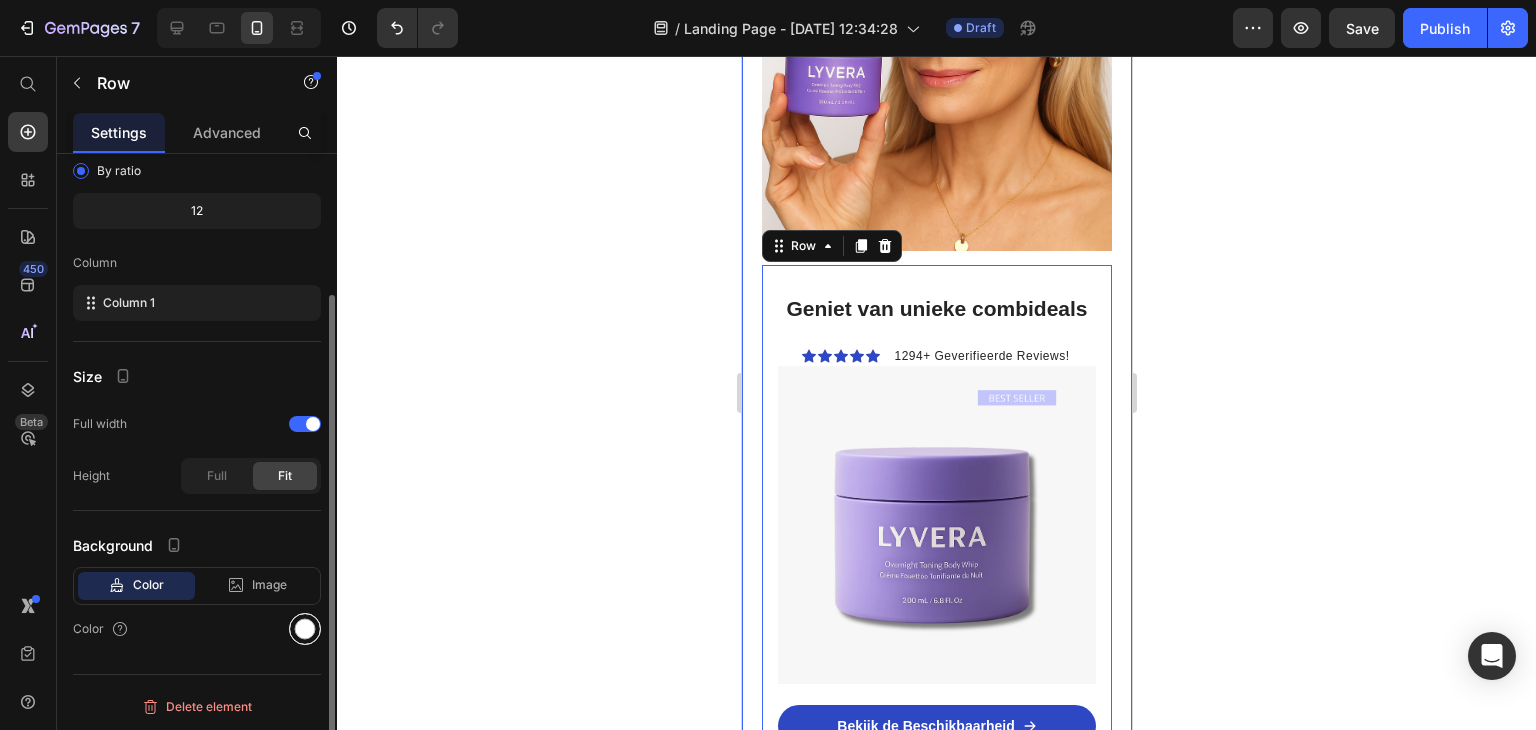 click at bounding box center [305, 629] 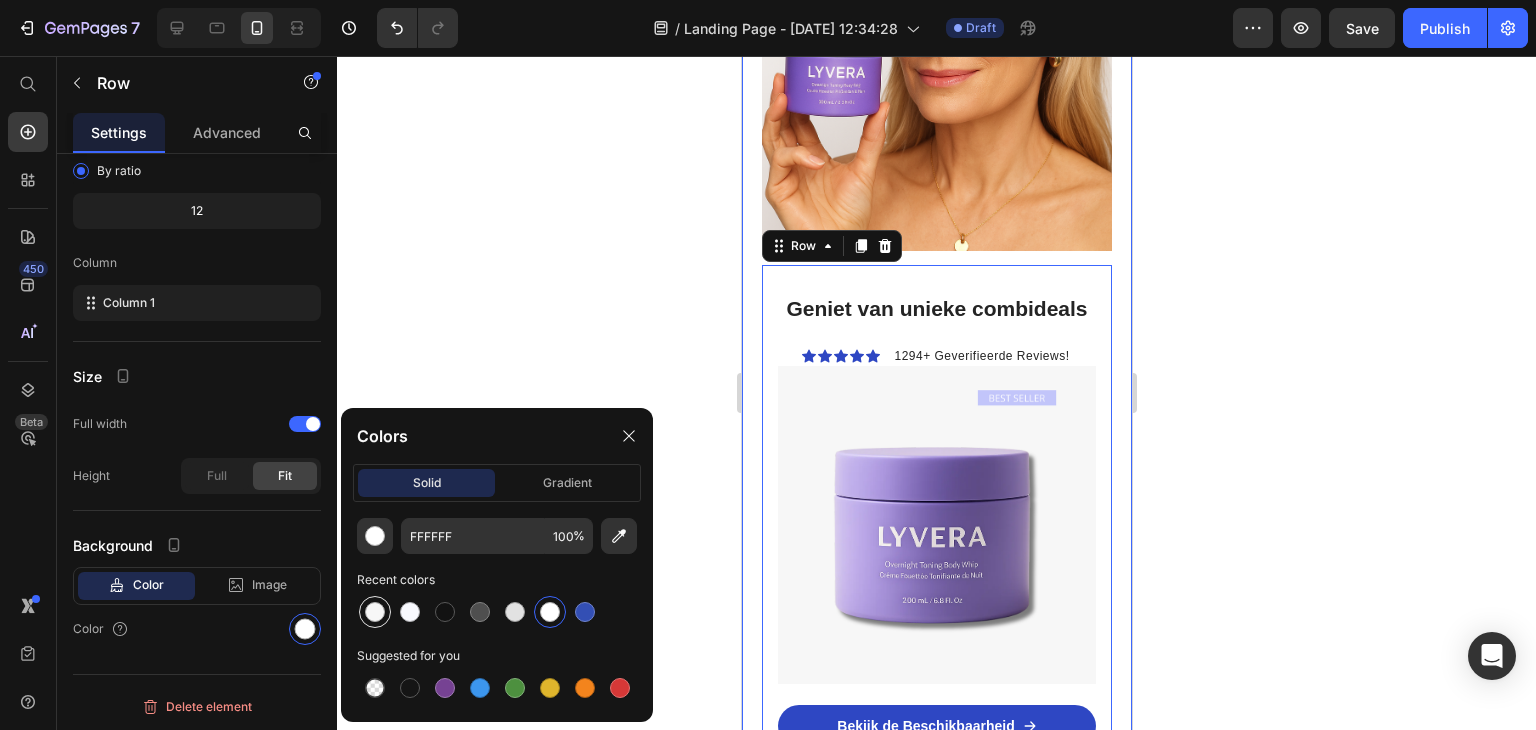 click at bounding box center (375, 612) 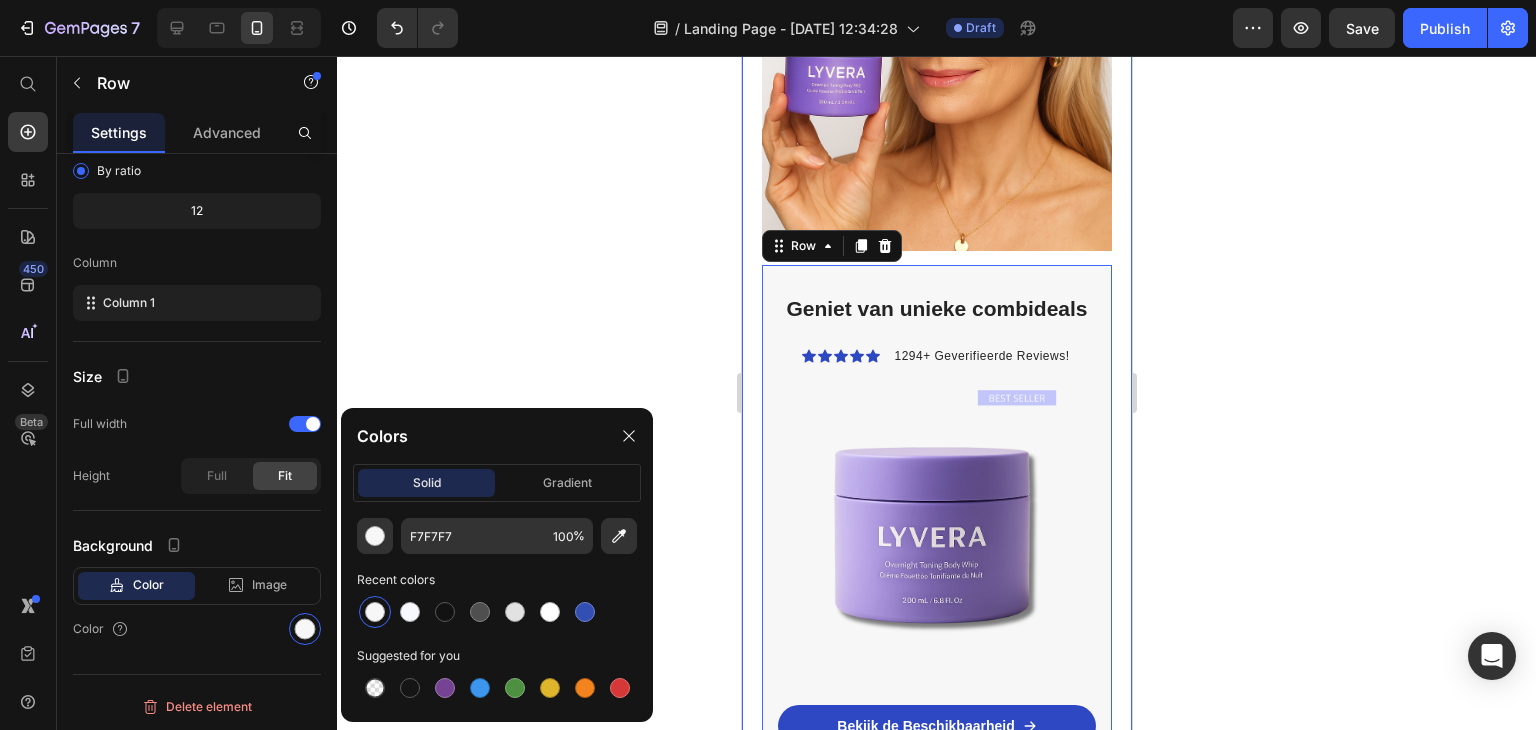 click 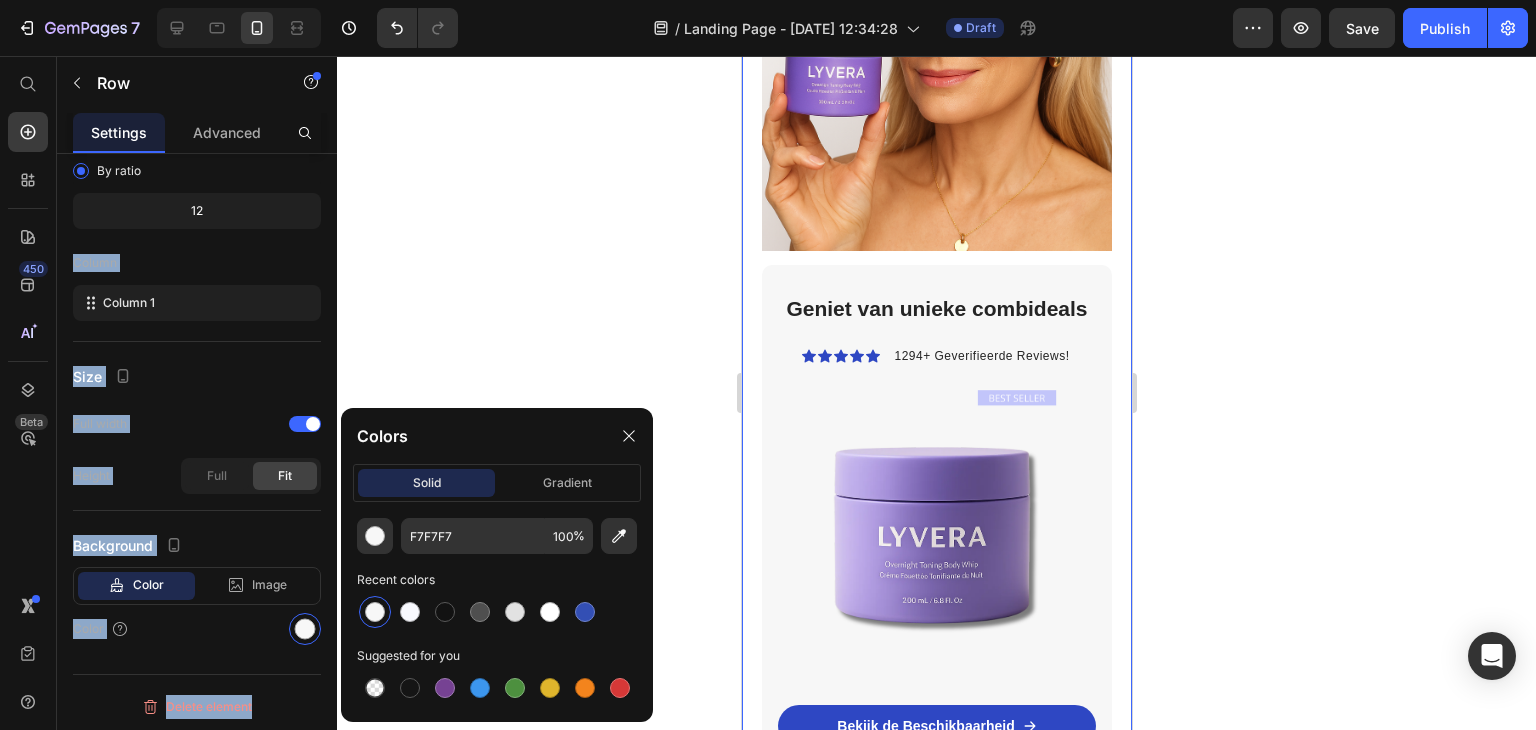 click 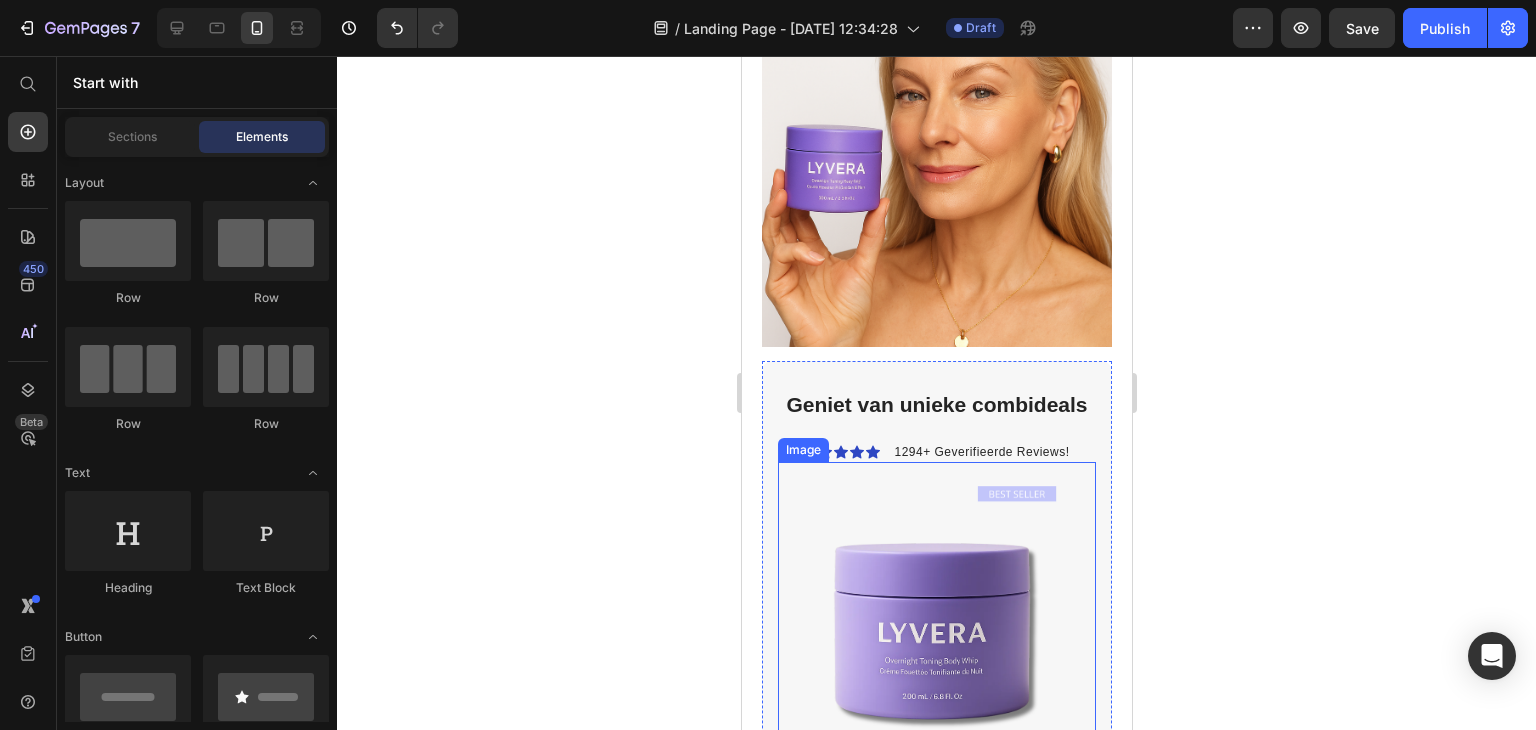 scroll, scrollTop: 4900, scrollLeft: 0, axis: vertical 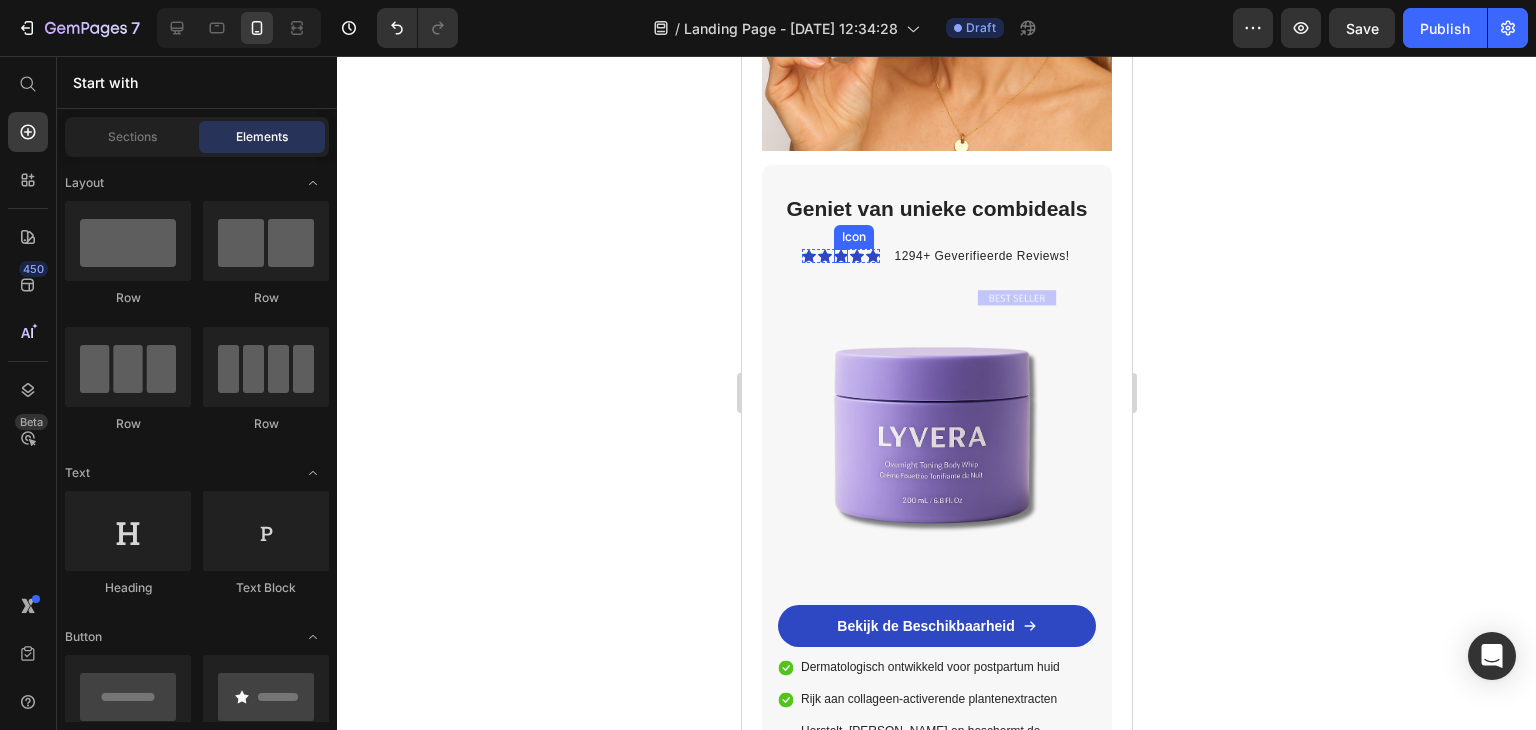 click 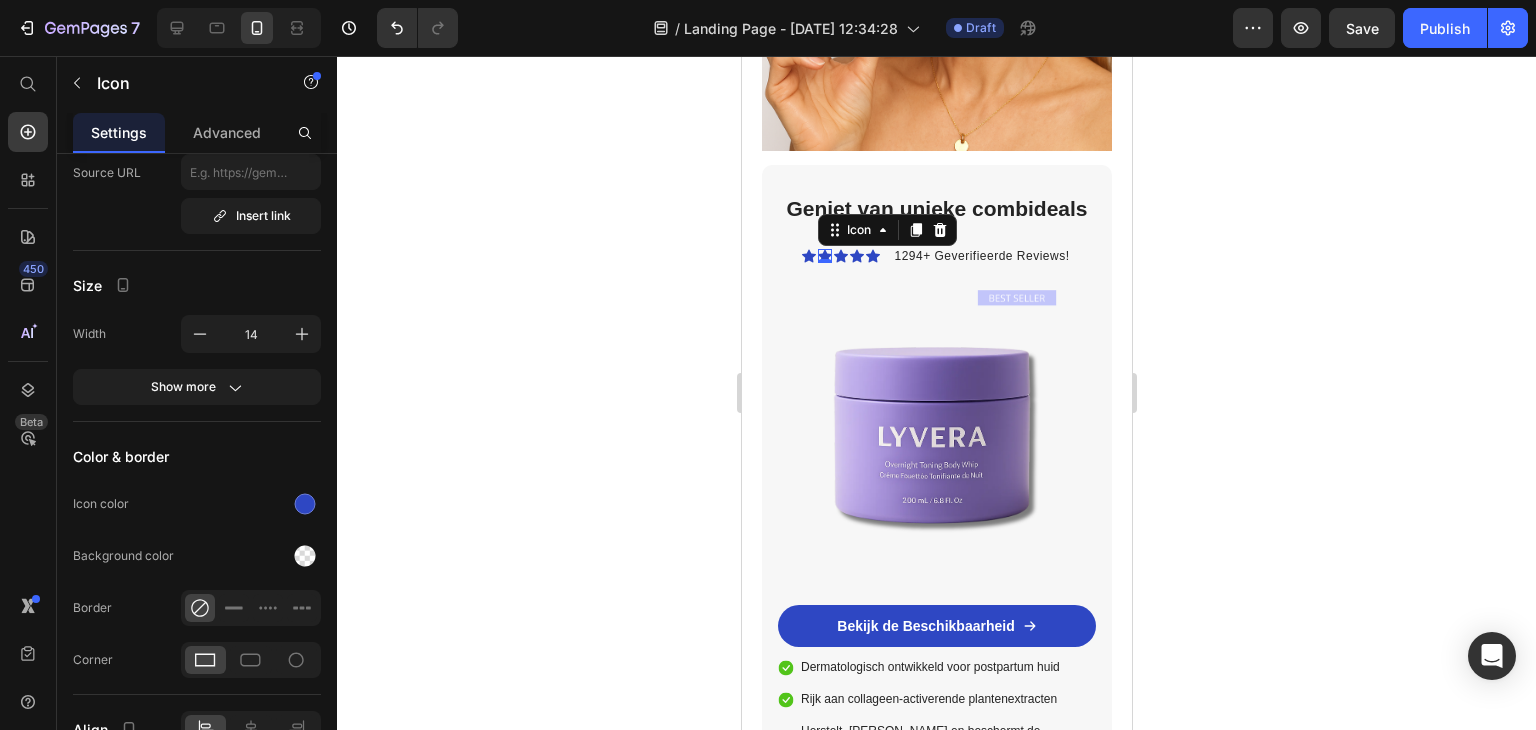 scroll, scrollTop: 0, scrollLeft: 0, axis: both 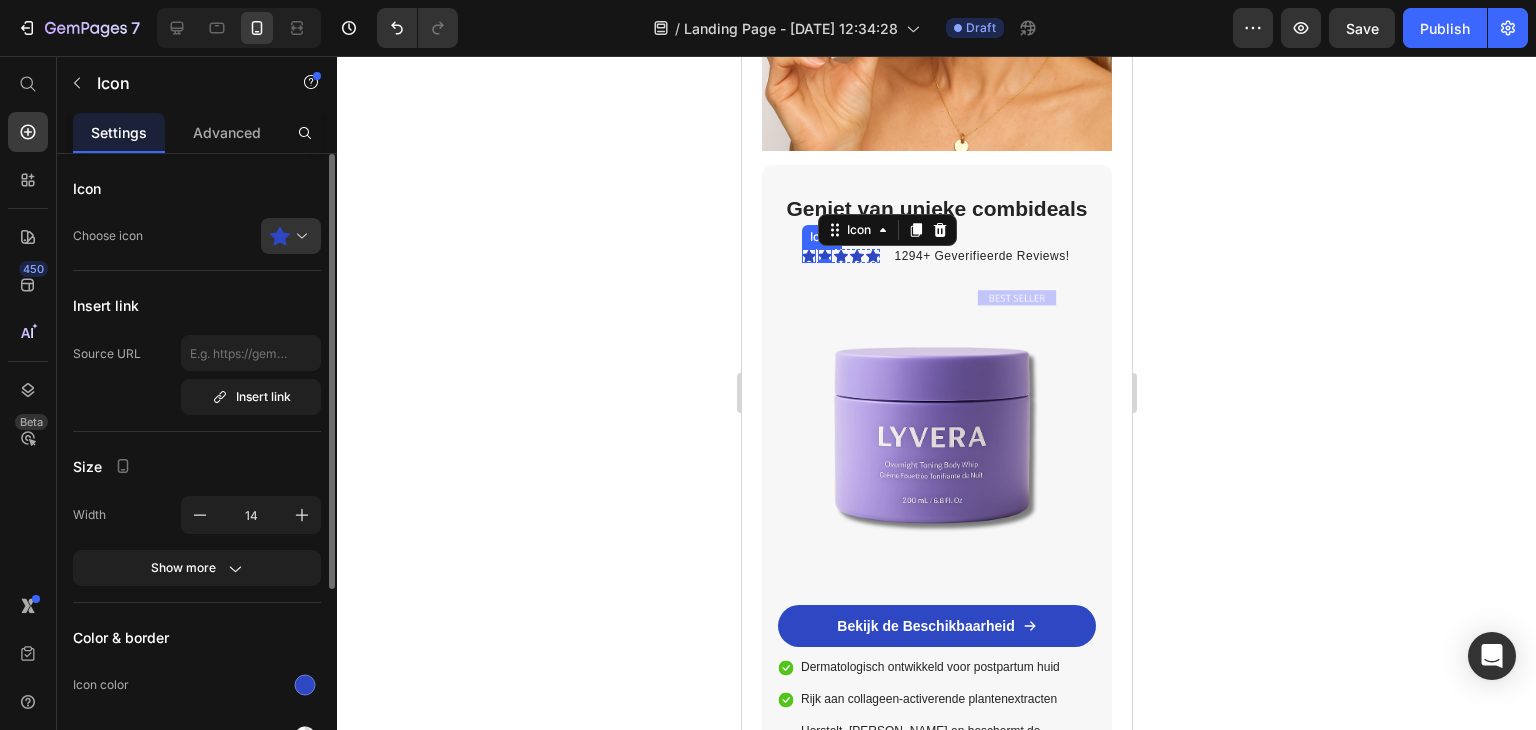 click 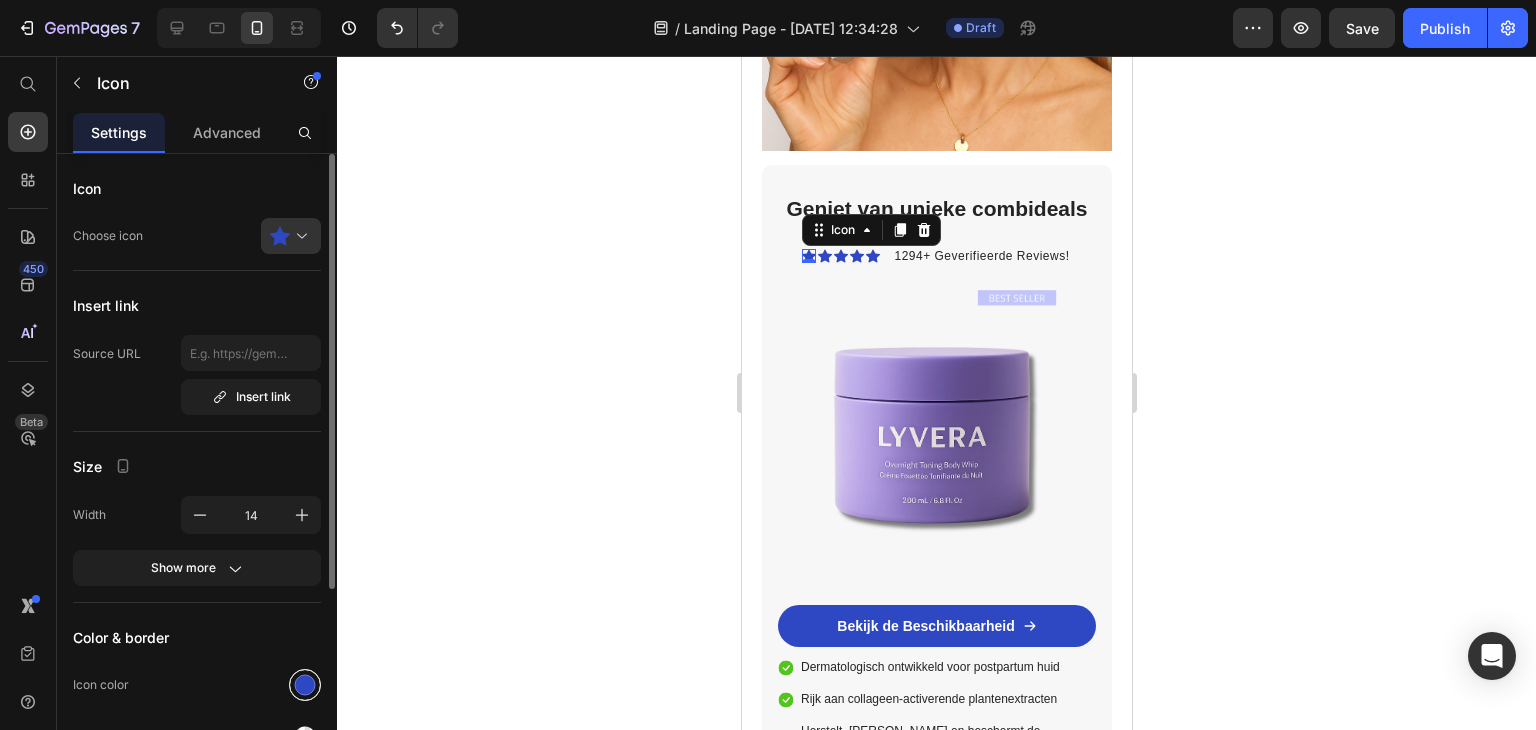 click at bounding box center [305, 685] 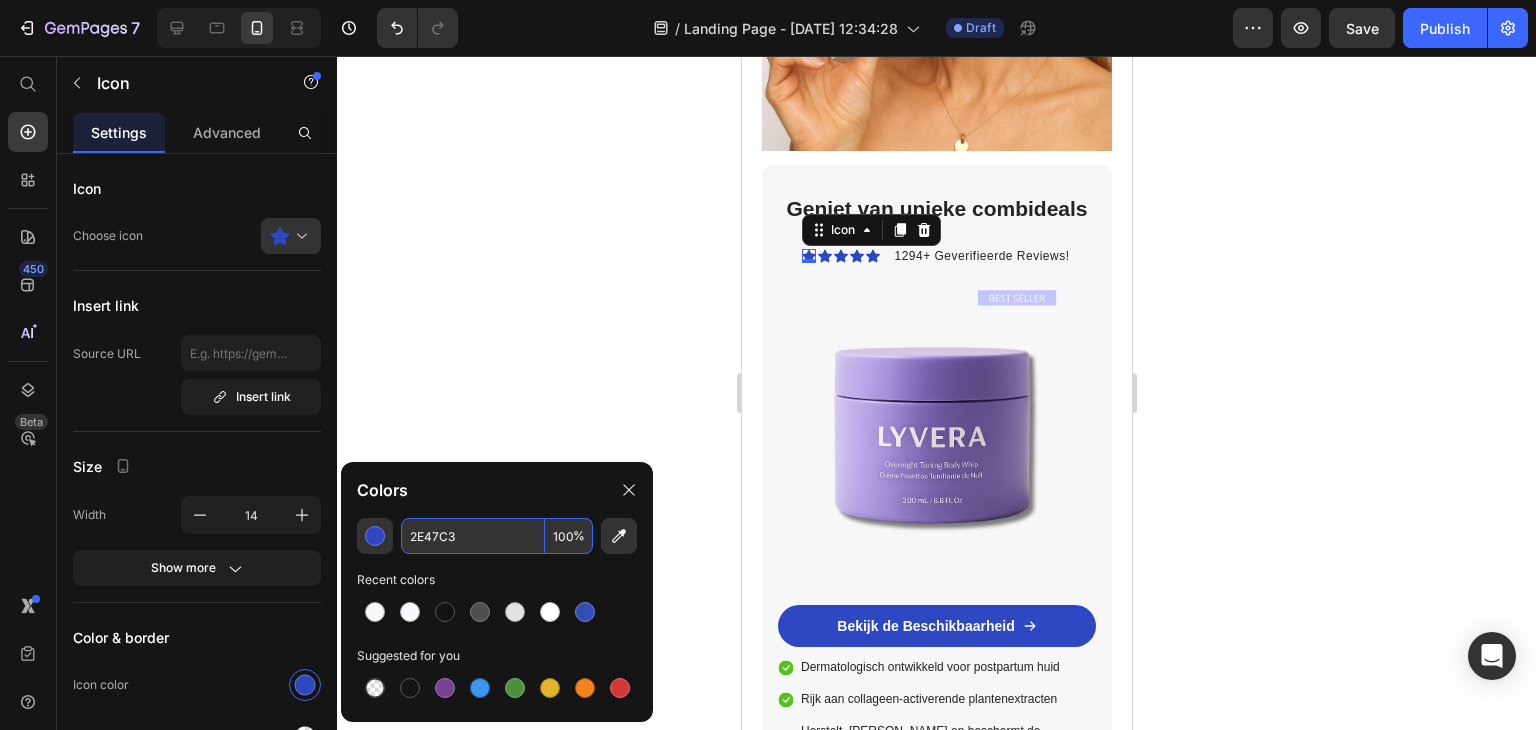 click on "2E47C3" at bounding box center (473, 536) 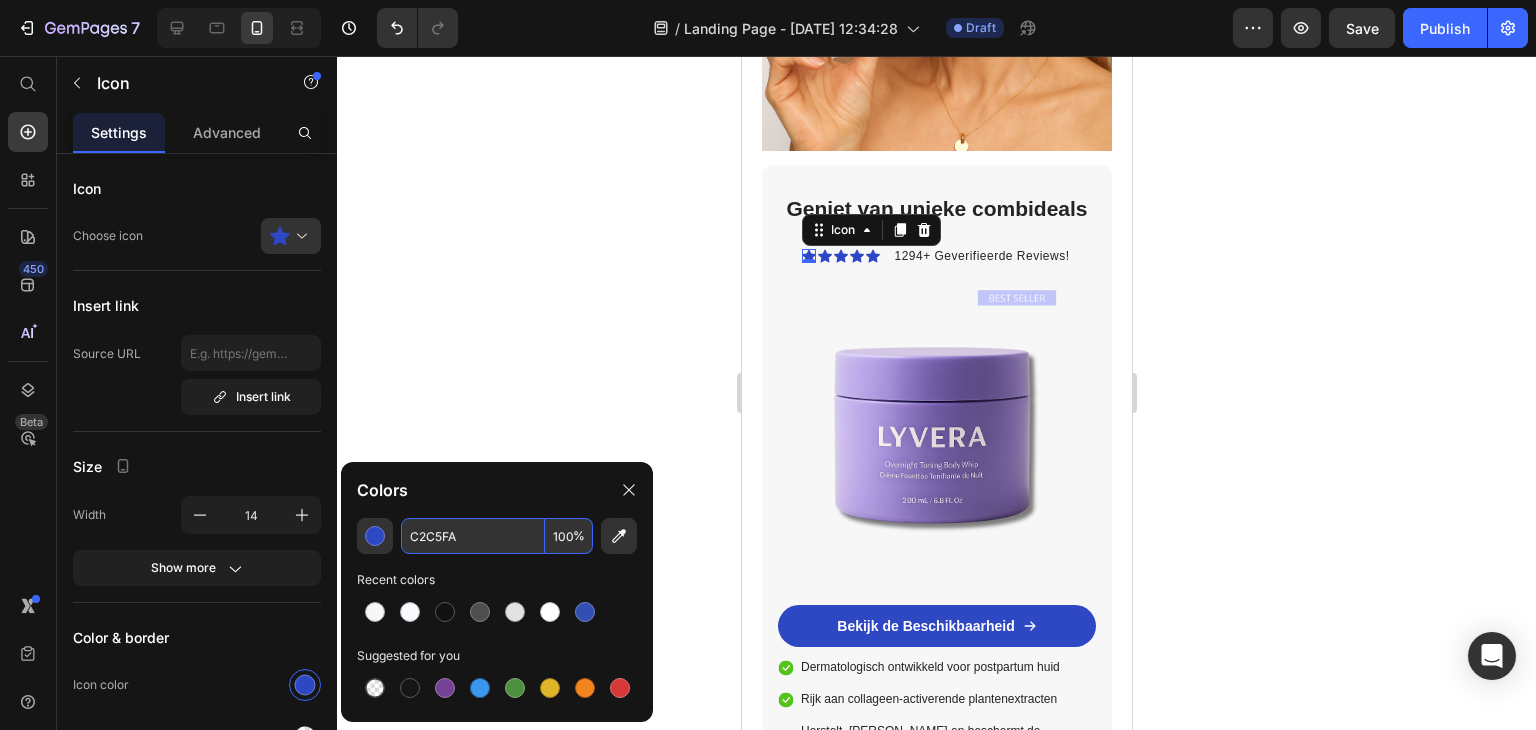 type on "C2C5FA" 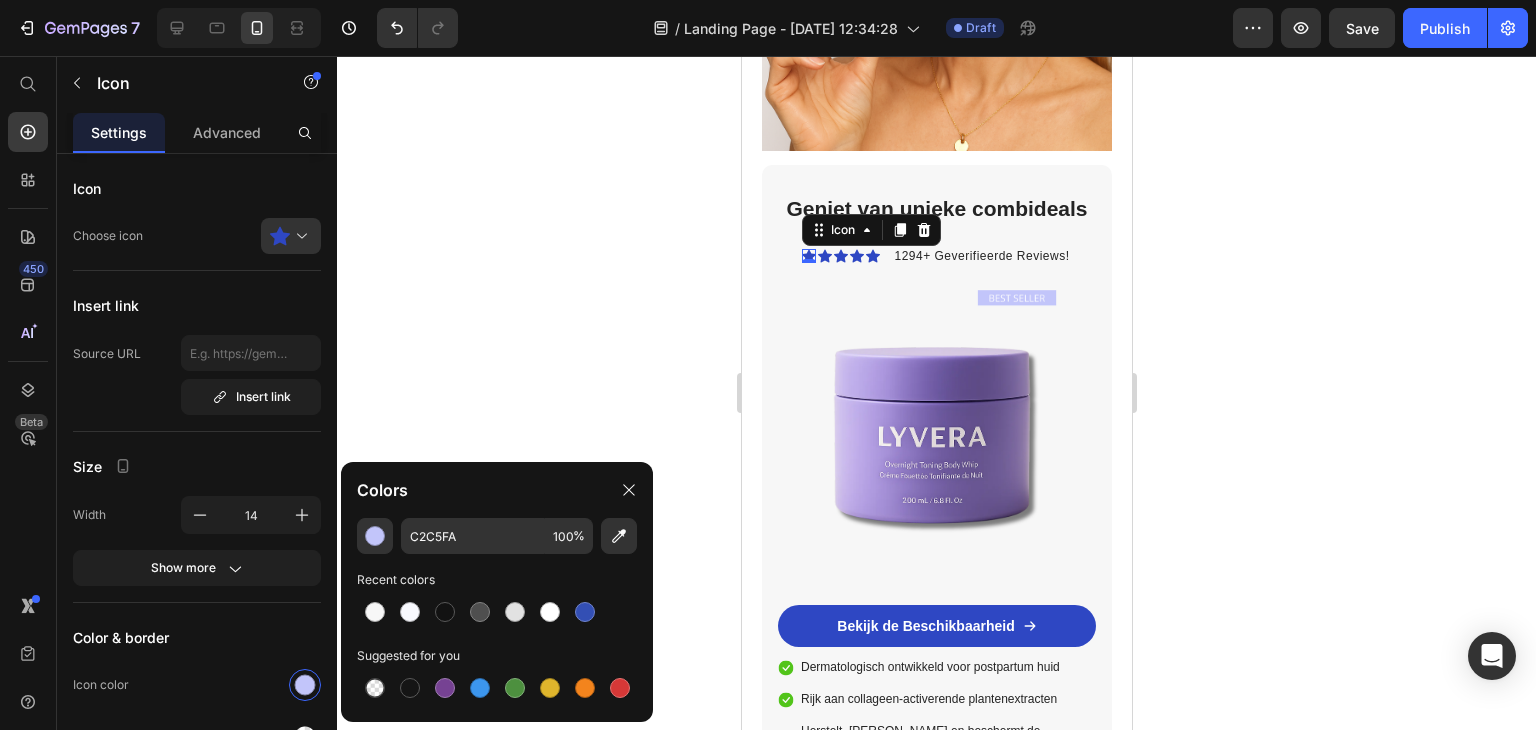 click 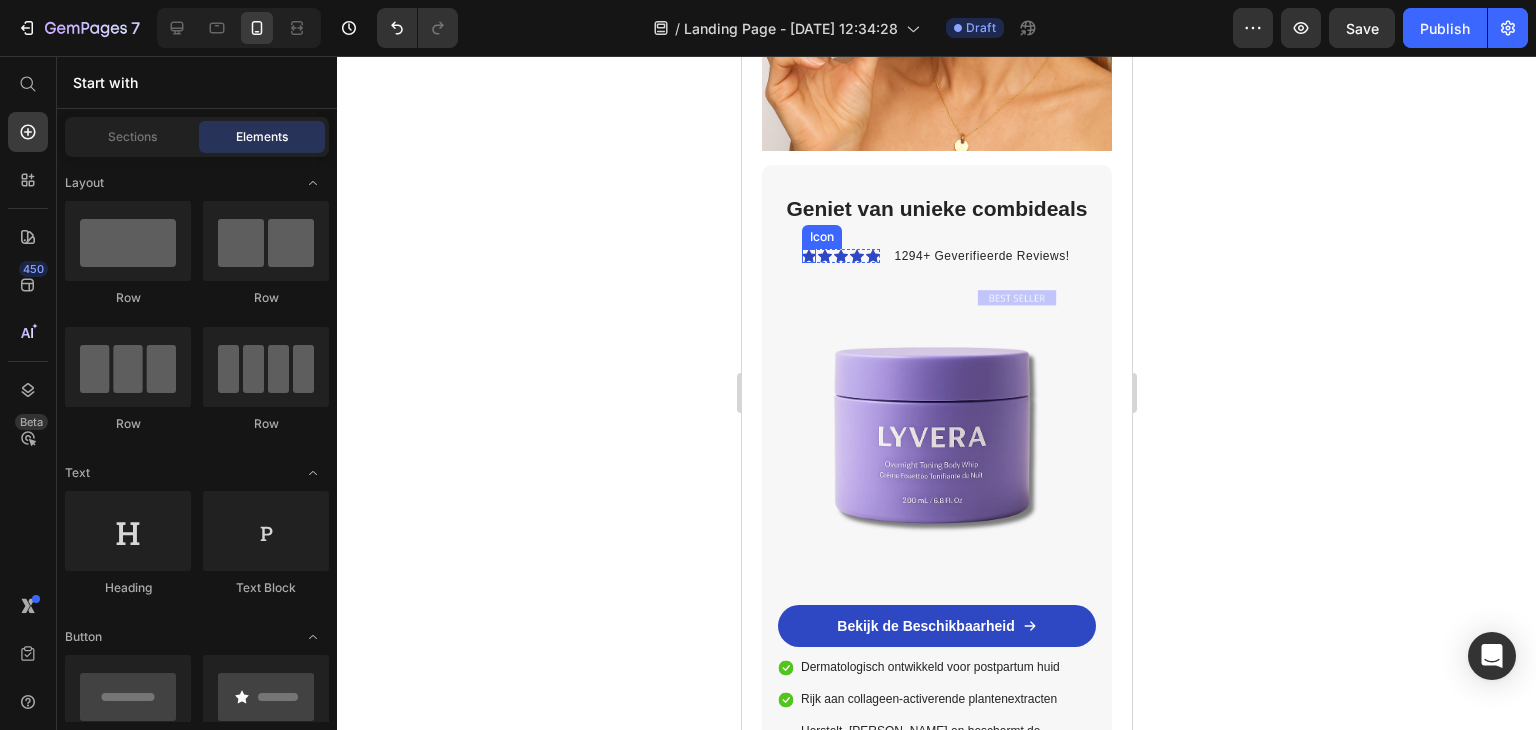 click 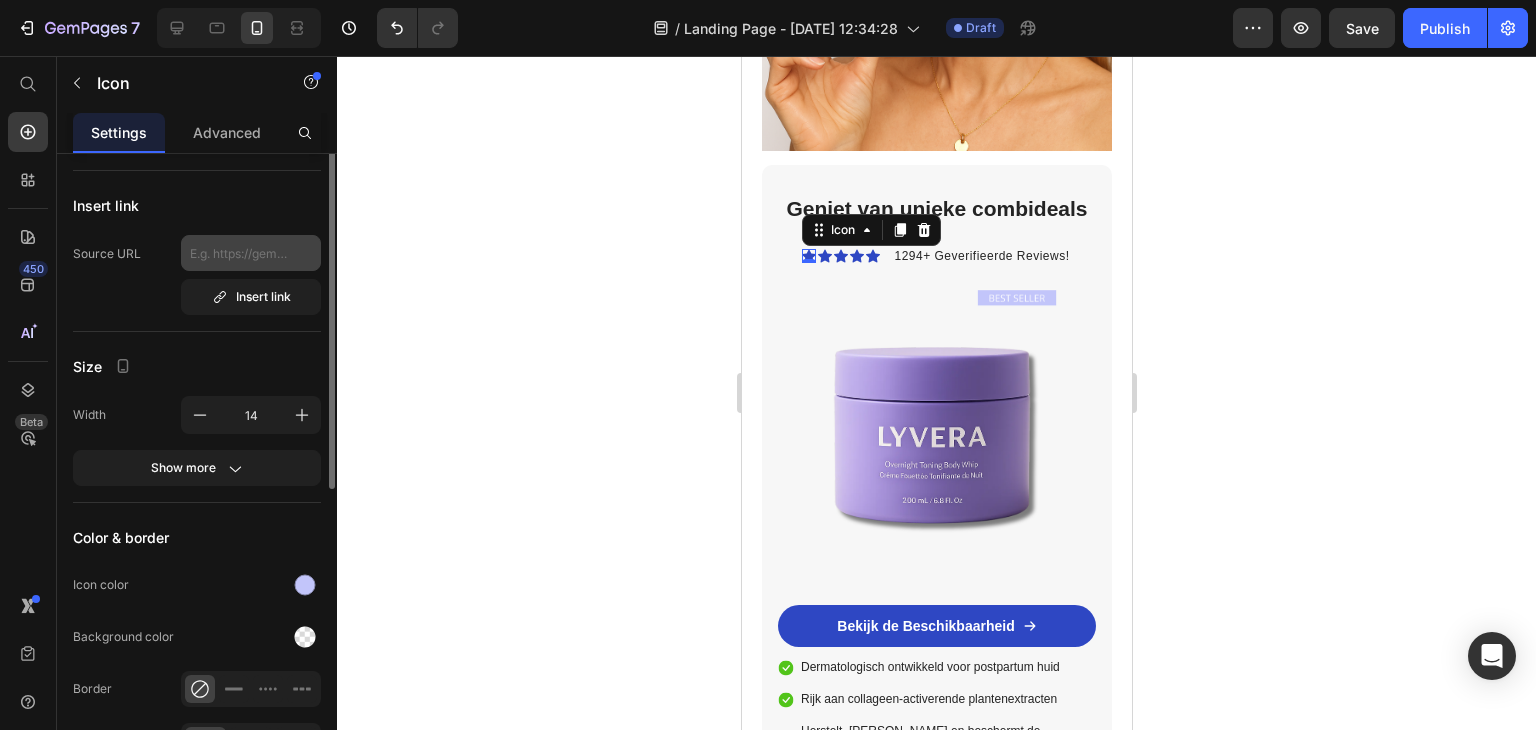 scroll, scrollTop: 0, scrollLeft: 0, axis: both 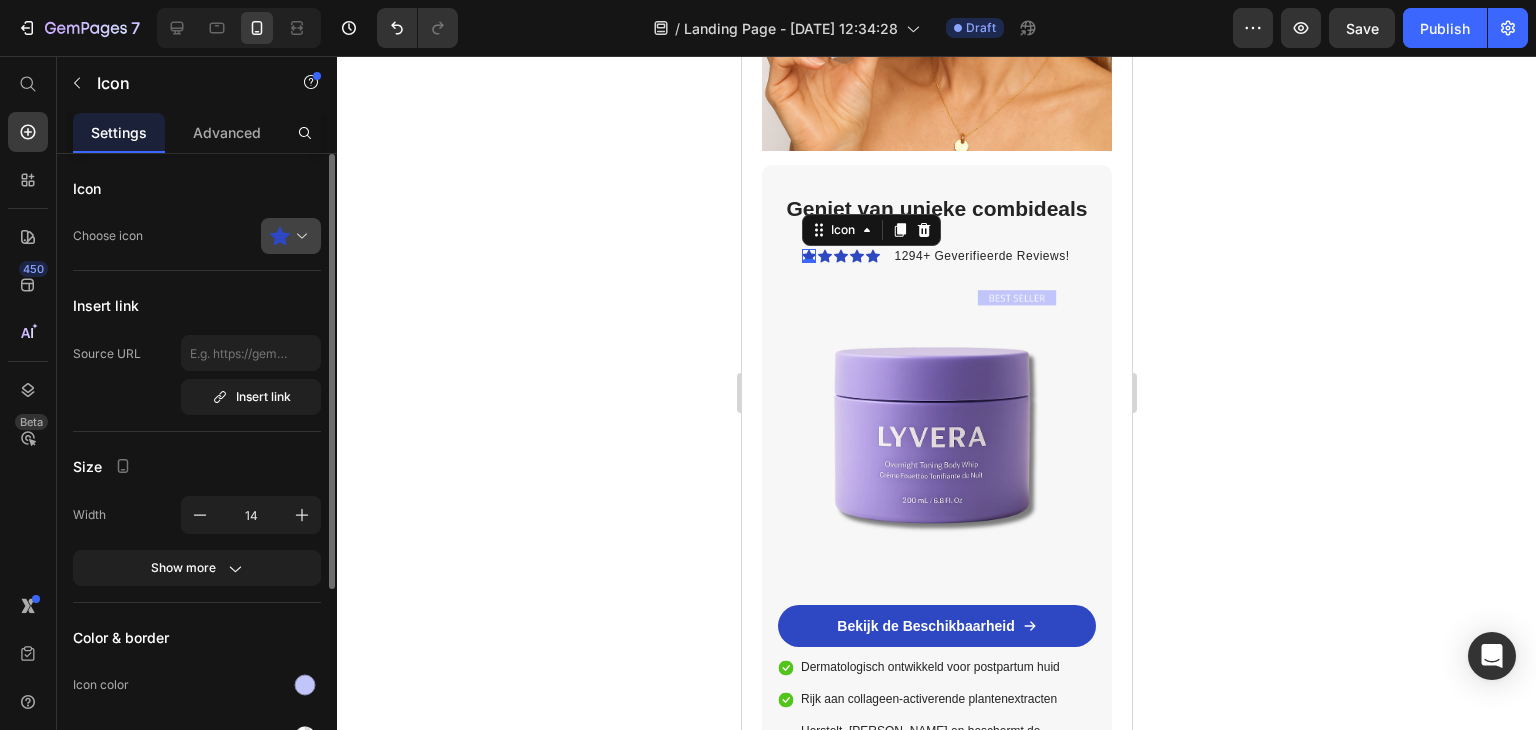 click at bounding box center (299, 236) 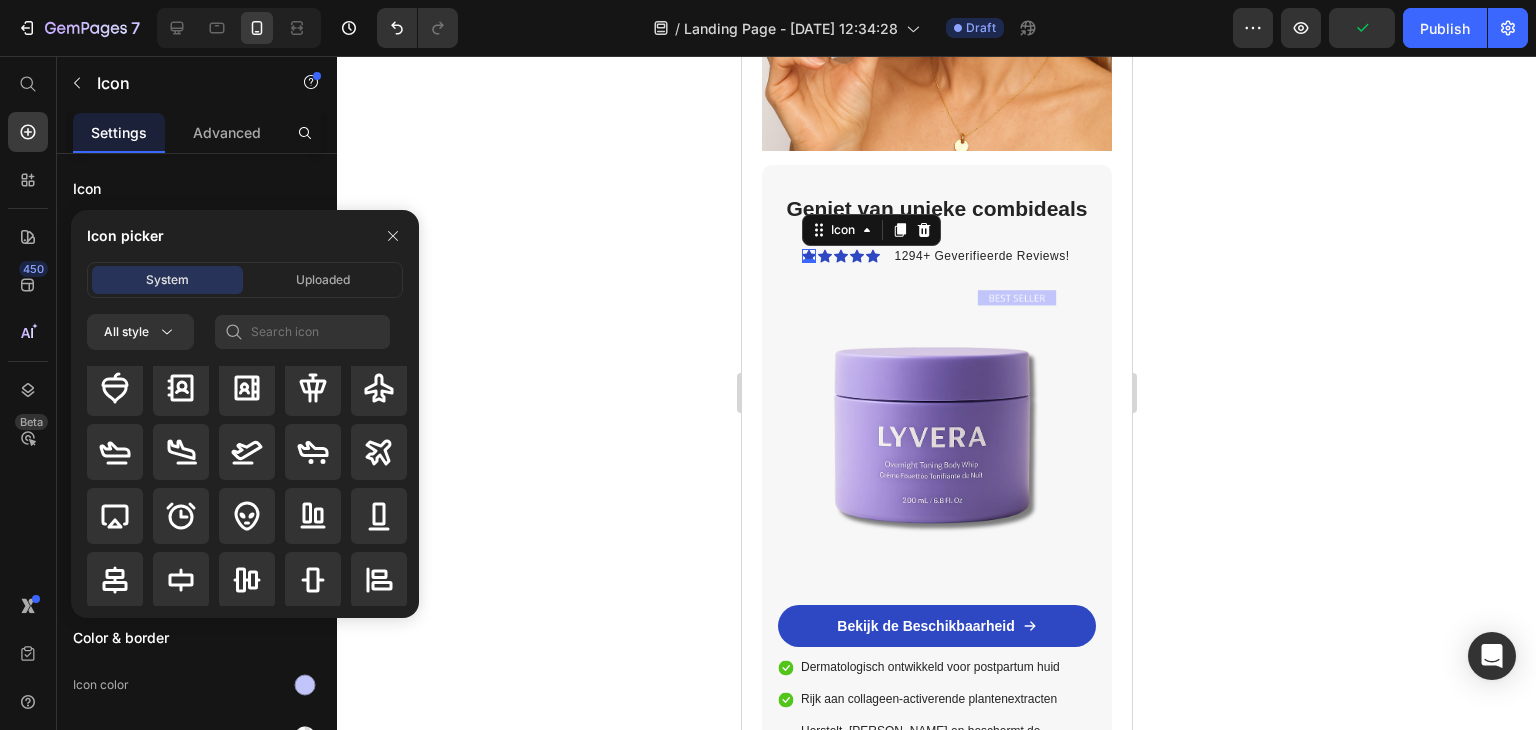 scroll, scrollTop: 0, scrollLeft: 0, axis: both 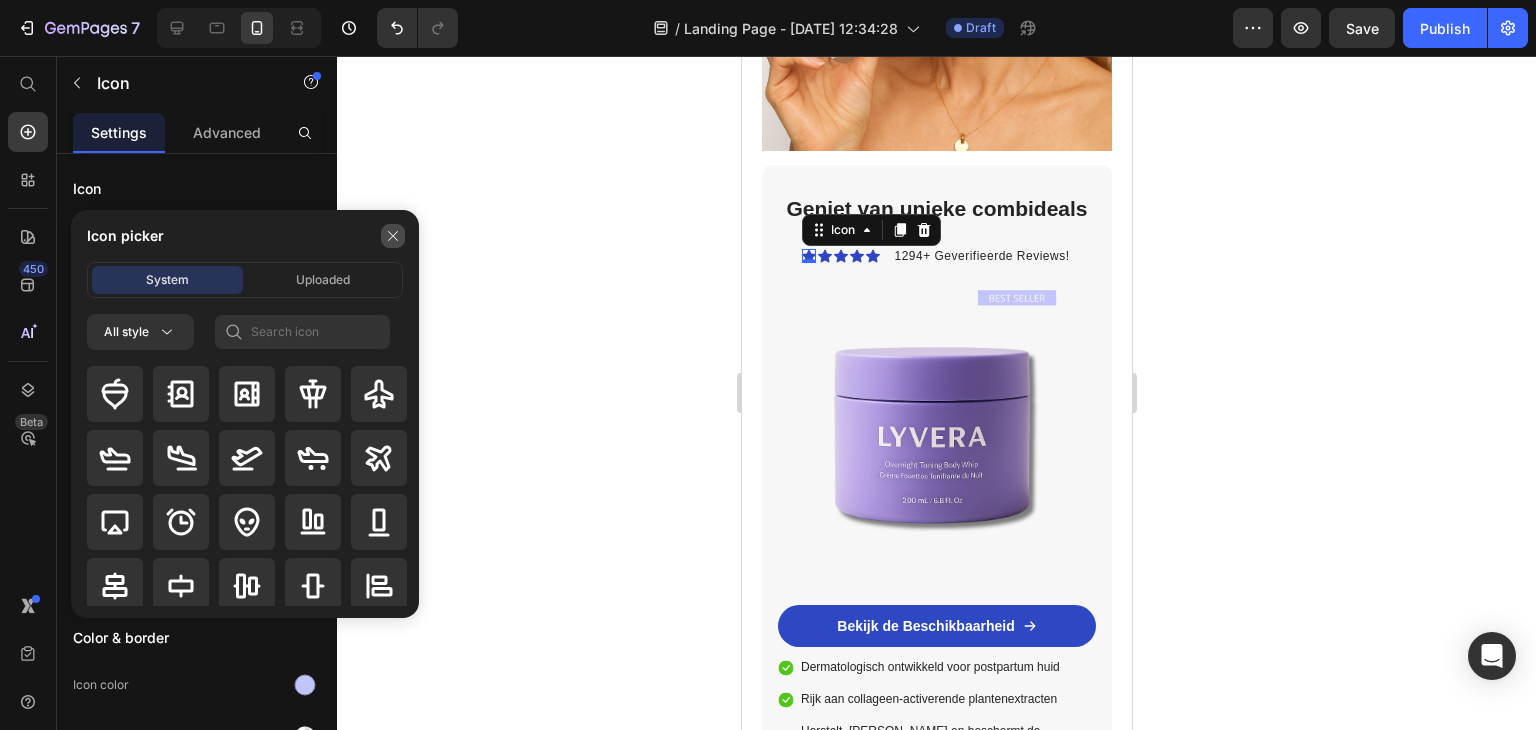 click at bounding box center (393, 236) 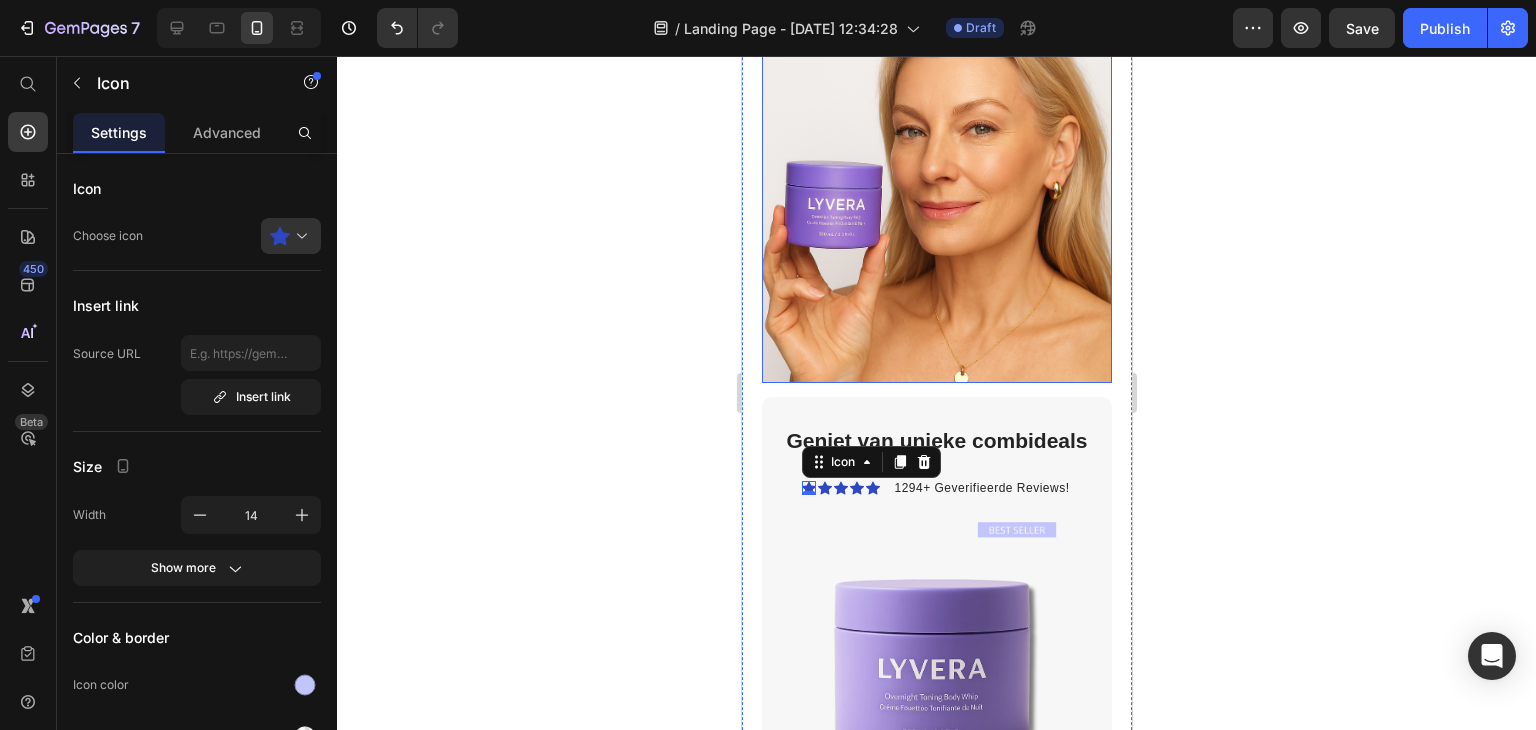 scroll, scrollTop: 4400, scrollLeft: 0, axis: vertical 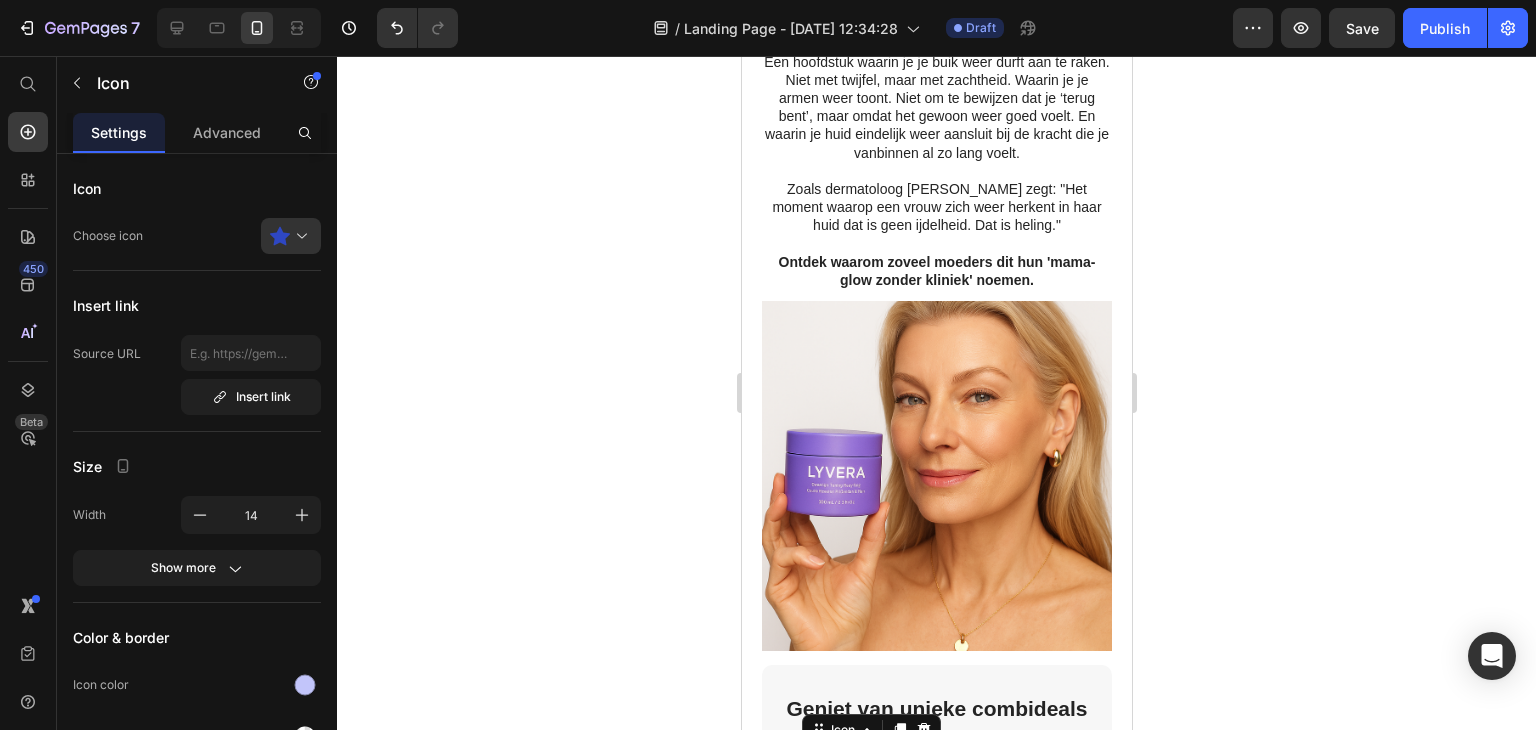 click 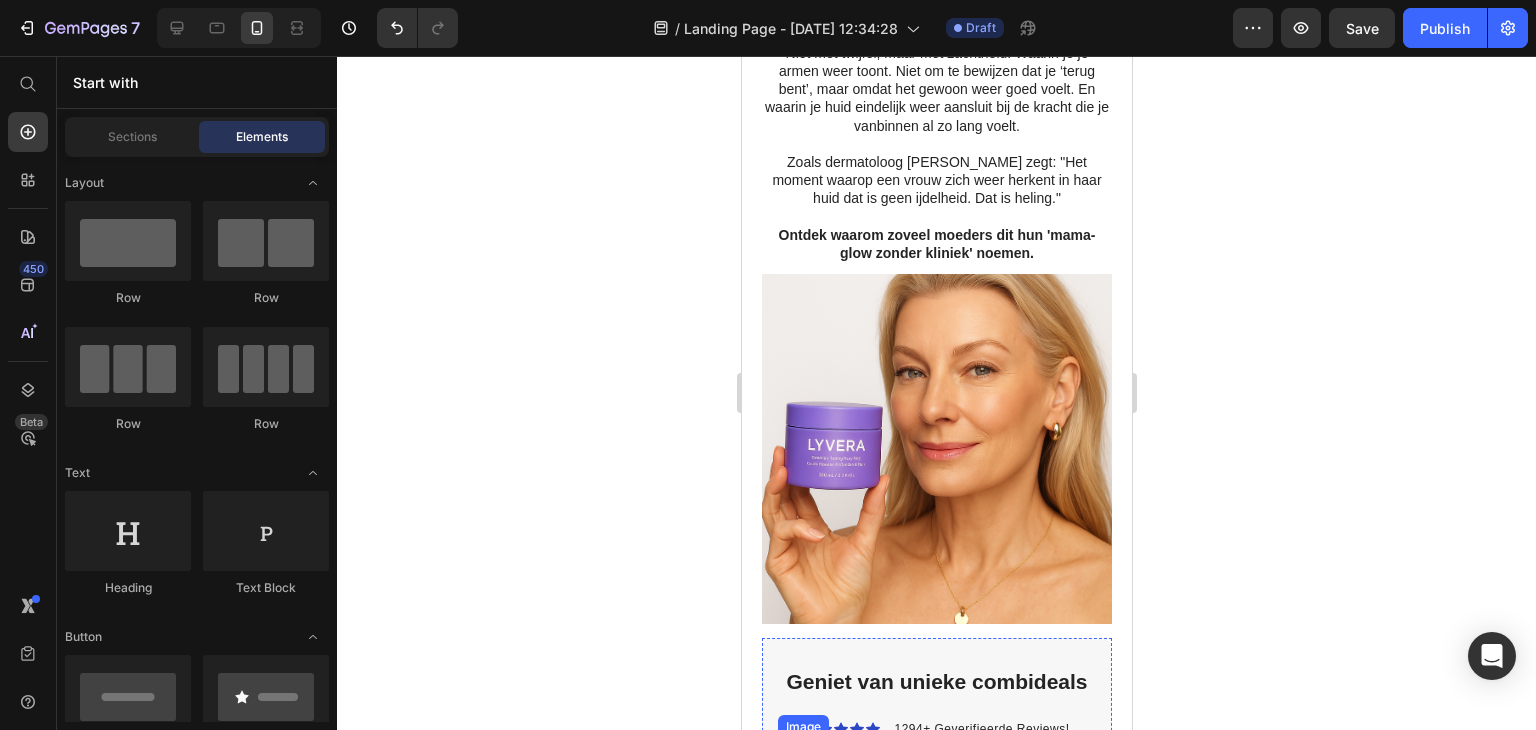 scroll, scrollTop: 4700, scrollLeft: 0, axis: vertical 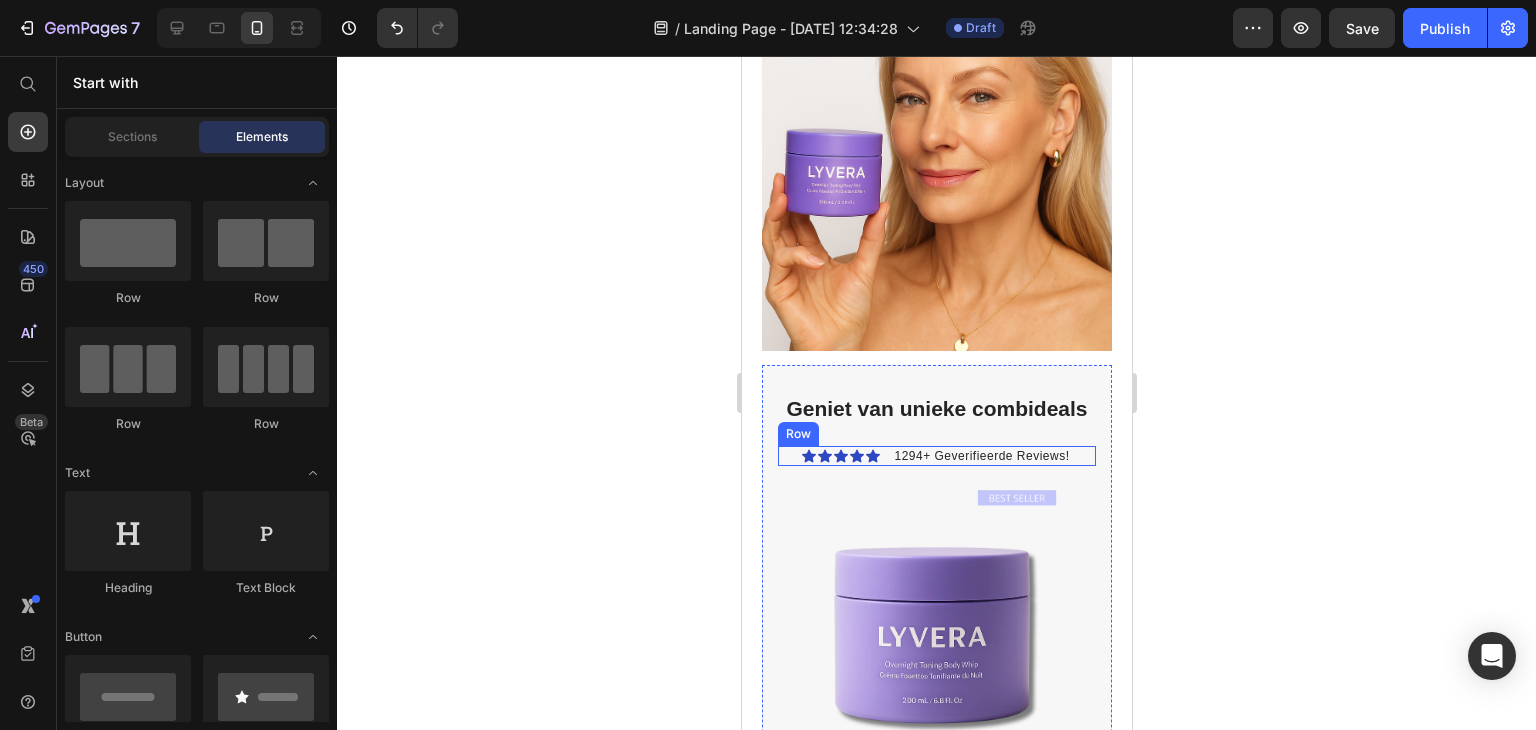 click on "Icon
Icon
Icon
Icon
Icon Icon List 1294+ Geverifieerde Reviews! Text Block Row" at bounding box center [936, 456] 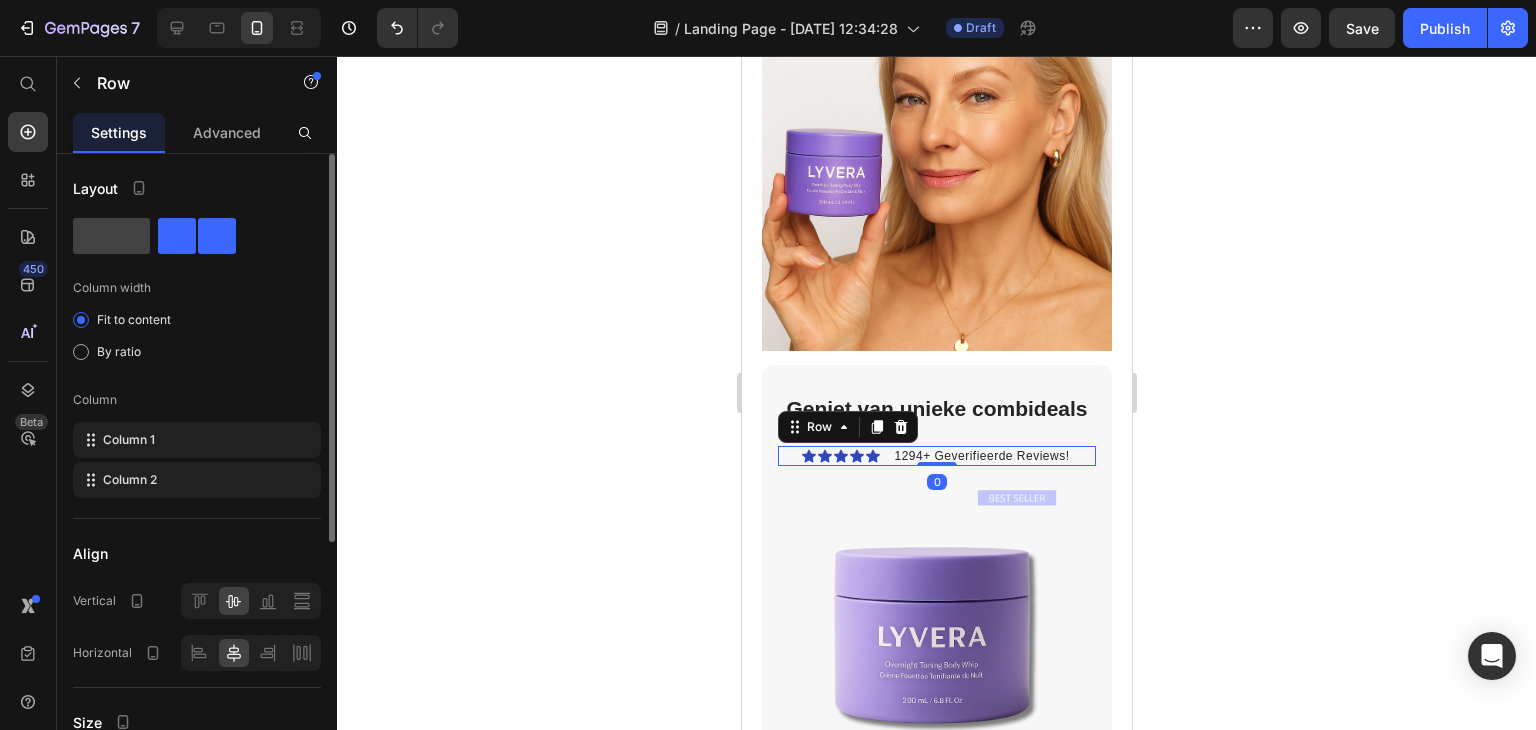 click 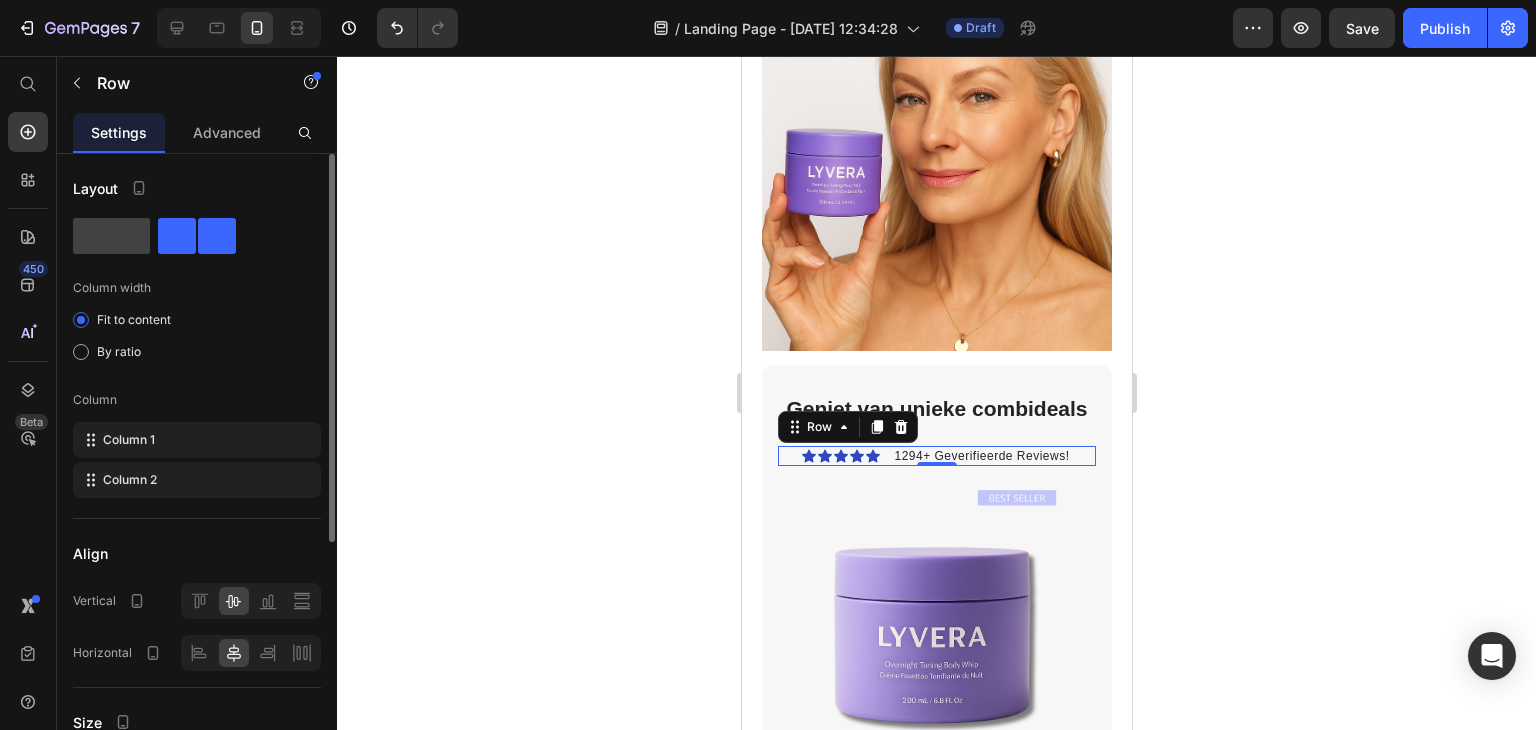 click 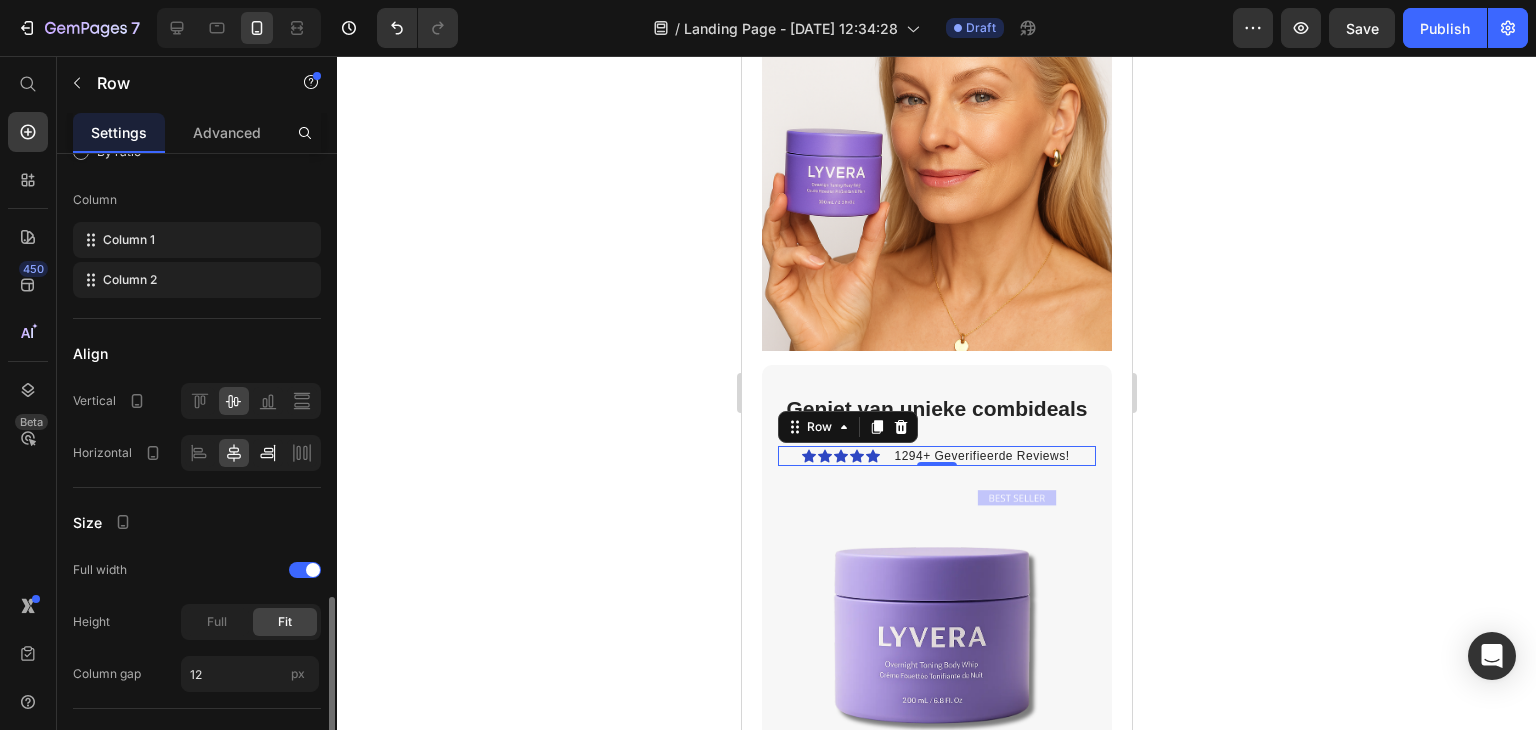 scroll, scrollTop: 398, scrollLeft: 0, axis: vertical 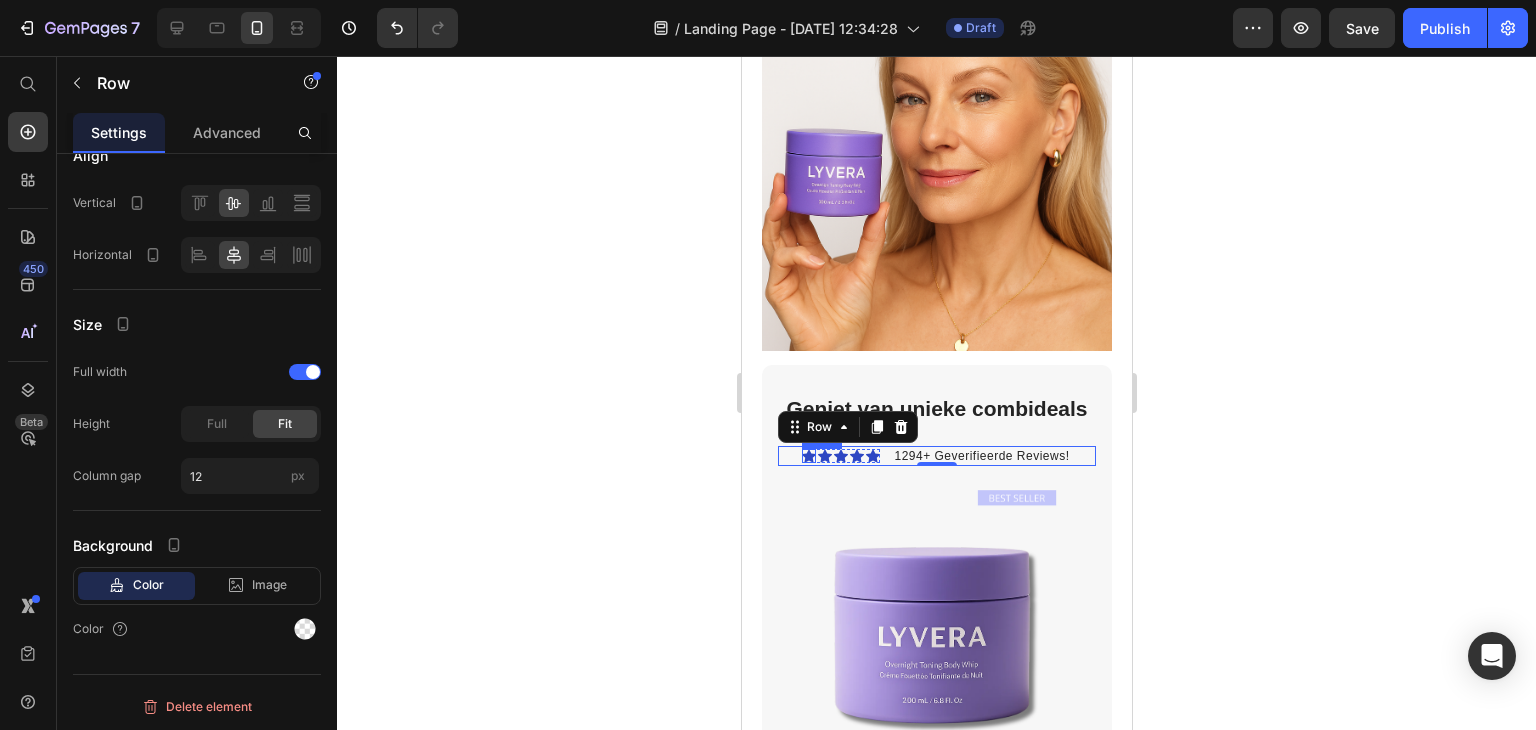 click 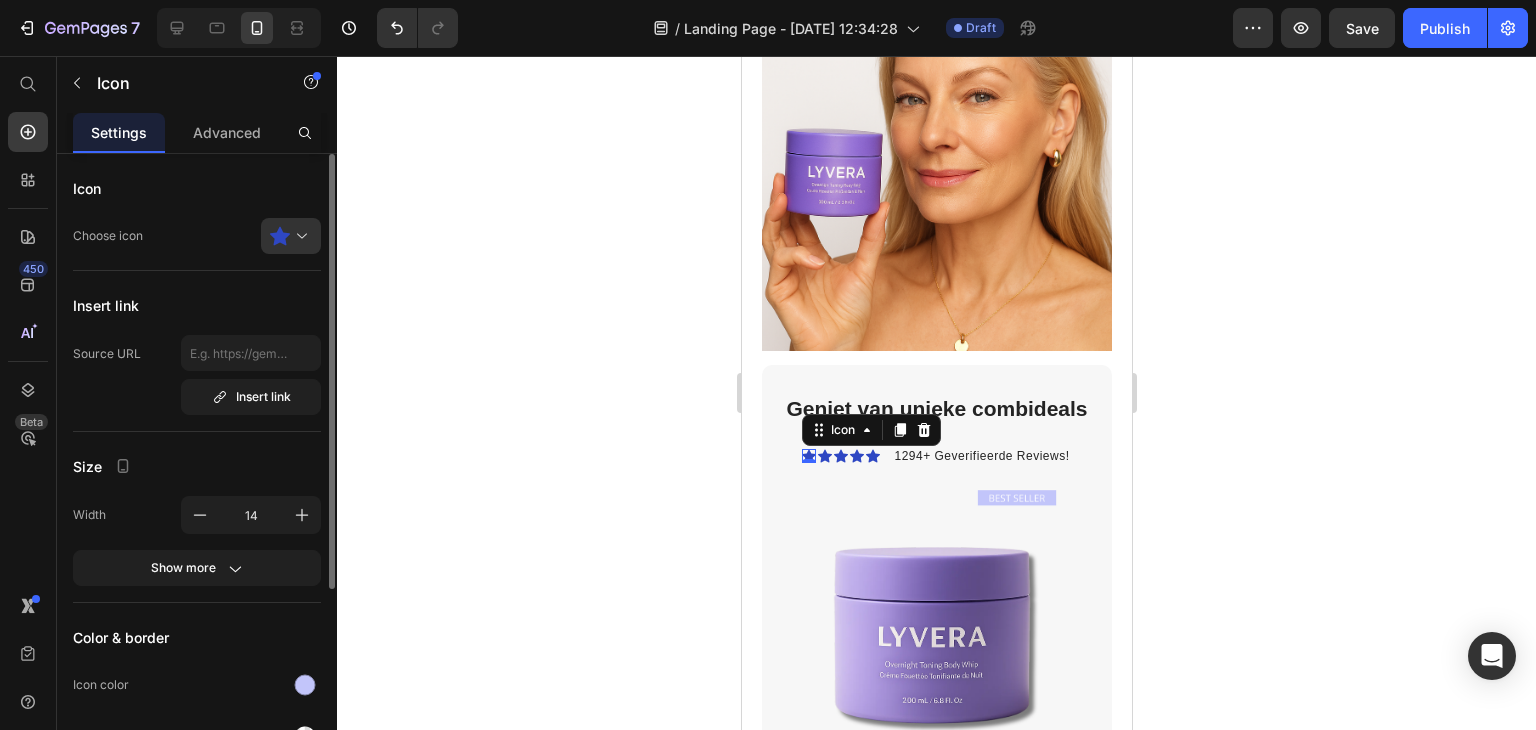 scroll, scrollTop: 100, scrollLeft: 0, axis: vertical 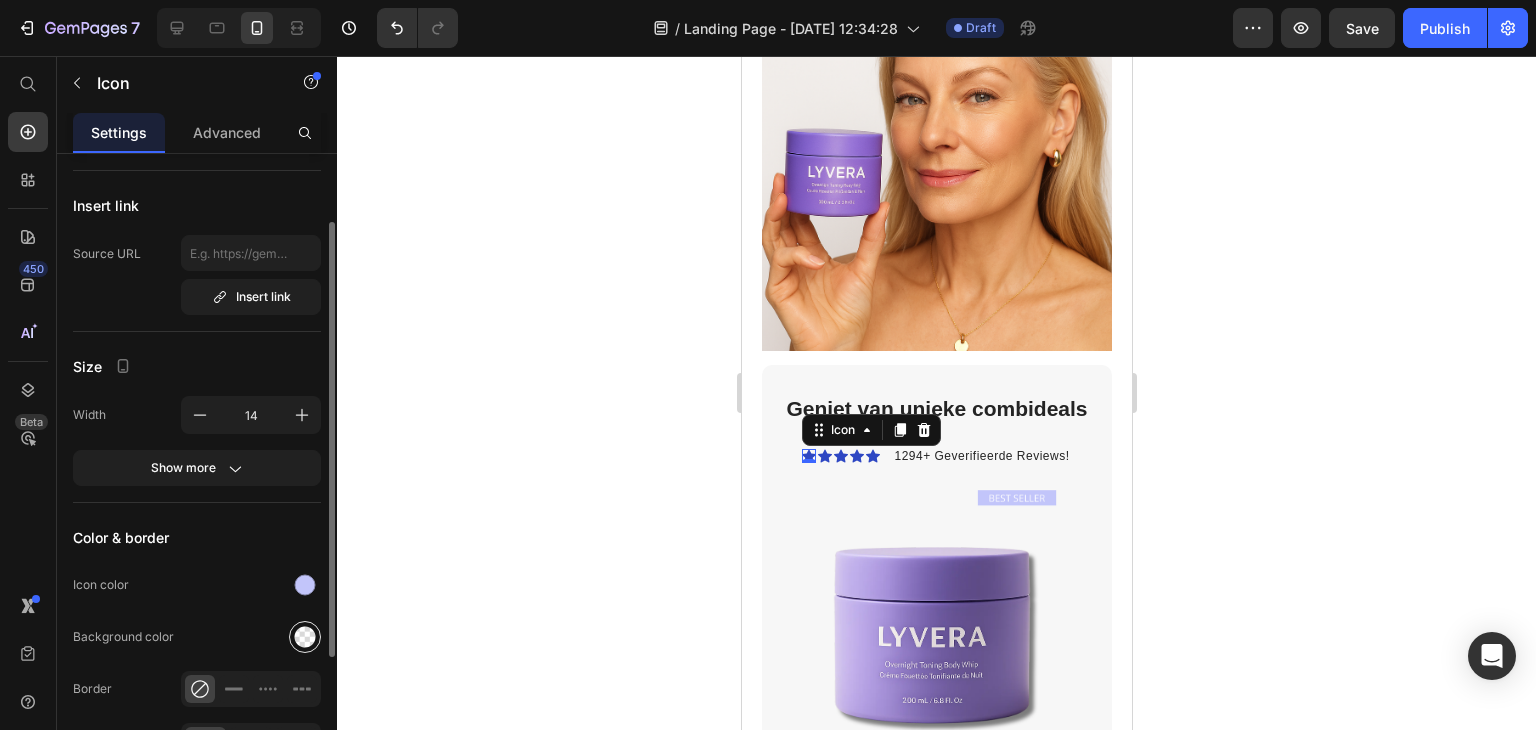 click at bounding box center (305, 637) 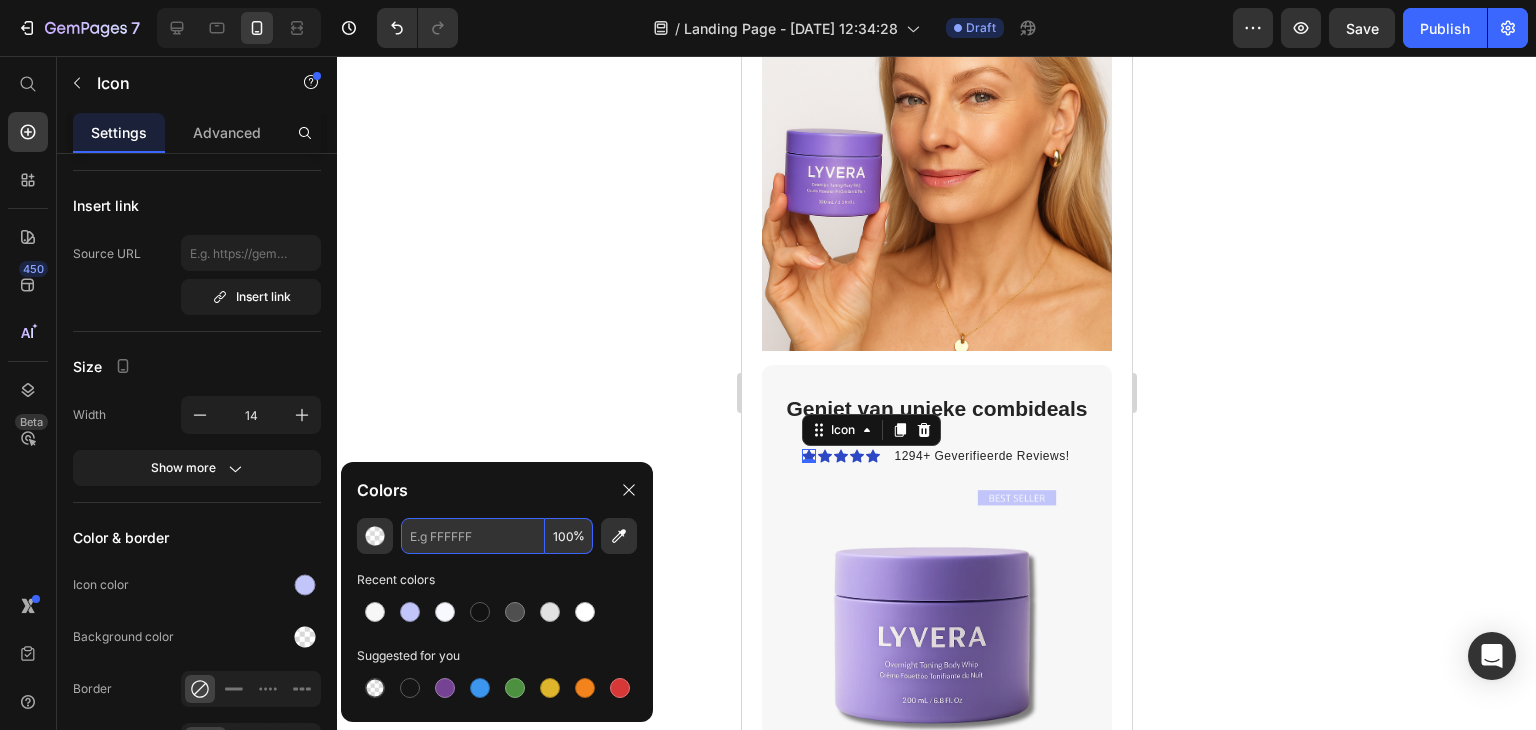 click at bounding box center [473, 536] 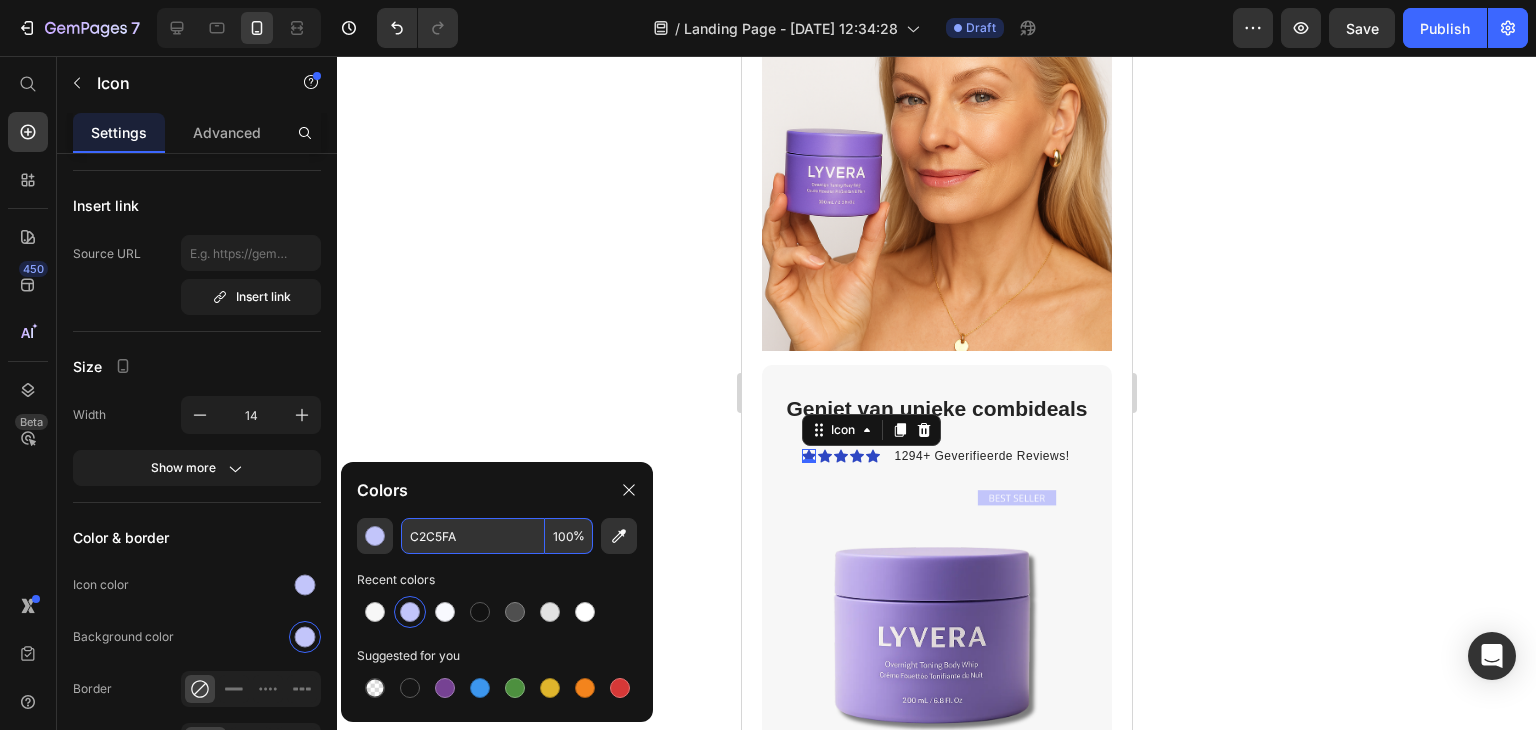 type on "C2C5FA" 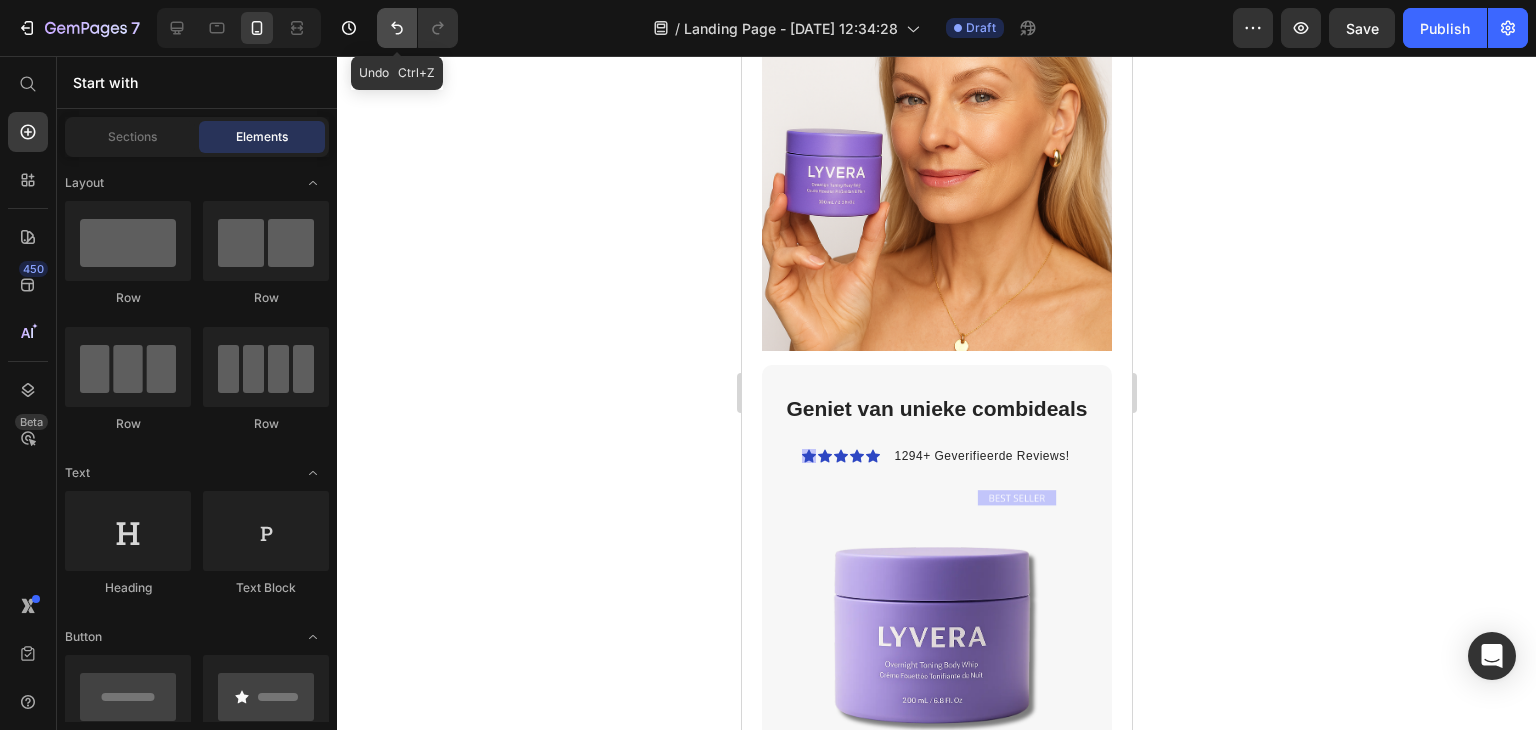 click 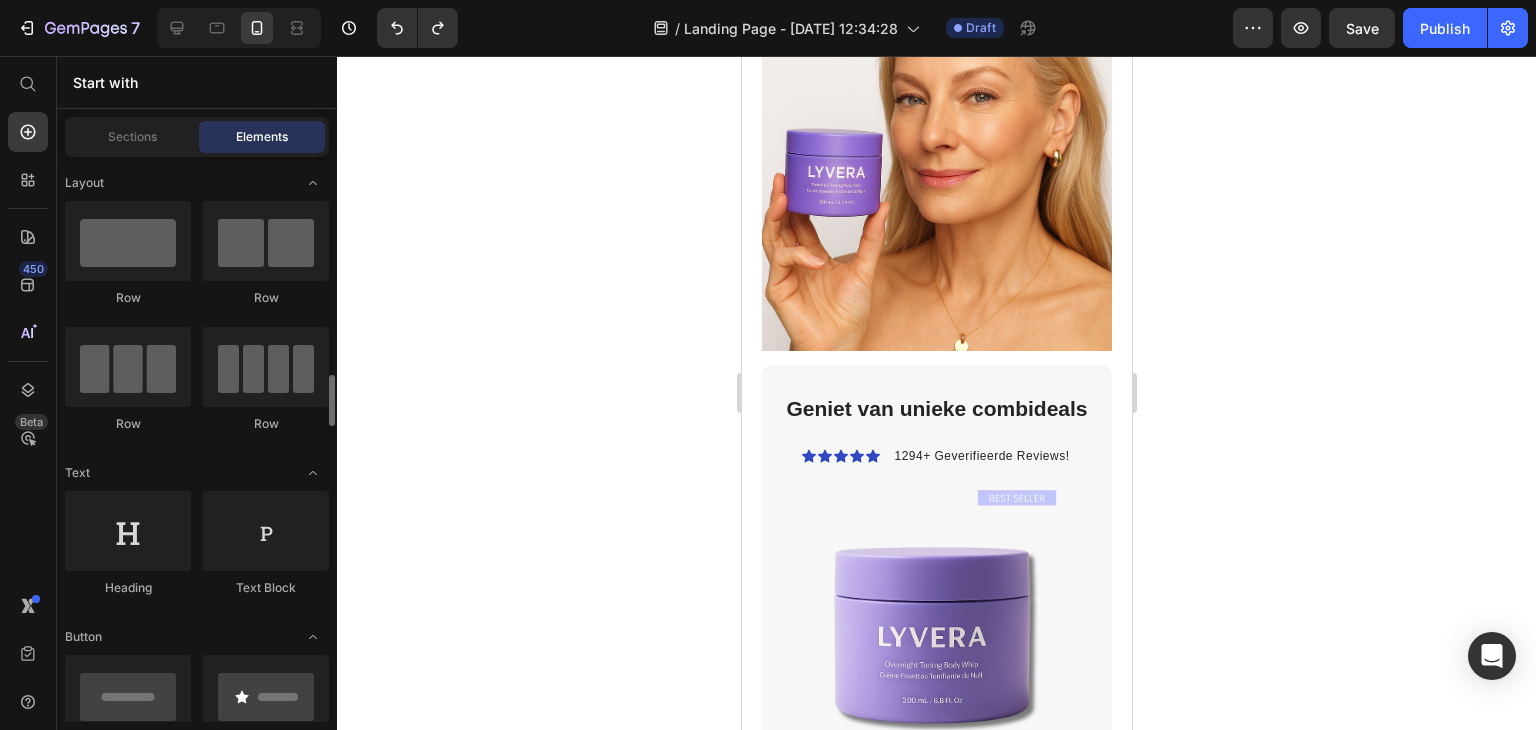 scroll, scrollTop: 200, scrollLeft: 0, axis: vertical 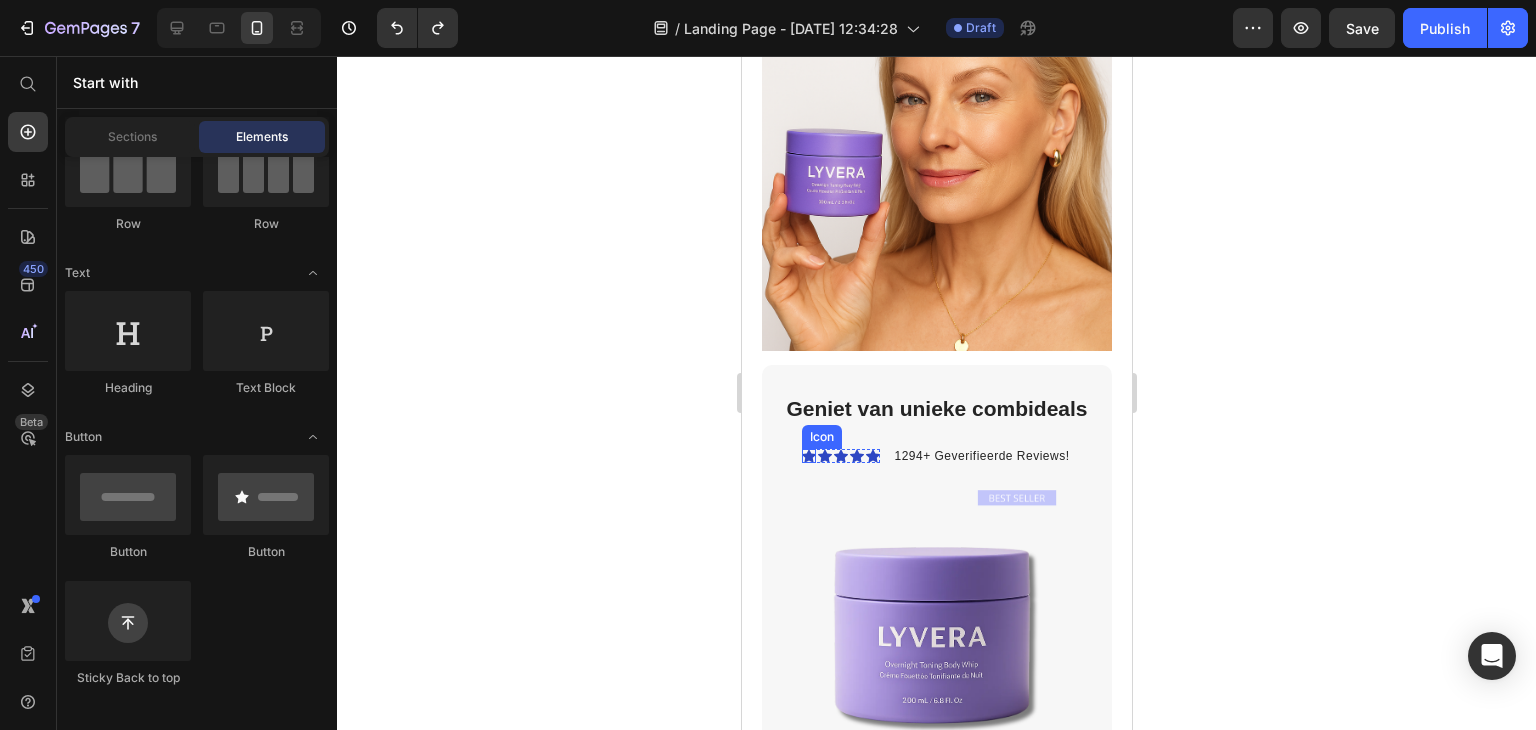 click 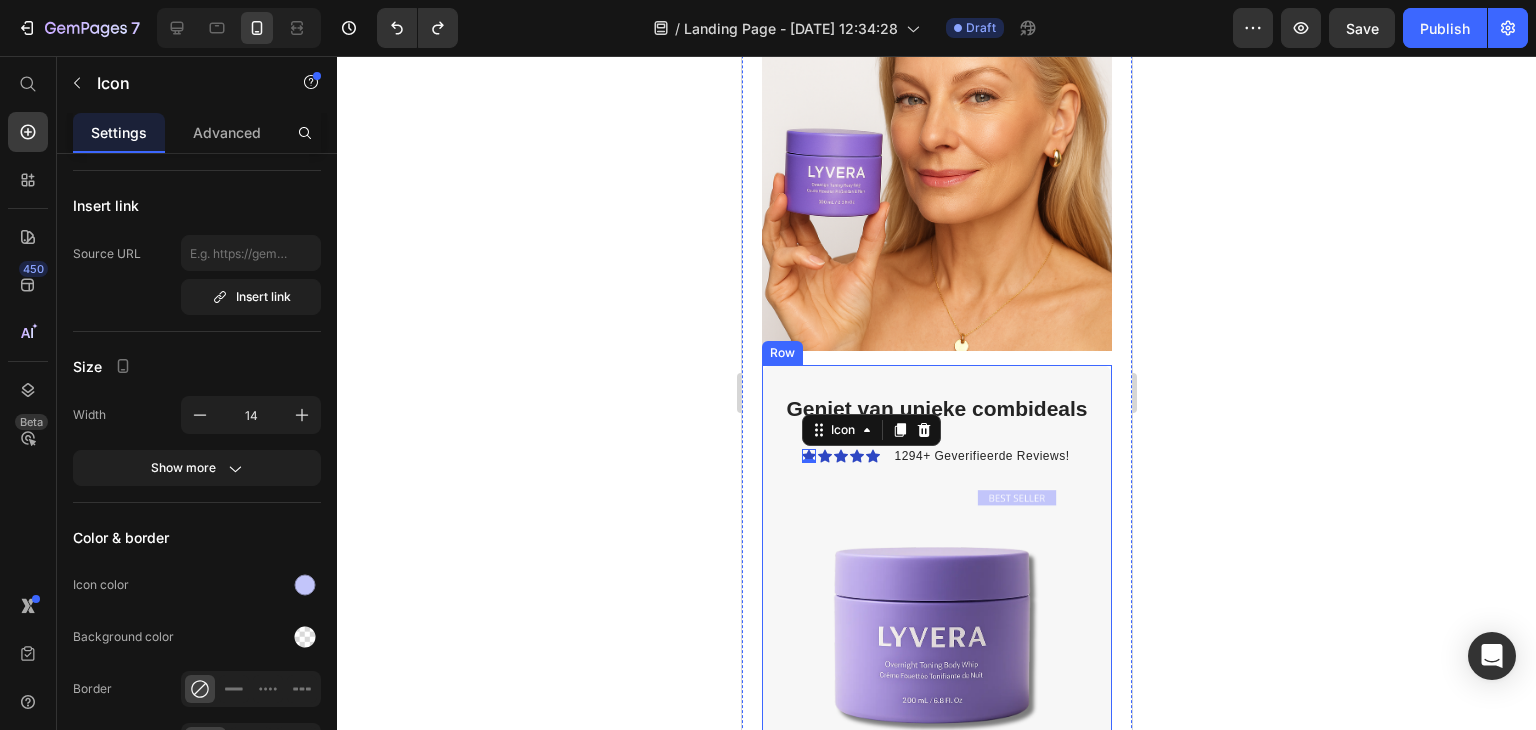 click 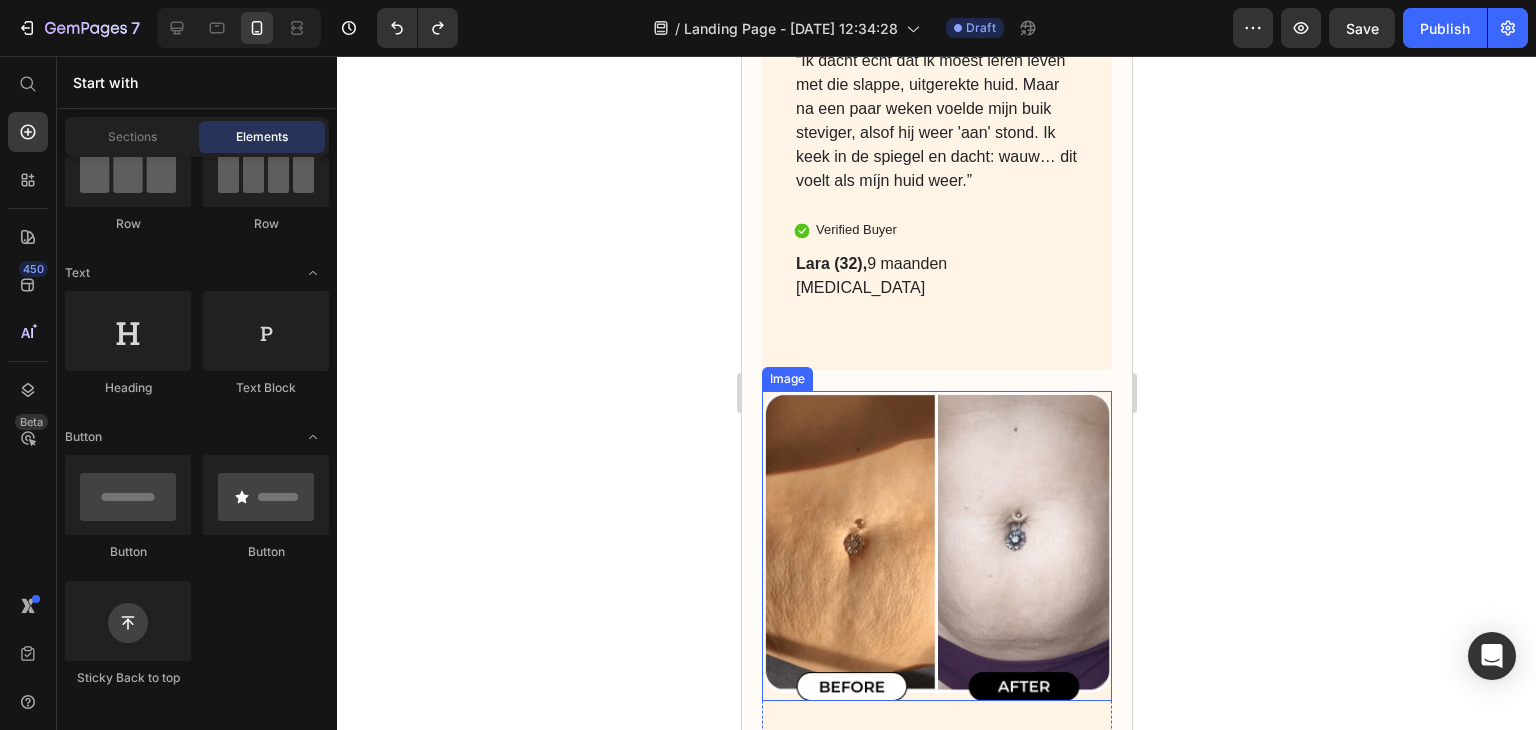scroll, scrollTop: 5700, scrollLeft: 0, axis: vertical 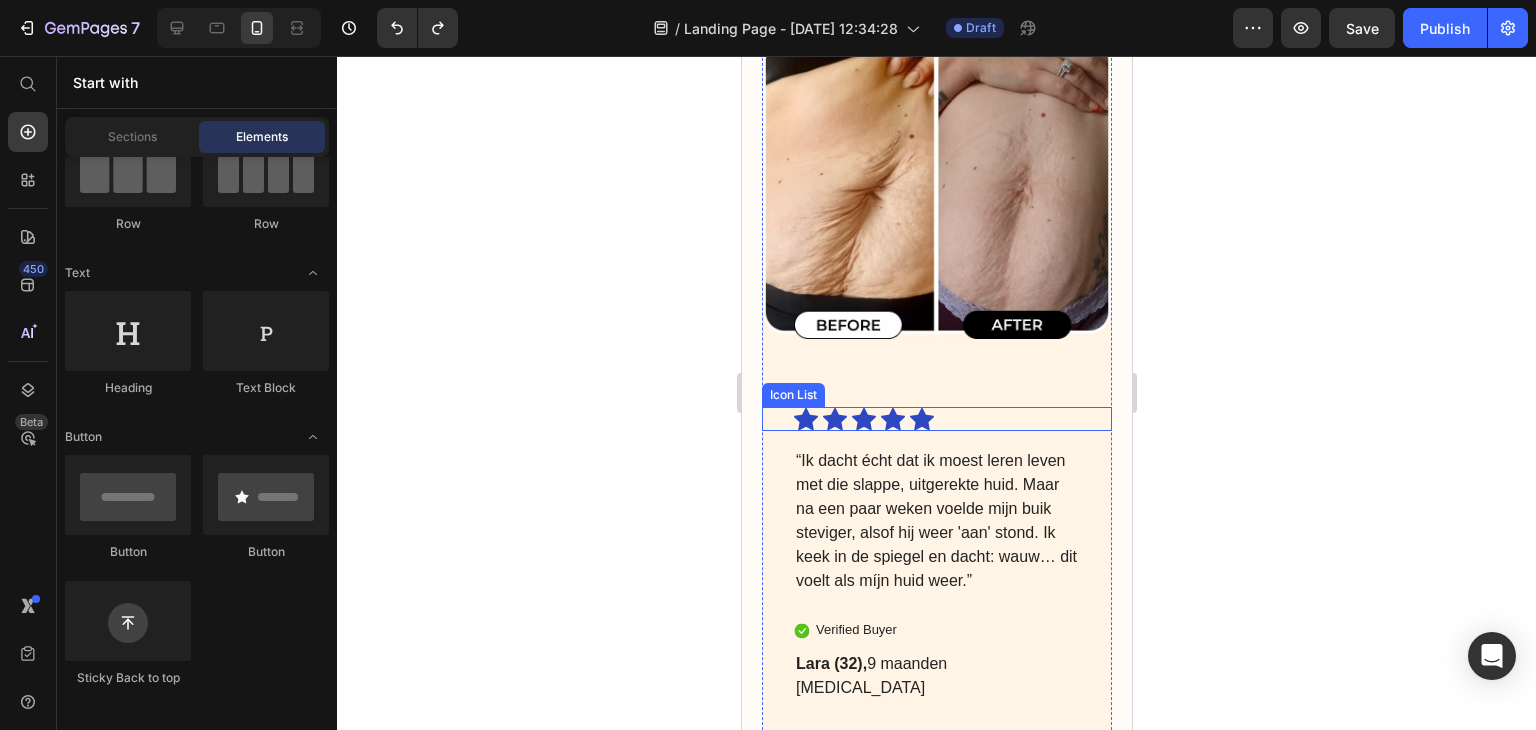 click on "Image" at bounding box center [936, 222] 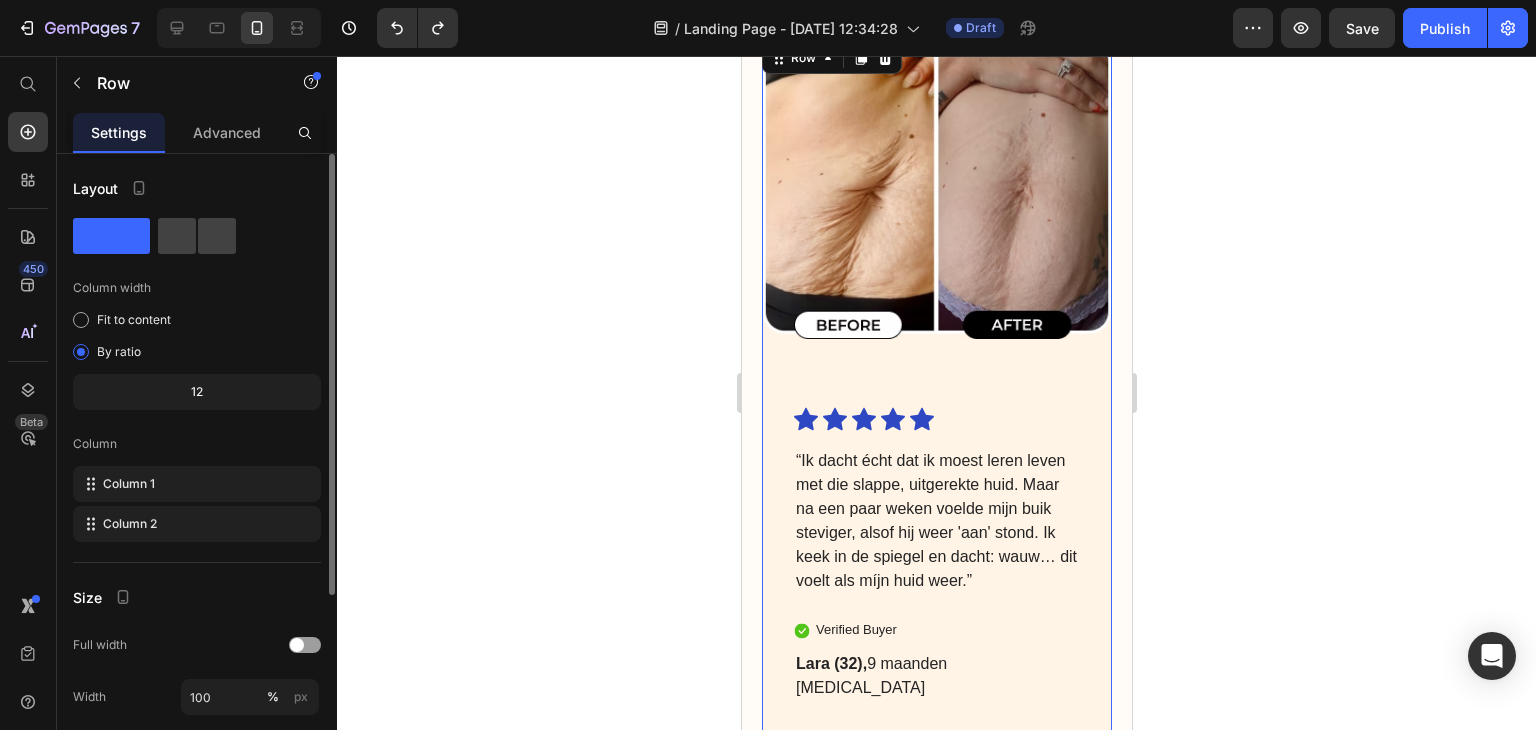 scroll, scrollTop: 273, scrollLeft: 0, axis: vertical 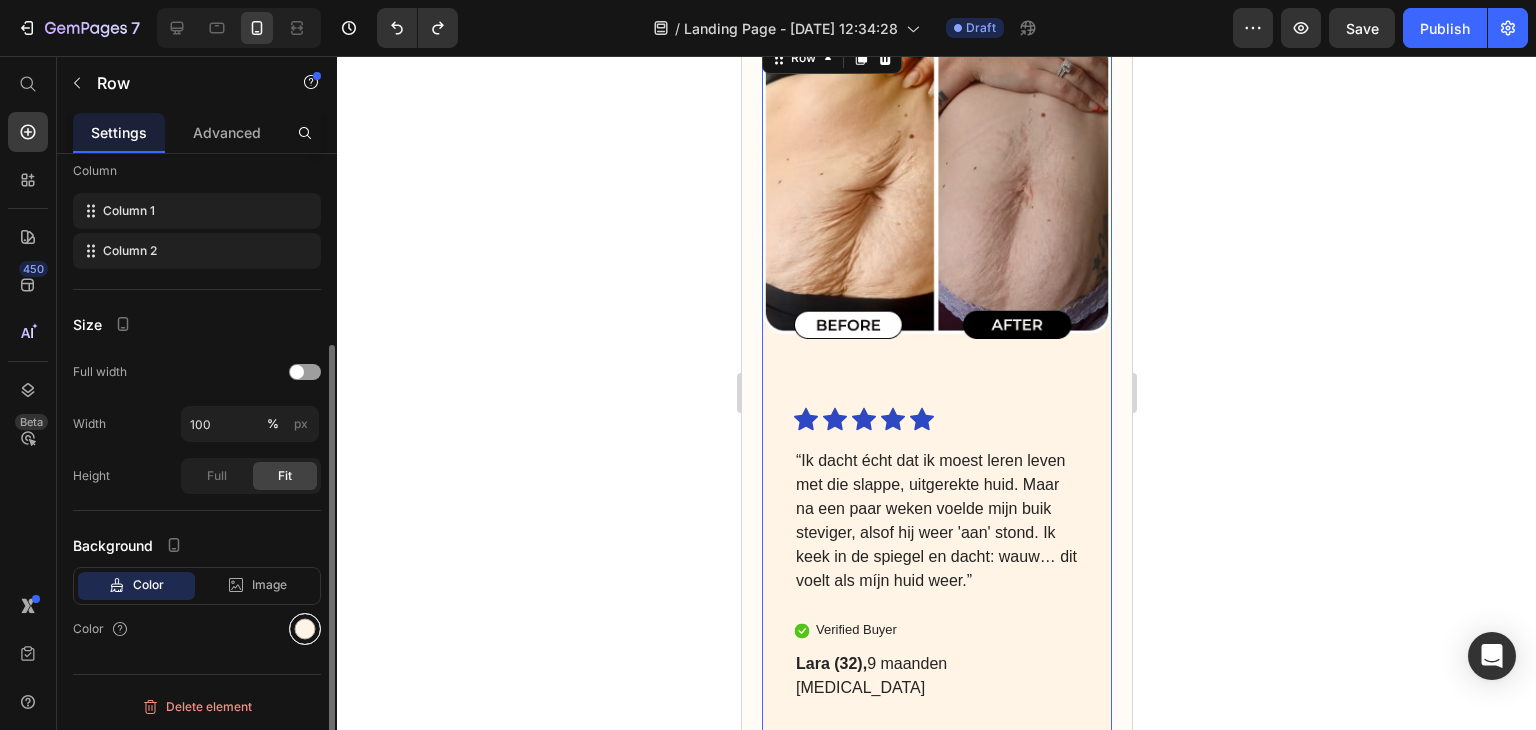 click at bounding box center [305, 629] 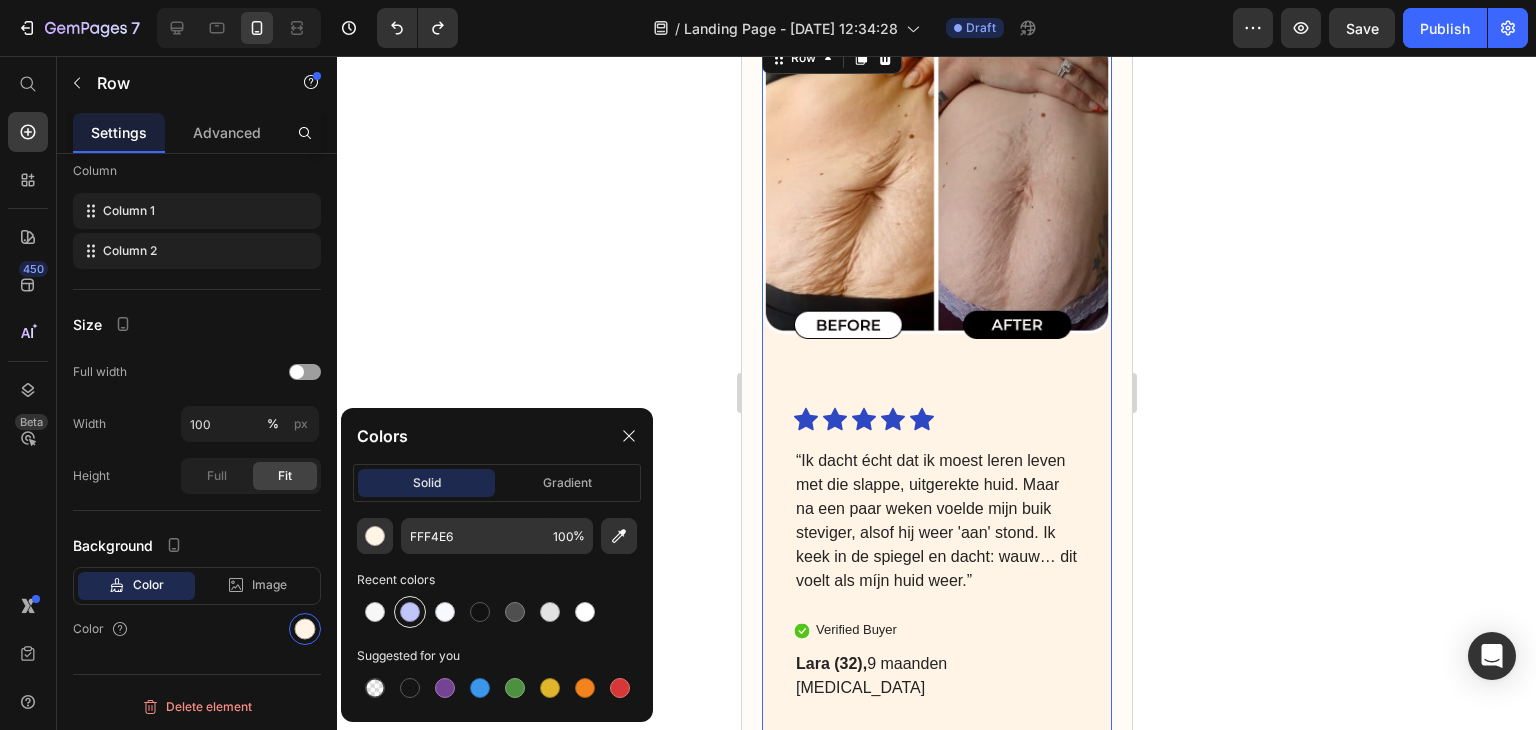 click at bounding box center [410, 612] 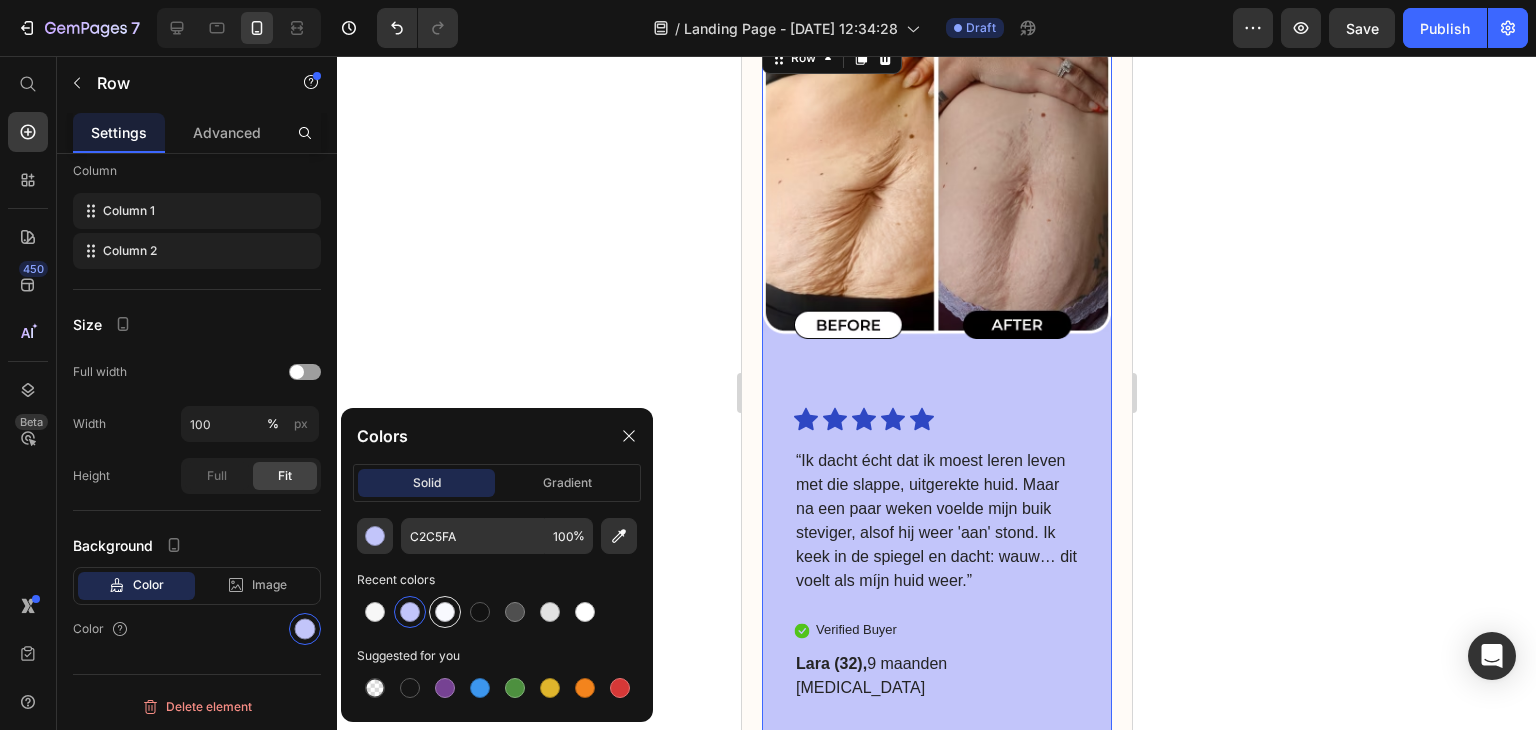 click at bounding box center [445, 612] 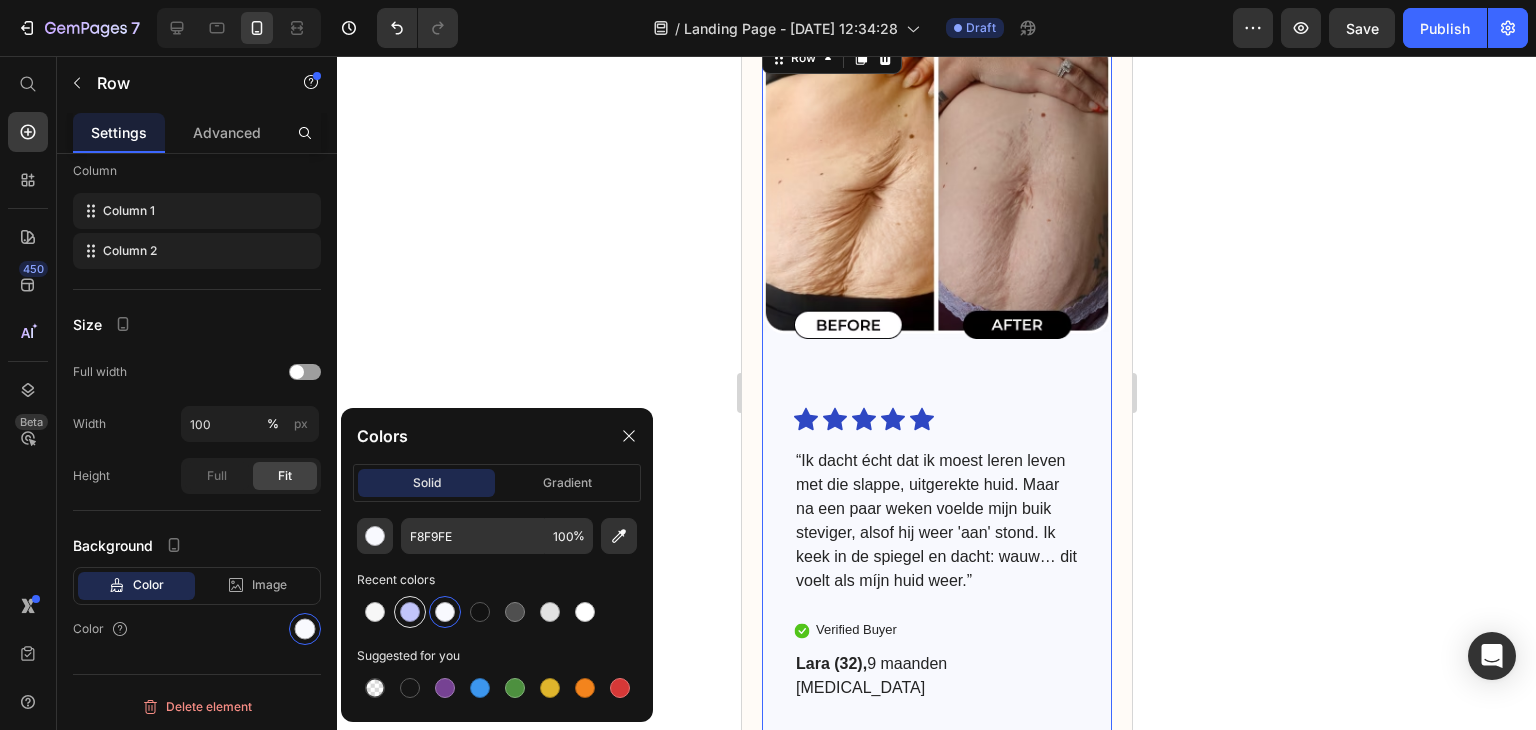 click at bounding box center (410, 612) 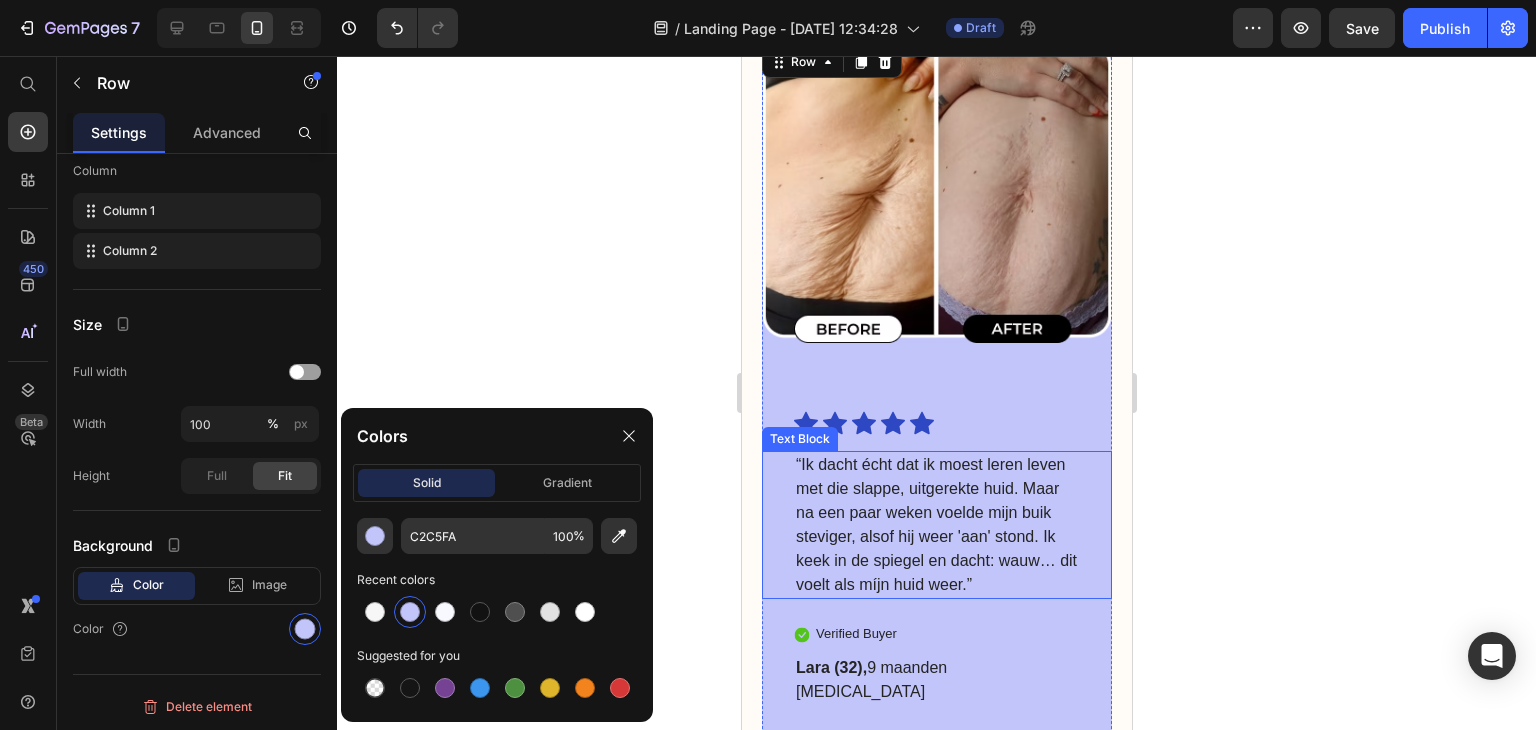 scroll, scrollTop: 5700, scrollLeft: 0, axis: vertical 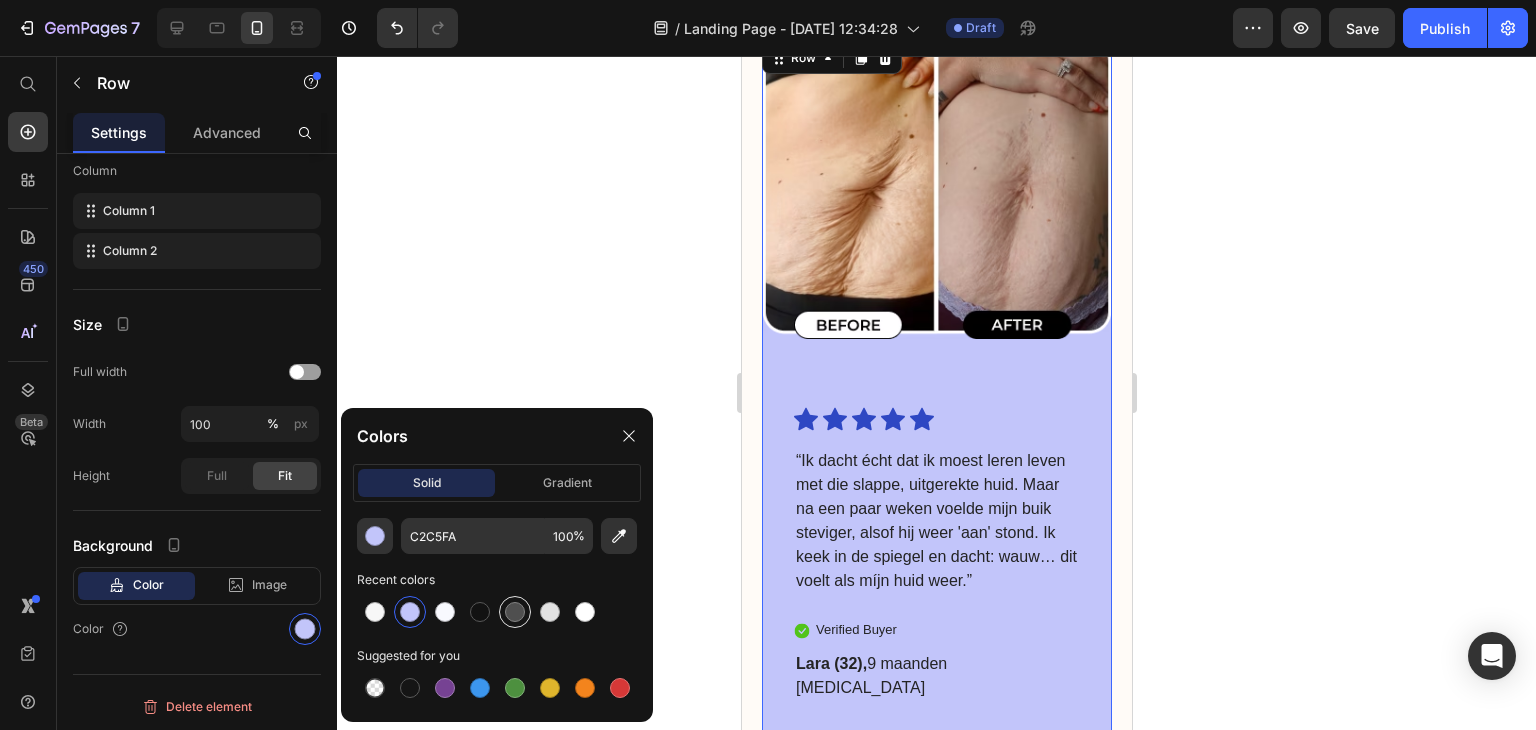 click at bounding box center (515, 612) 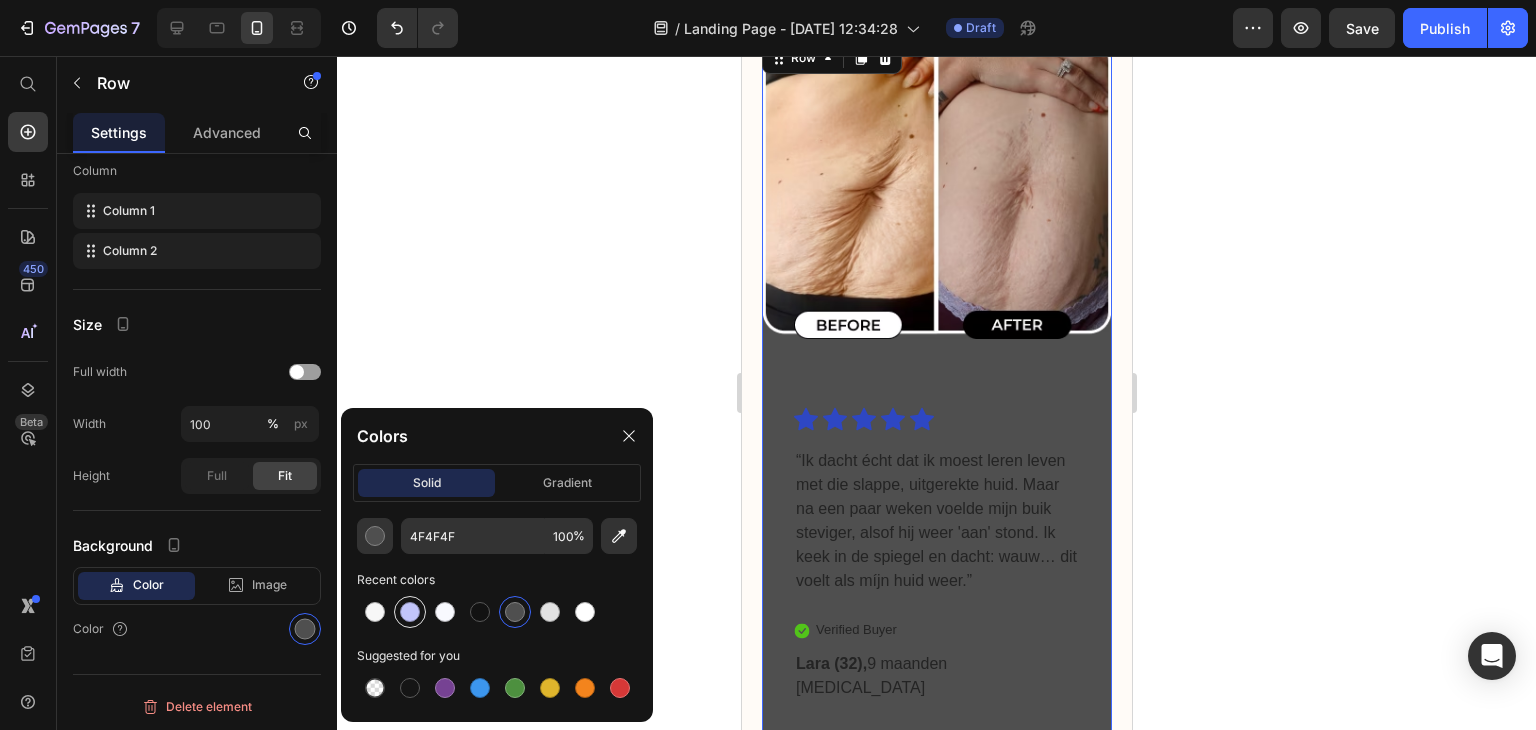 click at bounding box center (410, 612) 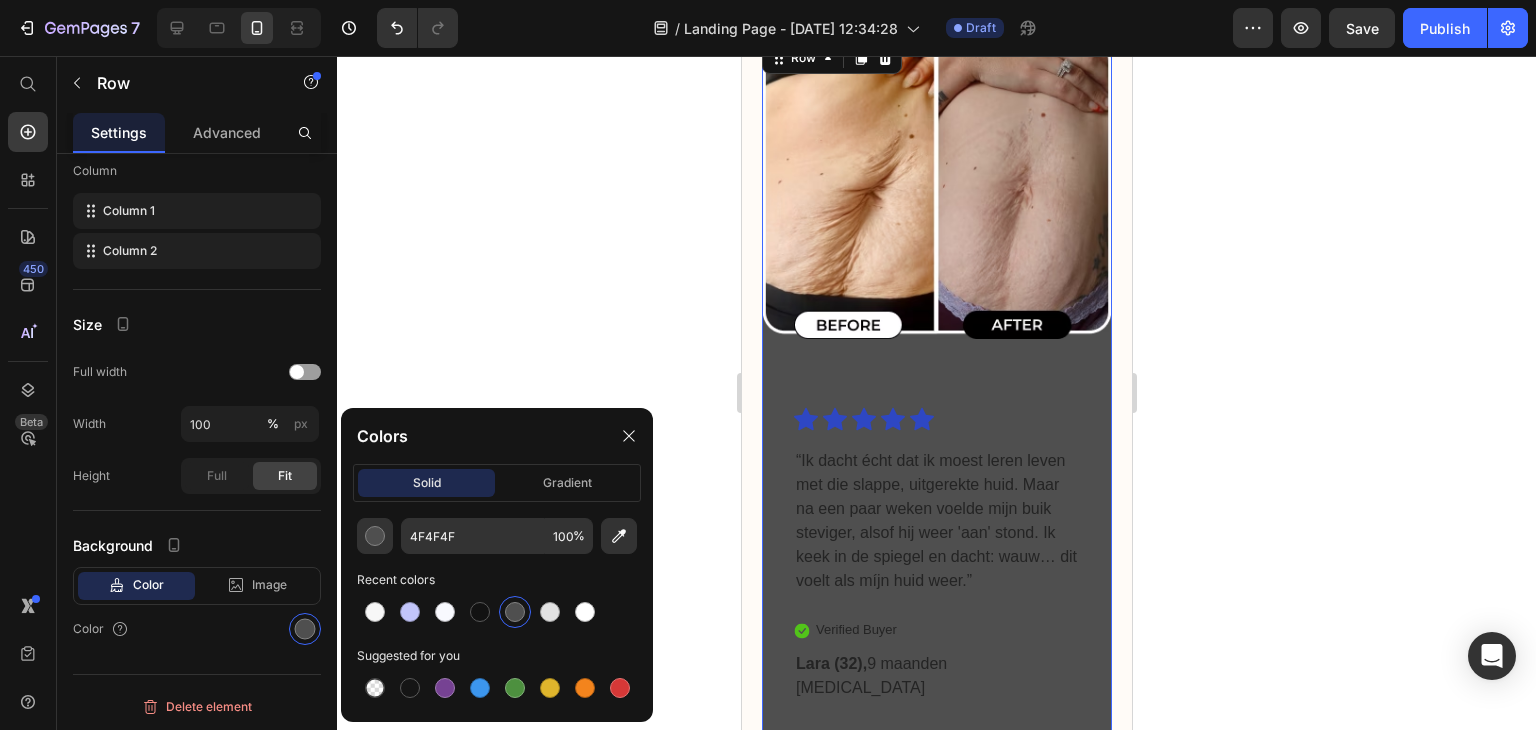 type on "C2C5FA" 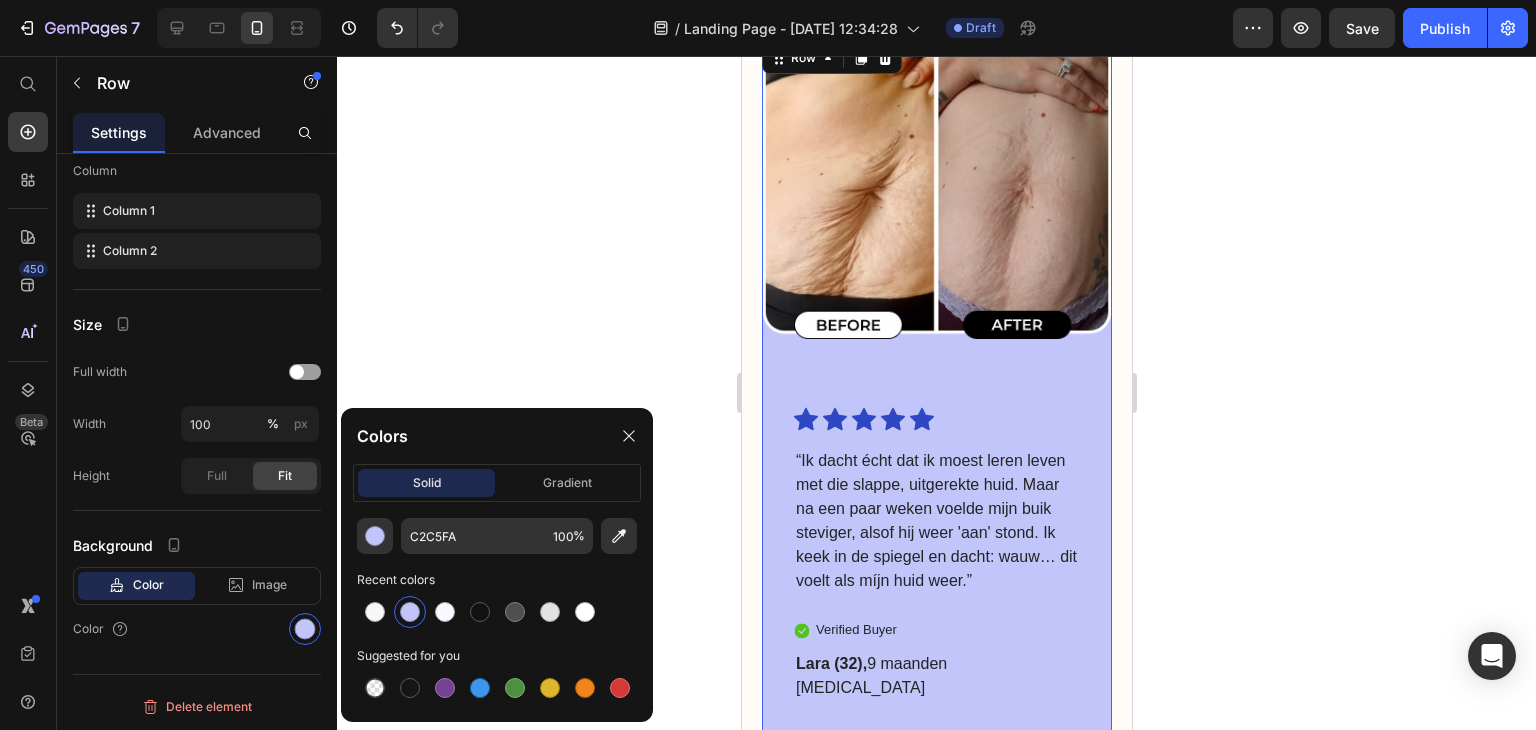 click 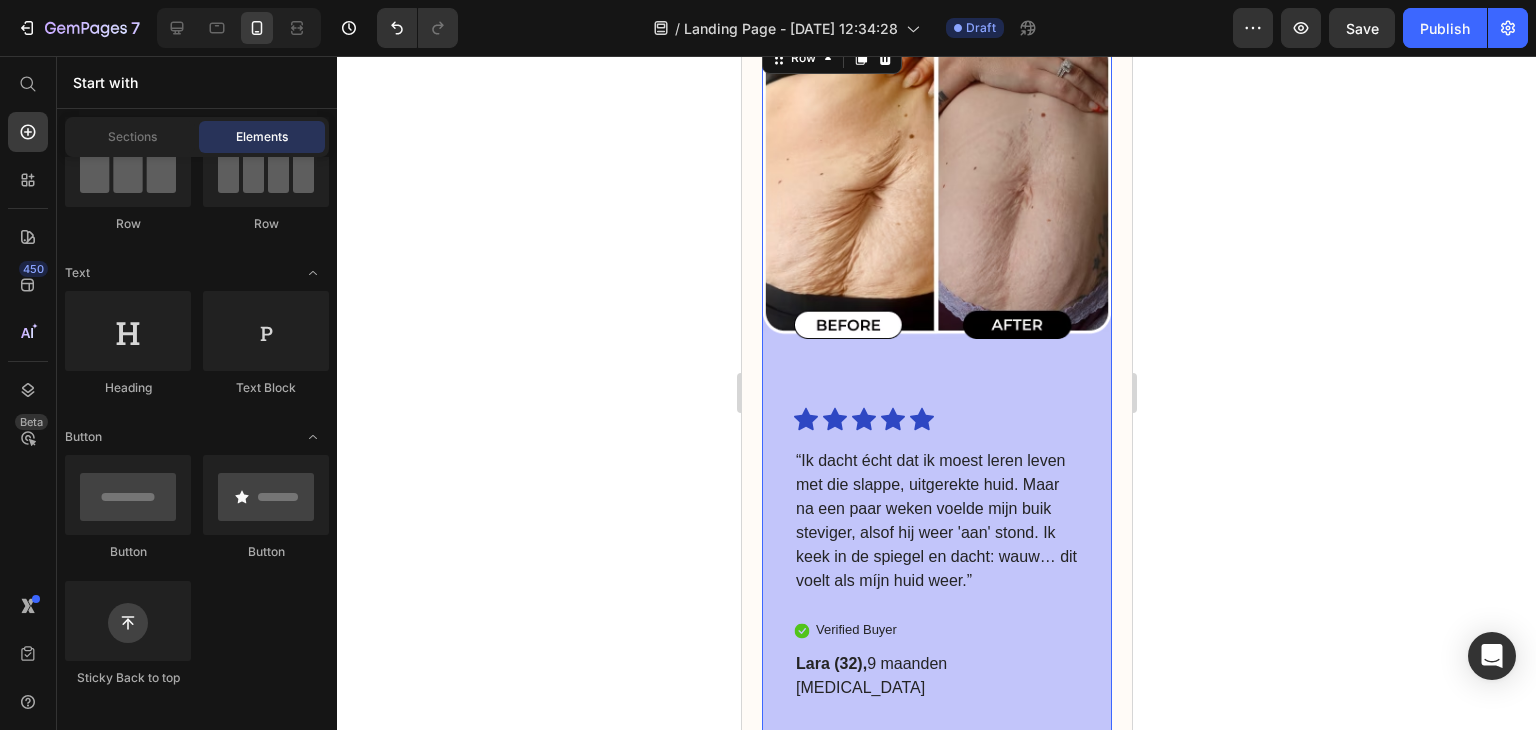 click 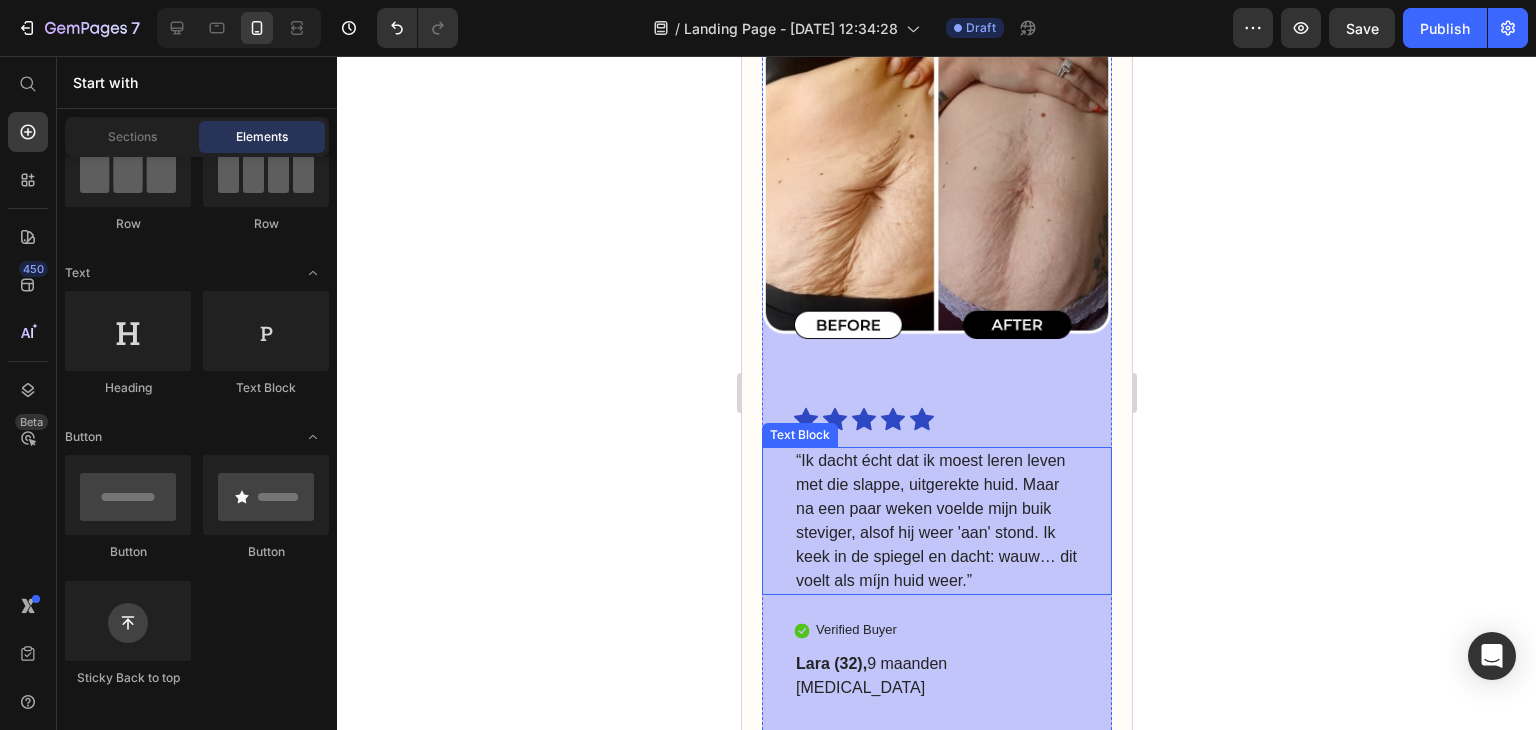 click on "“Ik dacht écht dat ik moest leren leven met die slappe, uitgerekte huid. Maar na een paar weken voelde mijn buik steviger, alsof hij weer 'aan' stond. Ik keek in de spiegel en dacht: wauw… dit voelt als míjn huid weer.”" at bounding box center [936, 521] 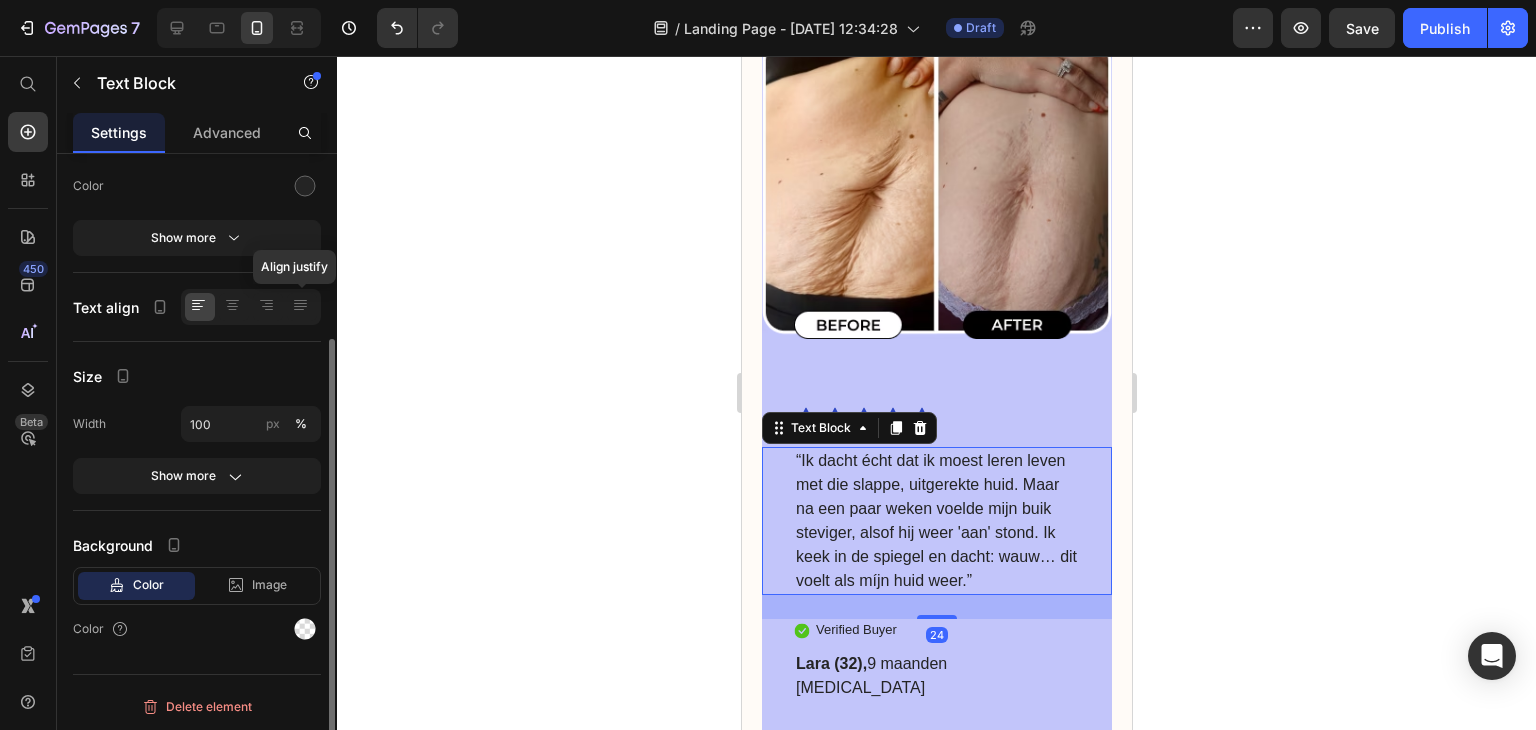 scroll, scrollTop: 0, scrollLeft: 0, axis: both 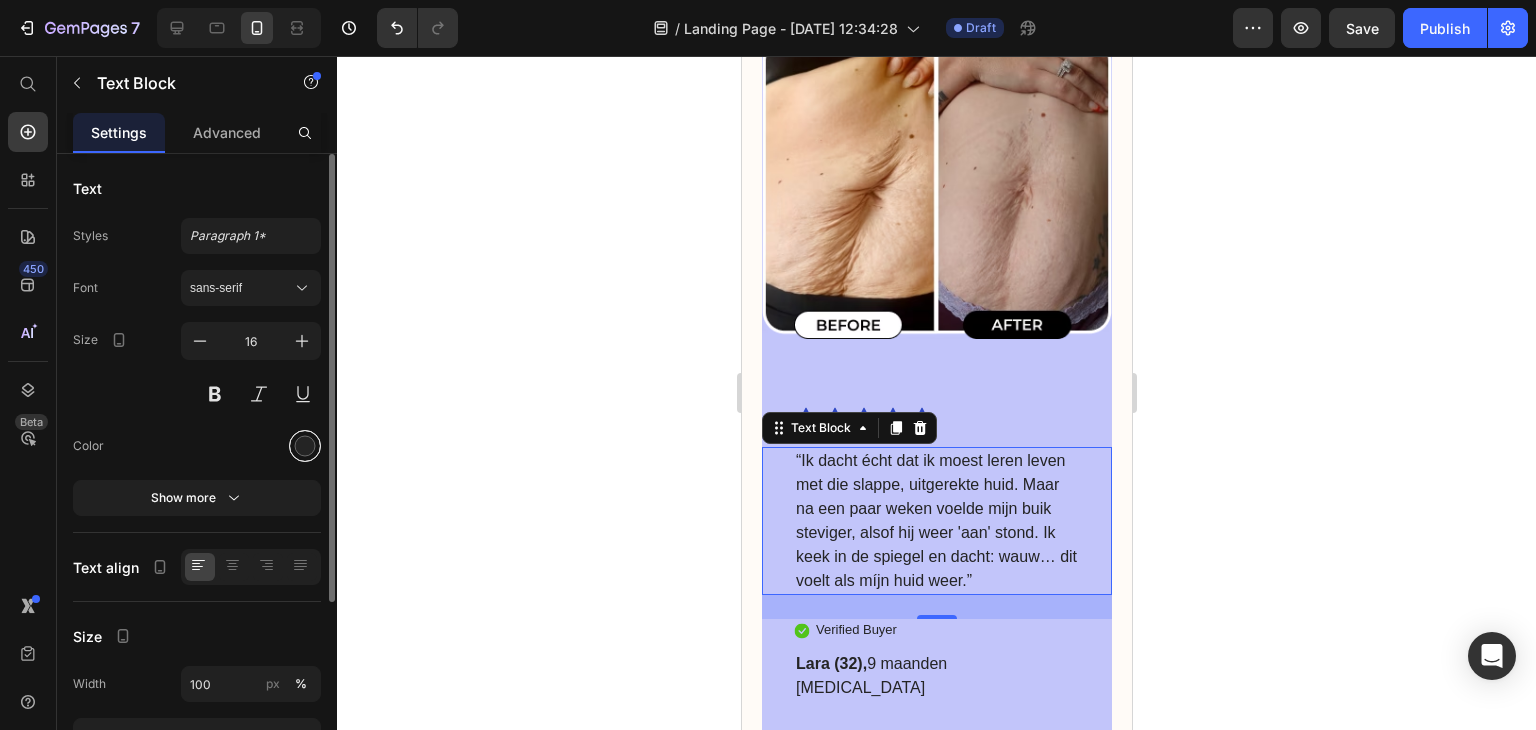 click at bounding box center (305, 446) 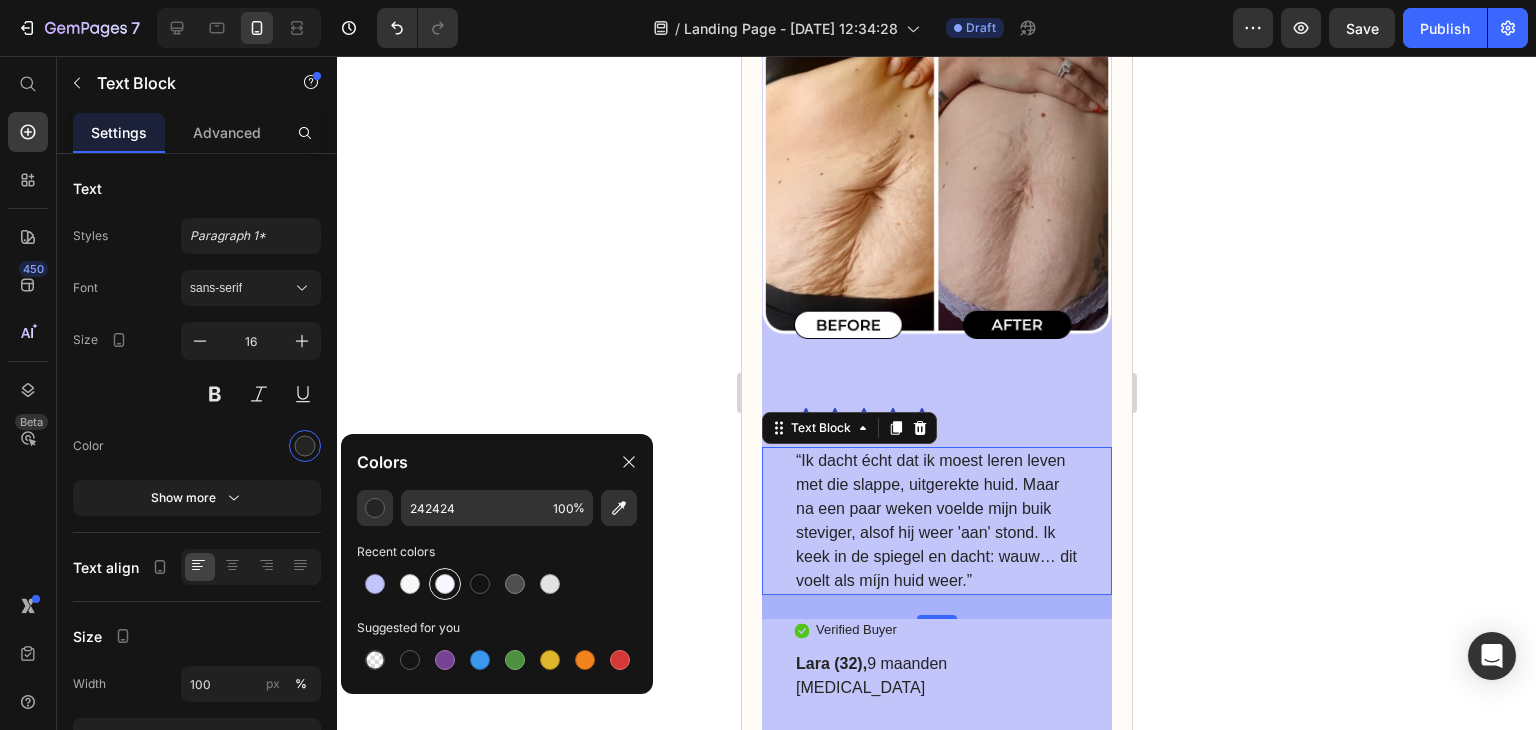 click at bounding box center (445, 584) 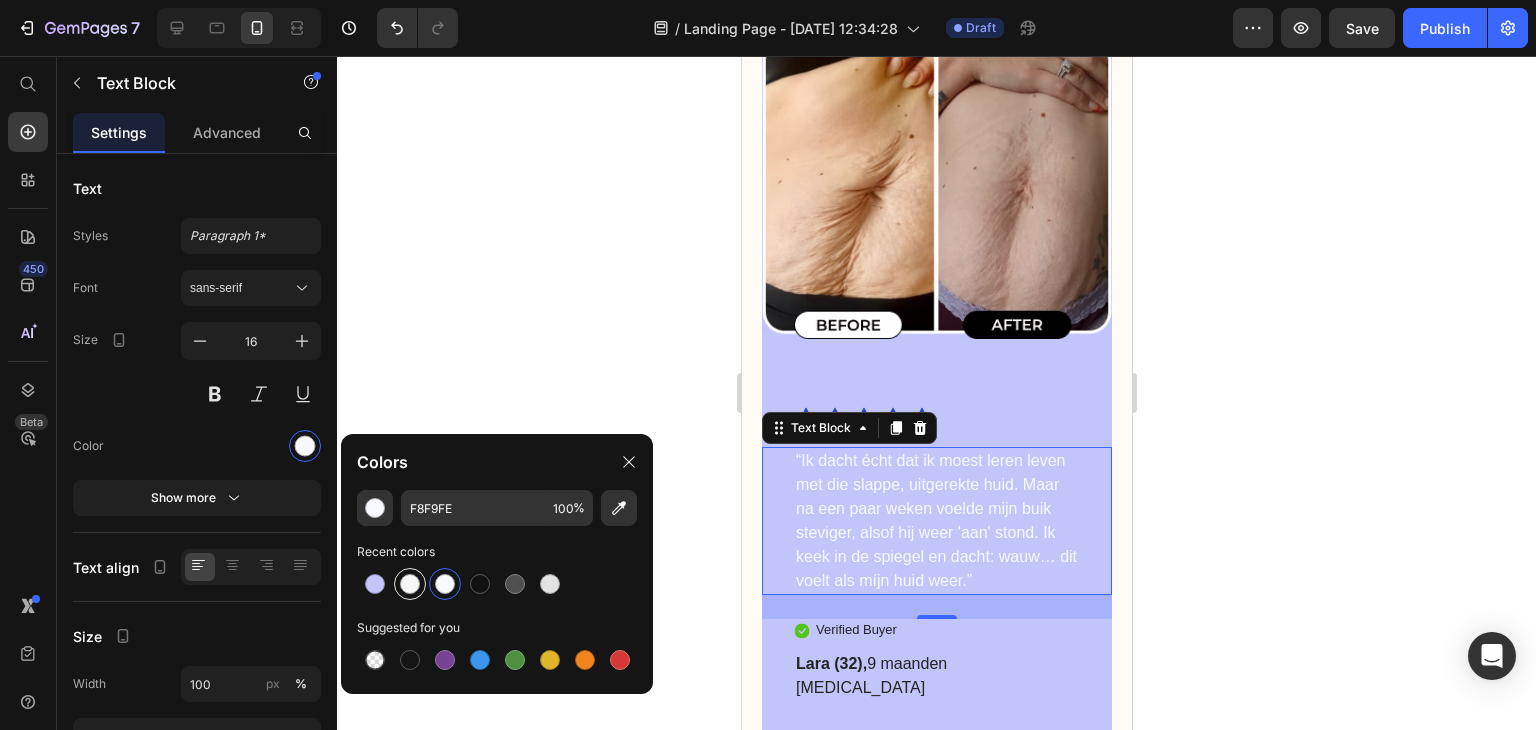 click at bounding box center [410, 584] 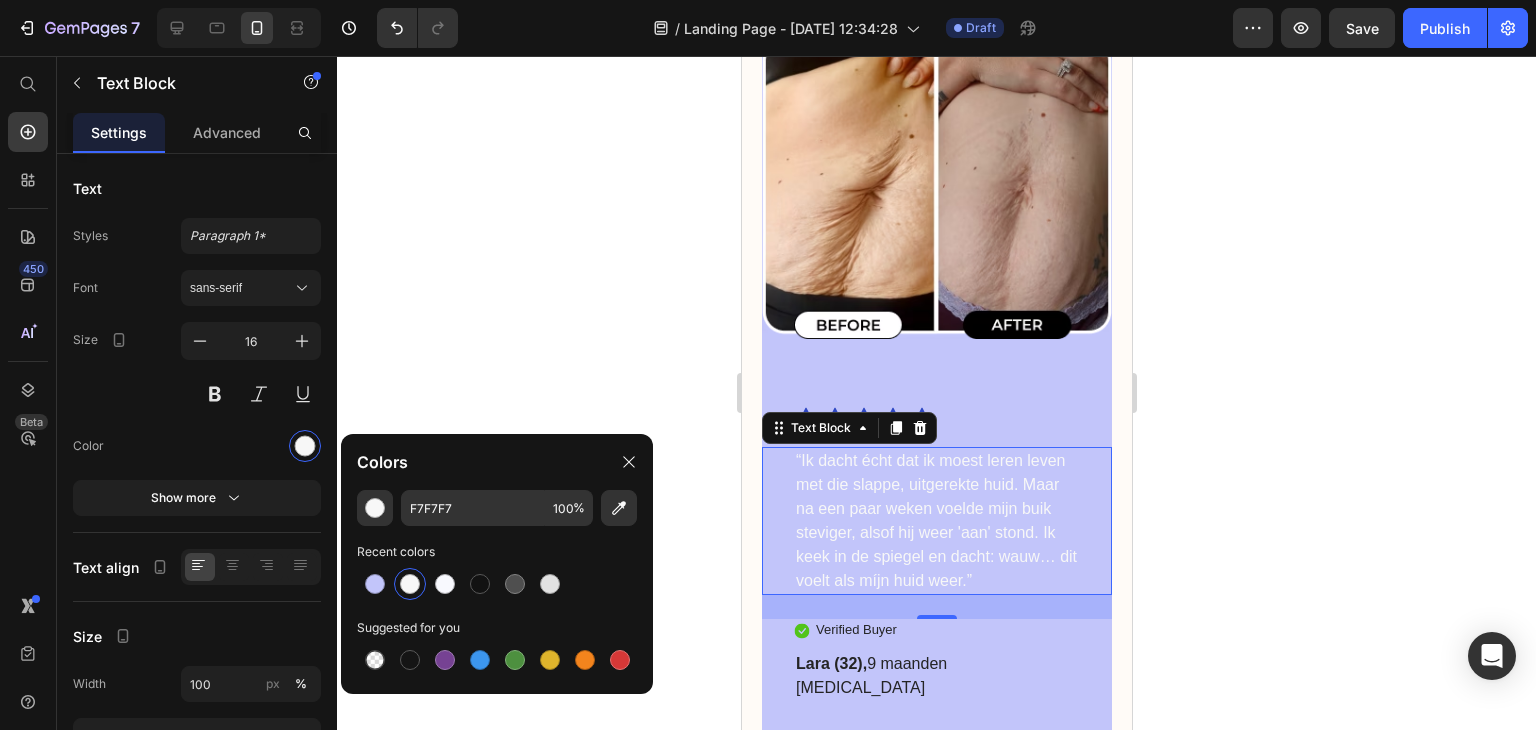 click 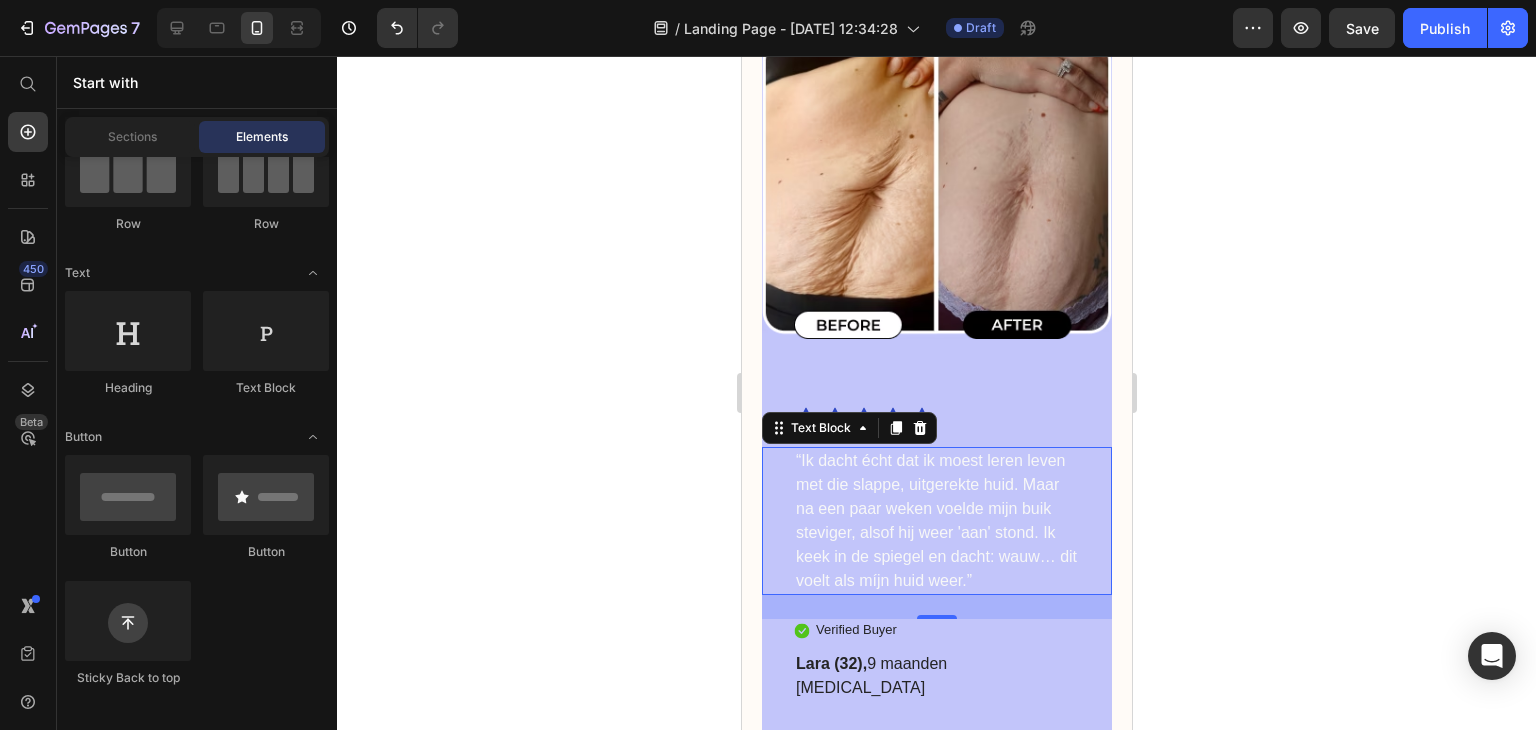 click 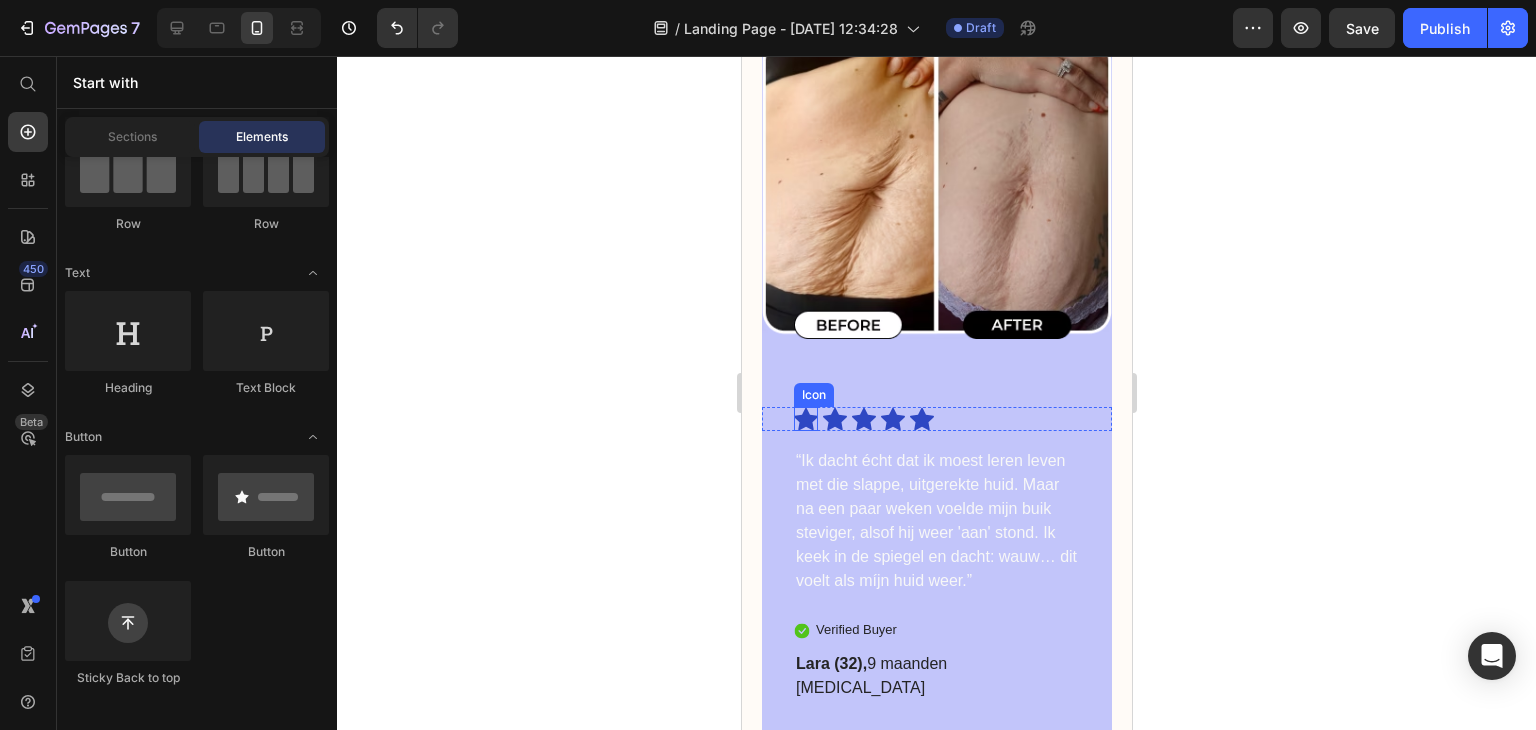 click 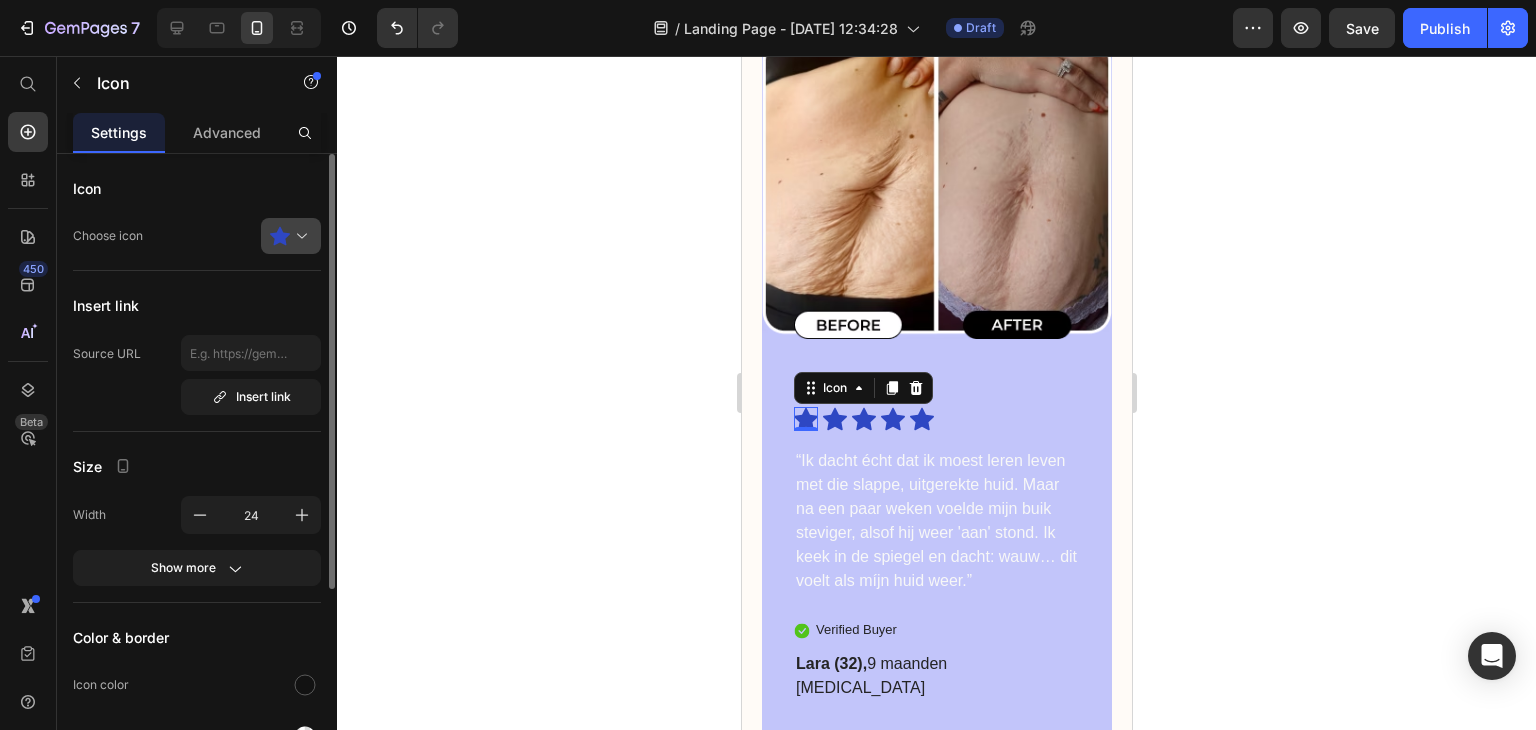 click at bounding box center [299, 236] 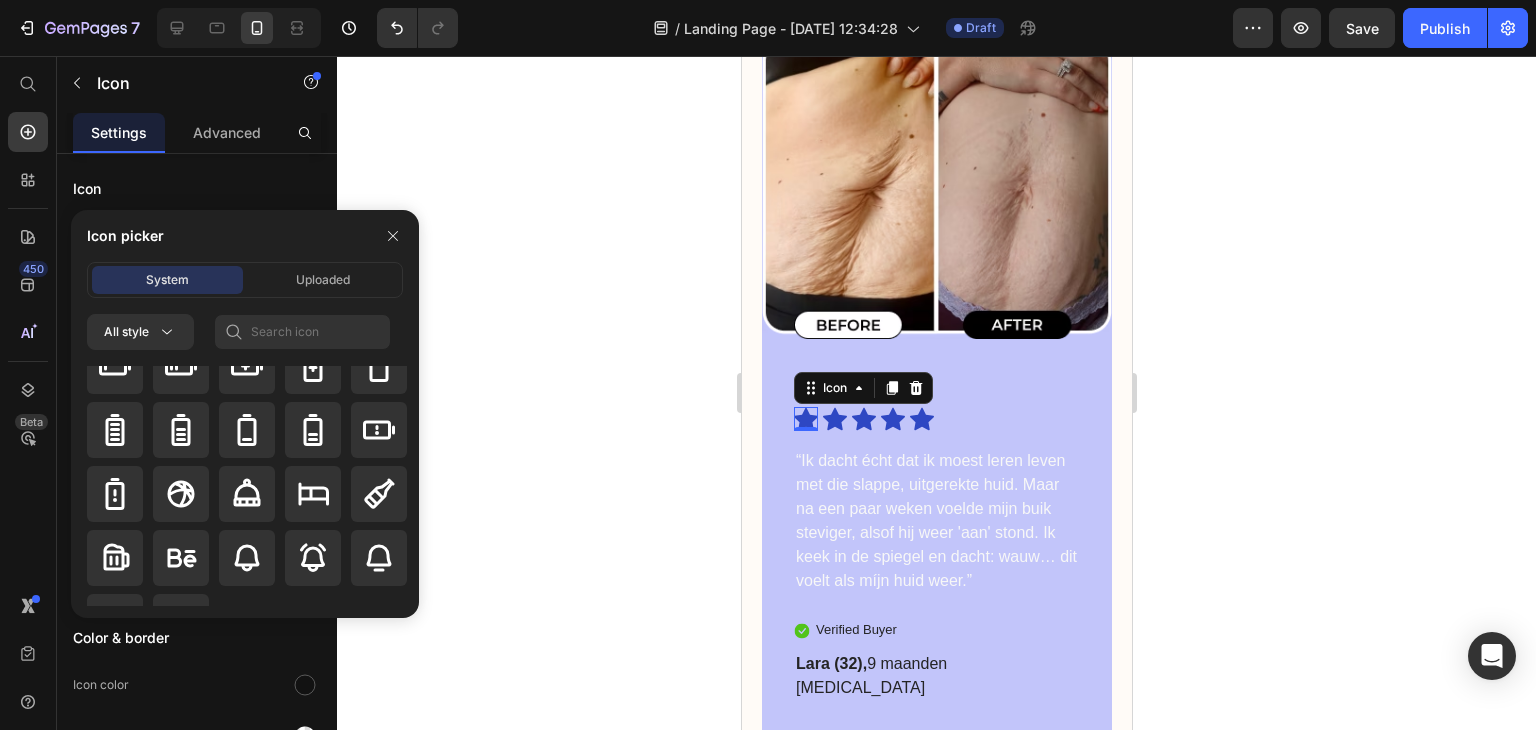scroll, scrollTop: 1992, scrollLeft: 0, axis: vertical 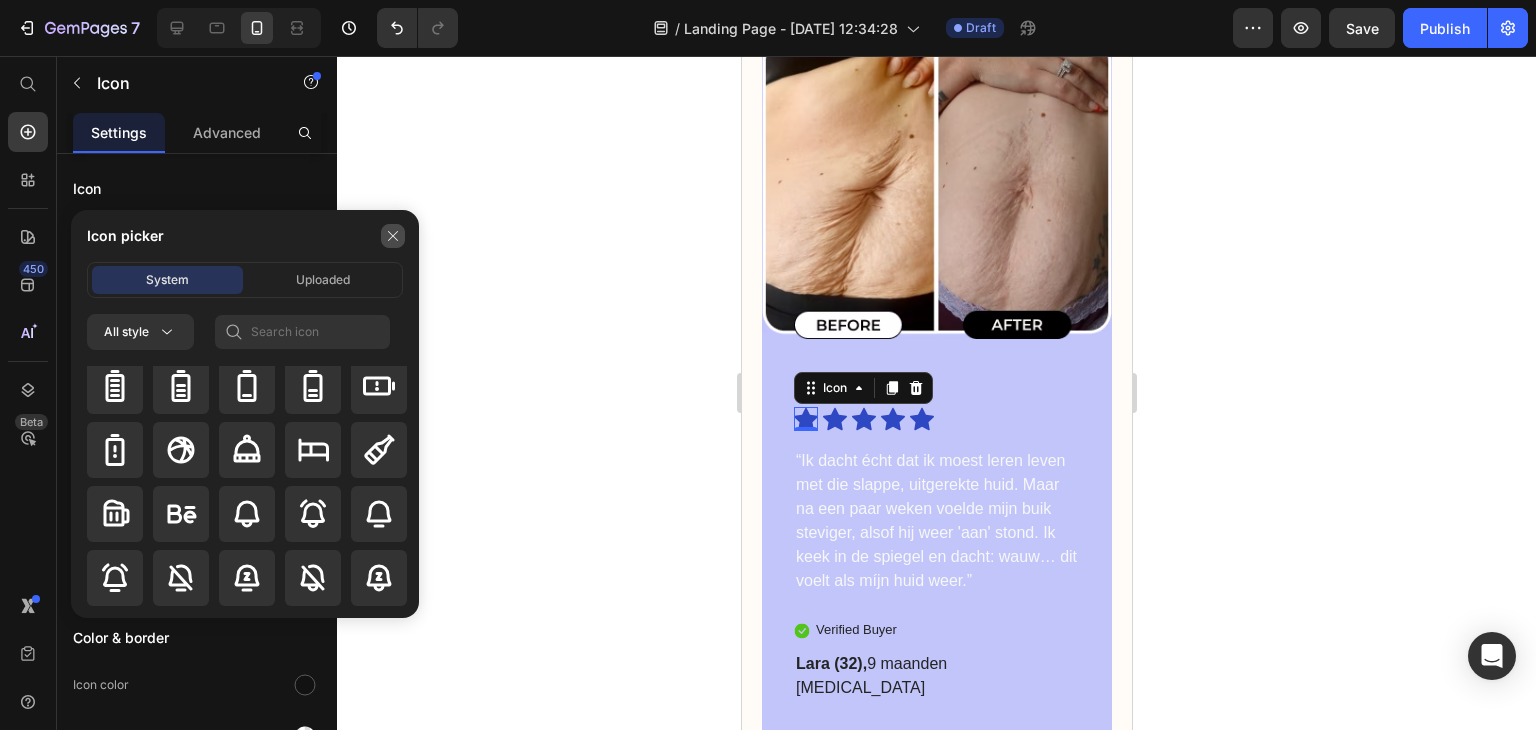 click 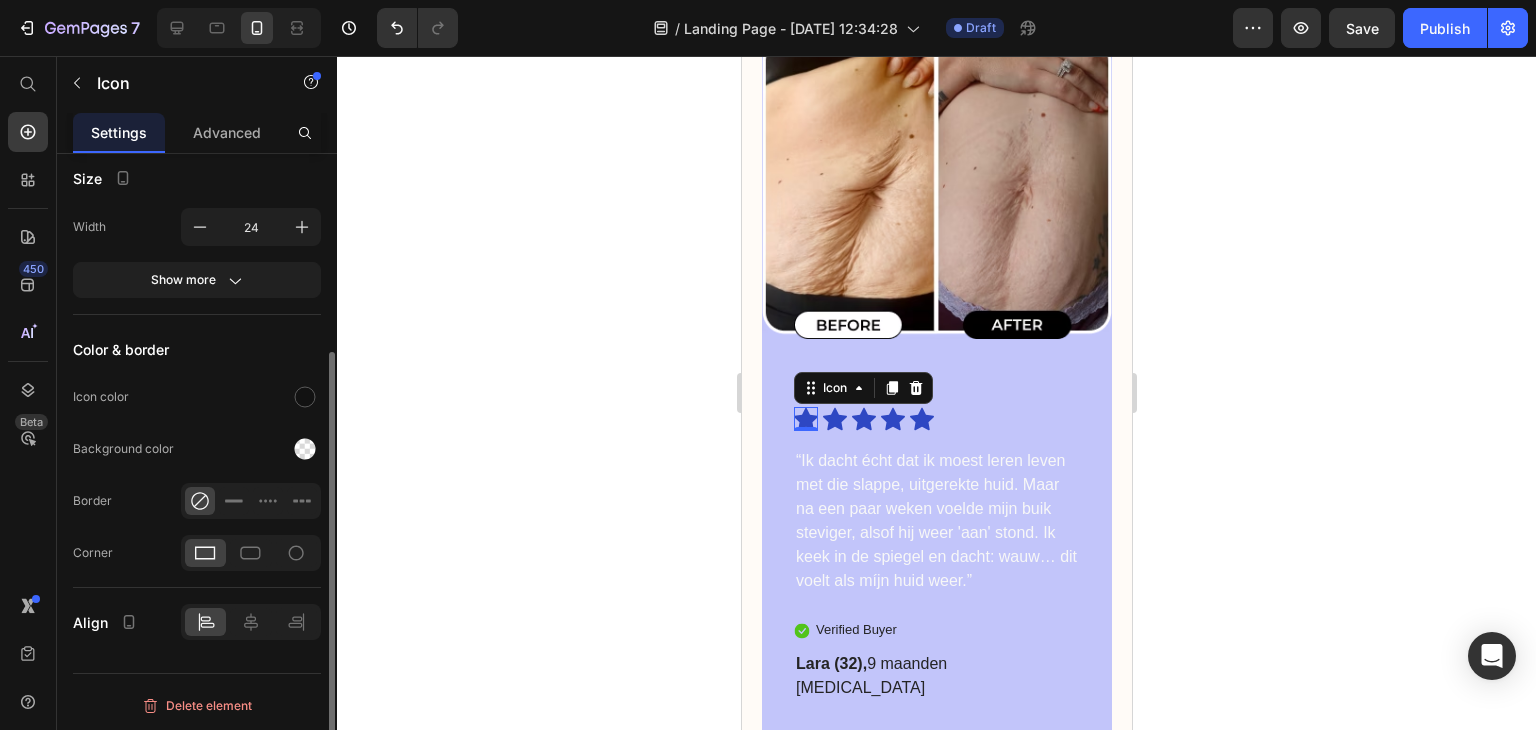 scroll, scrollTop: 0, scrollLeft: 0, axis: both 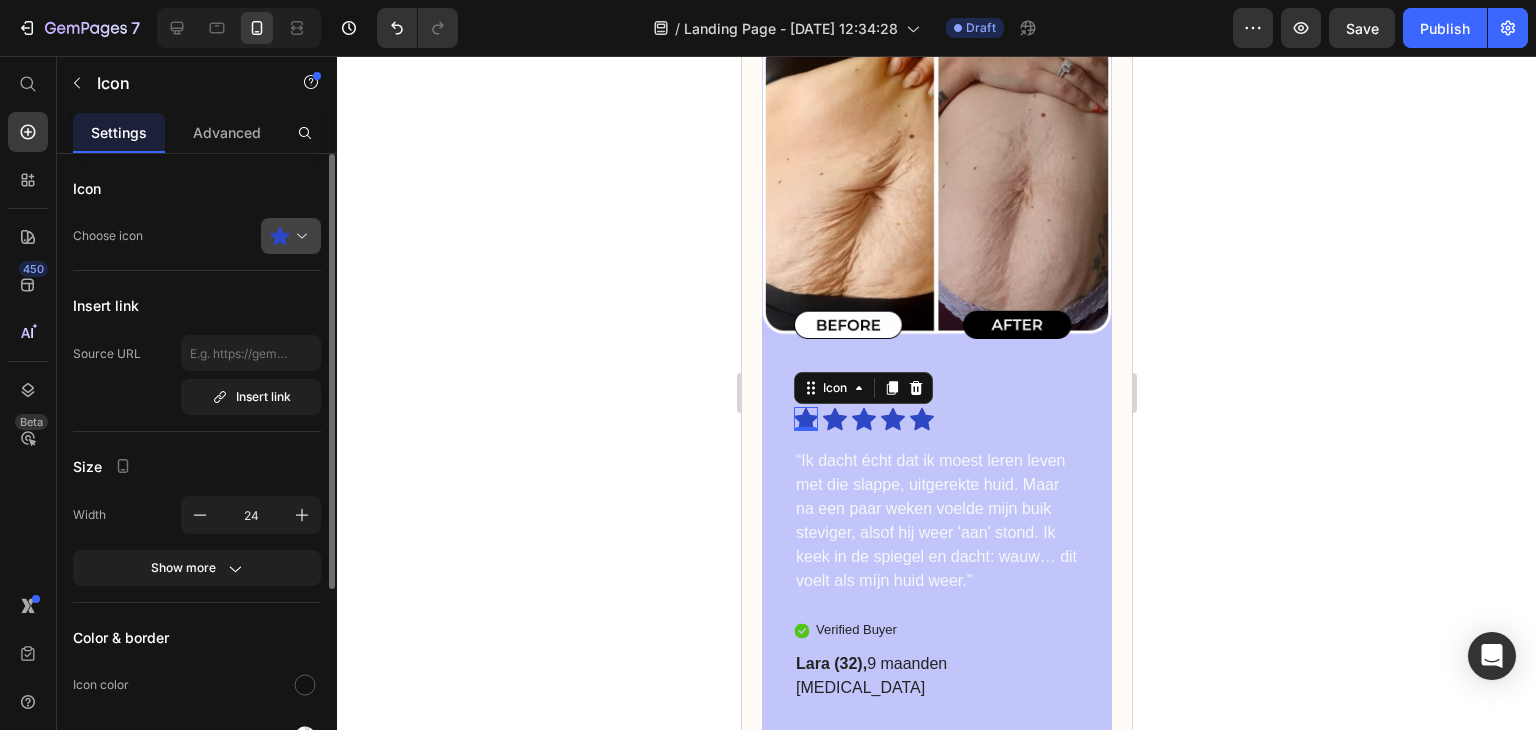 click at bounding box center (299, 236) 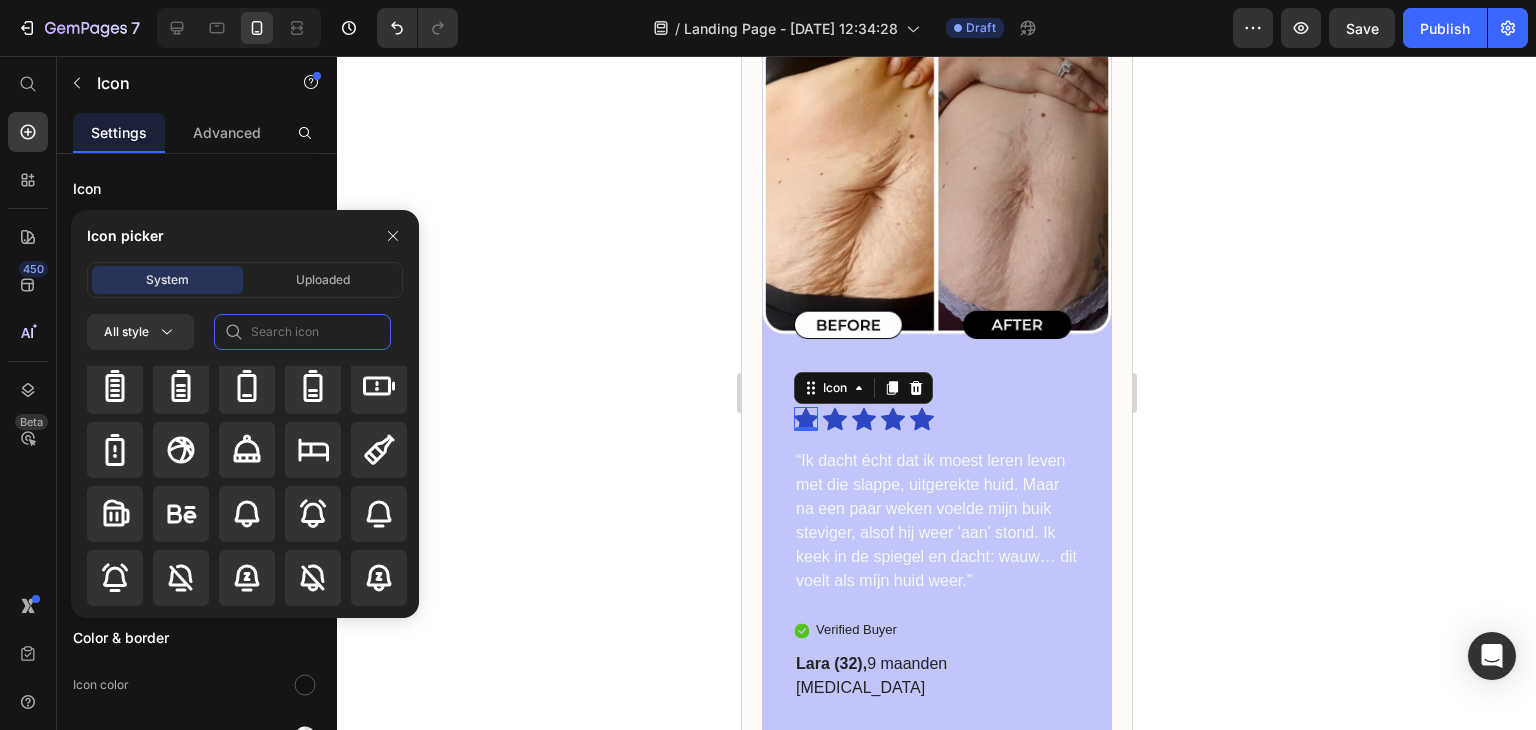 click 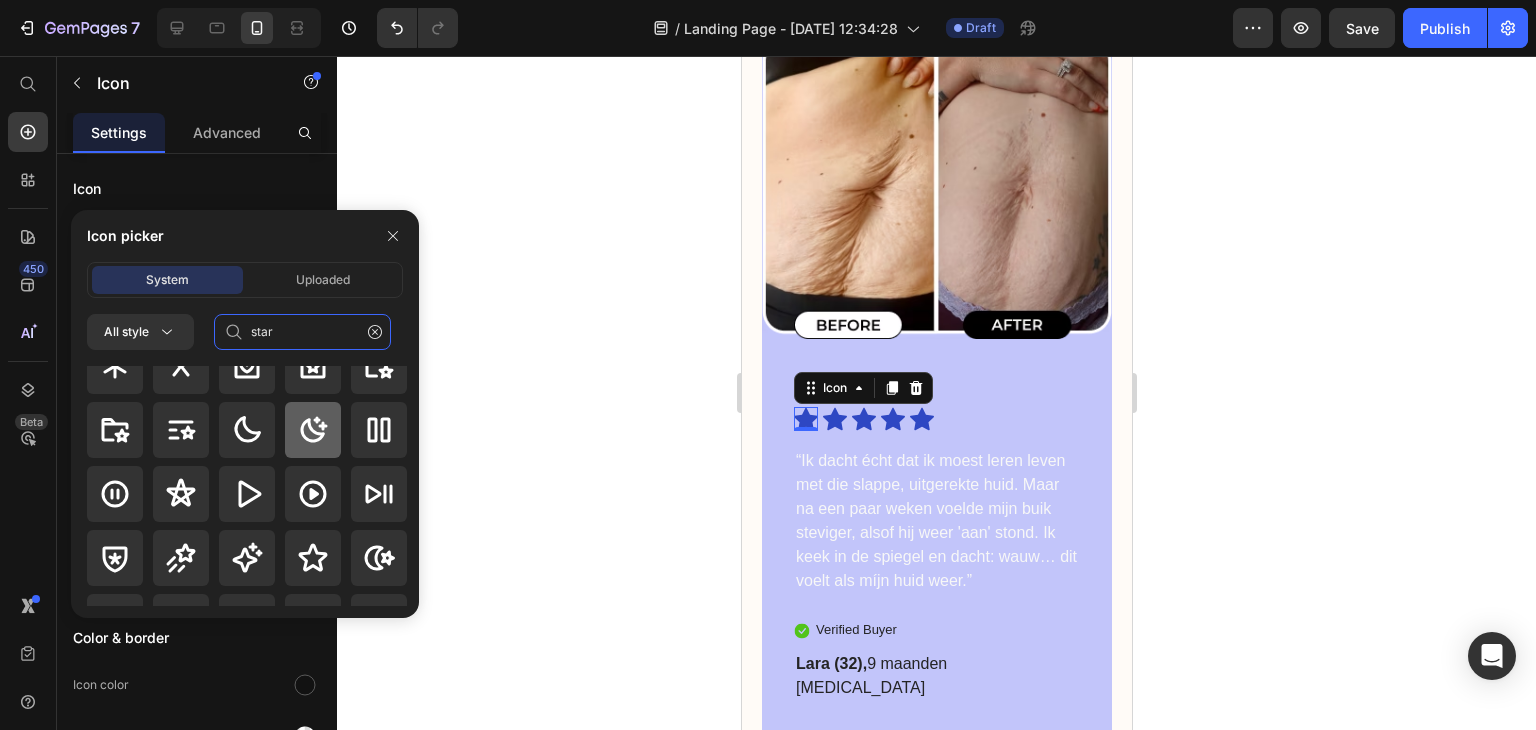 scroll, scrollTop: 0, scrollLeft: 0, axis: both 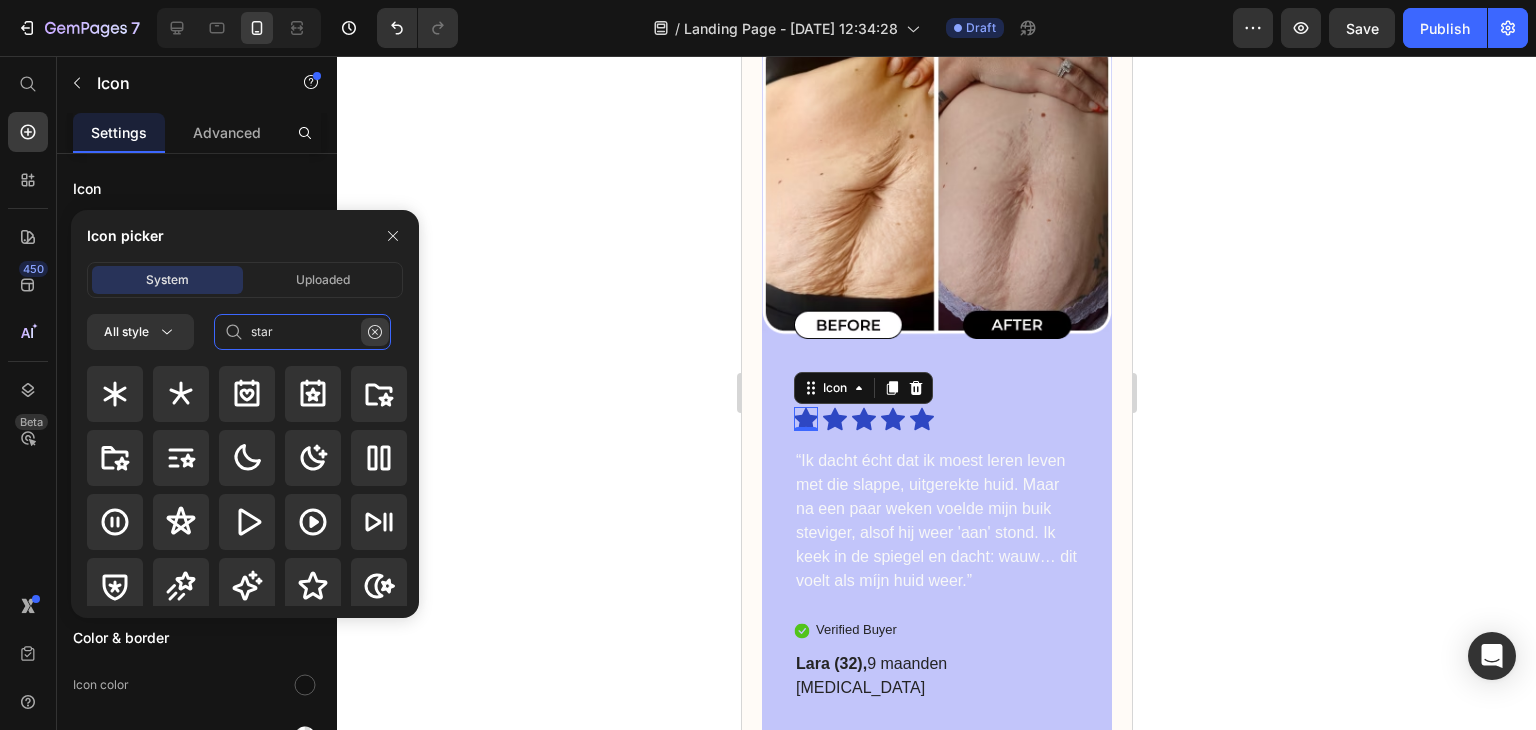 type on "star" 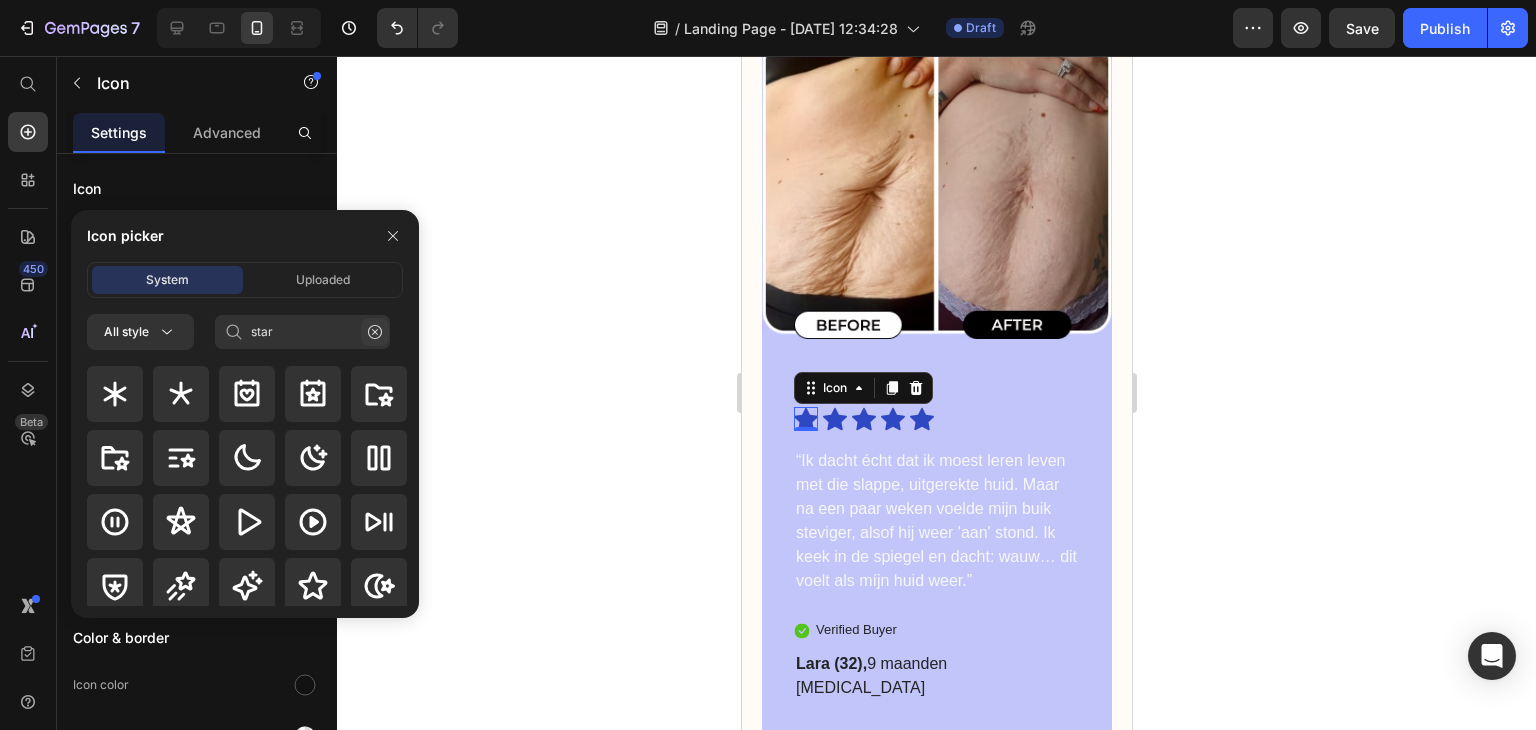 click 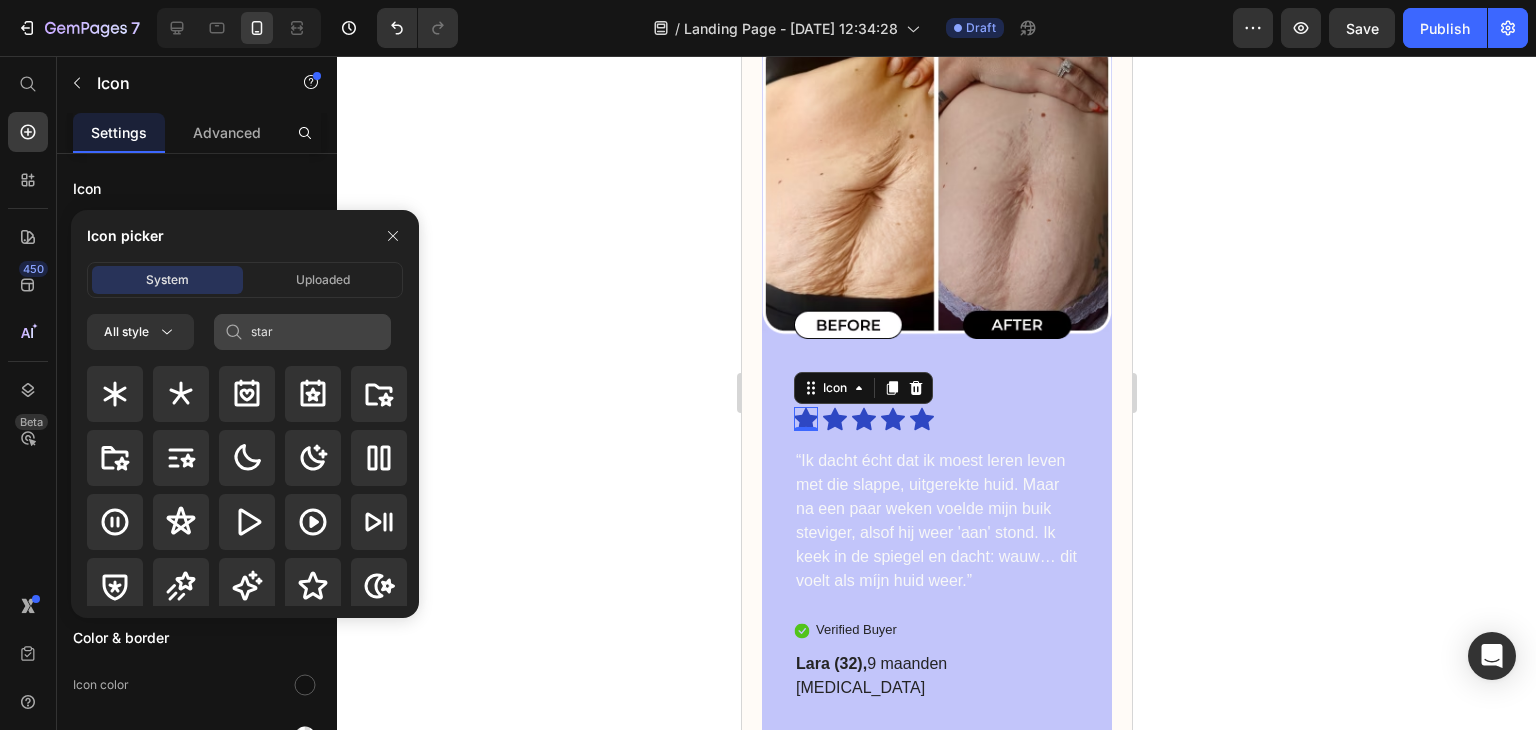 type 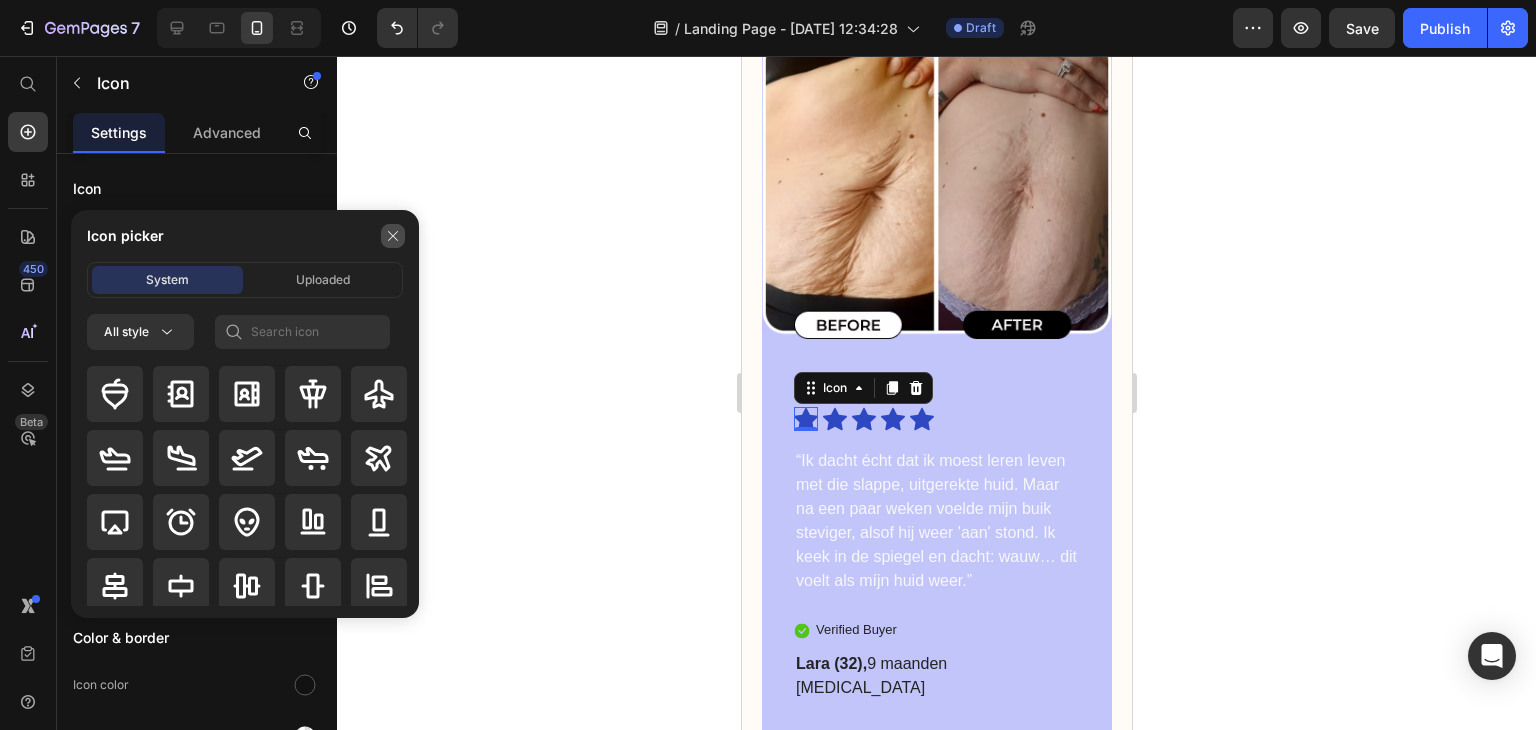 click at bounding box center [393, 236] 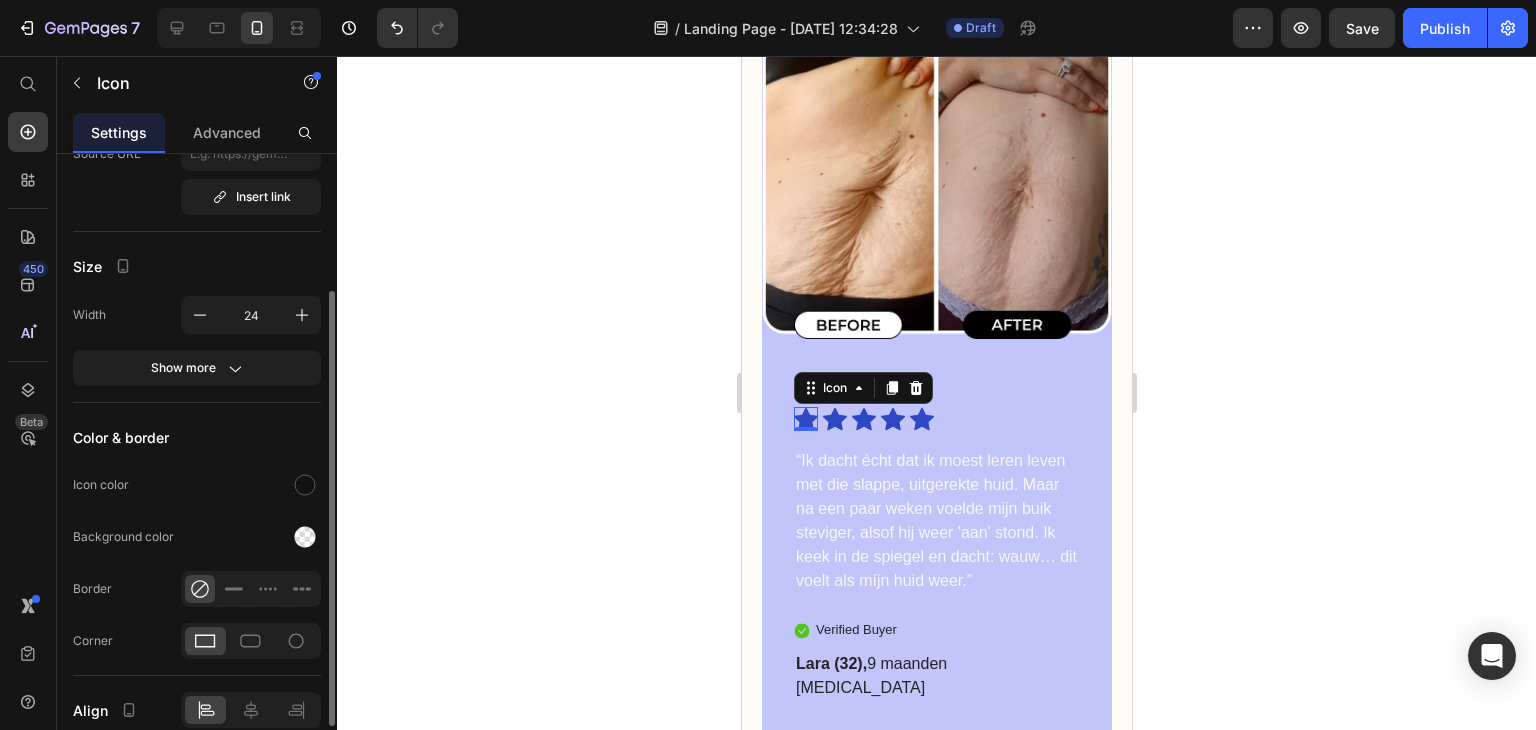 scroll, scrollTop: 288, scrollLeft: 0, axis: vertical 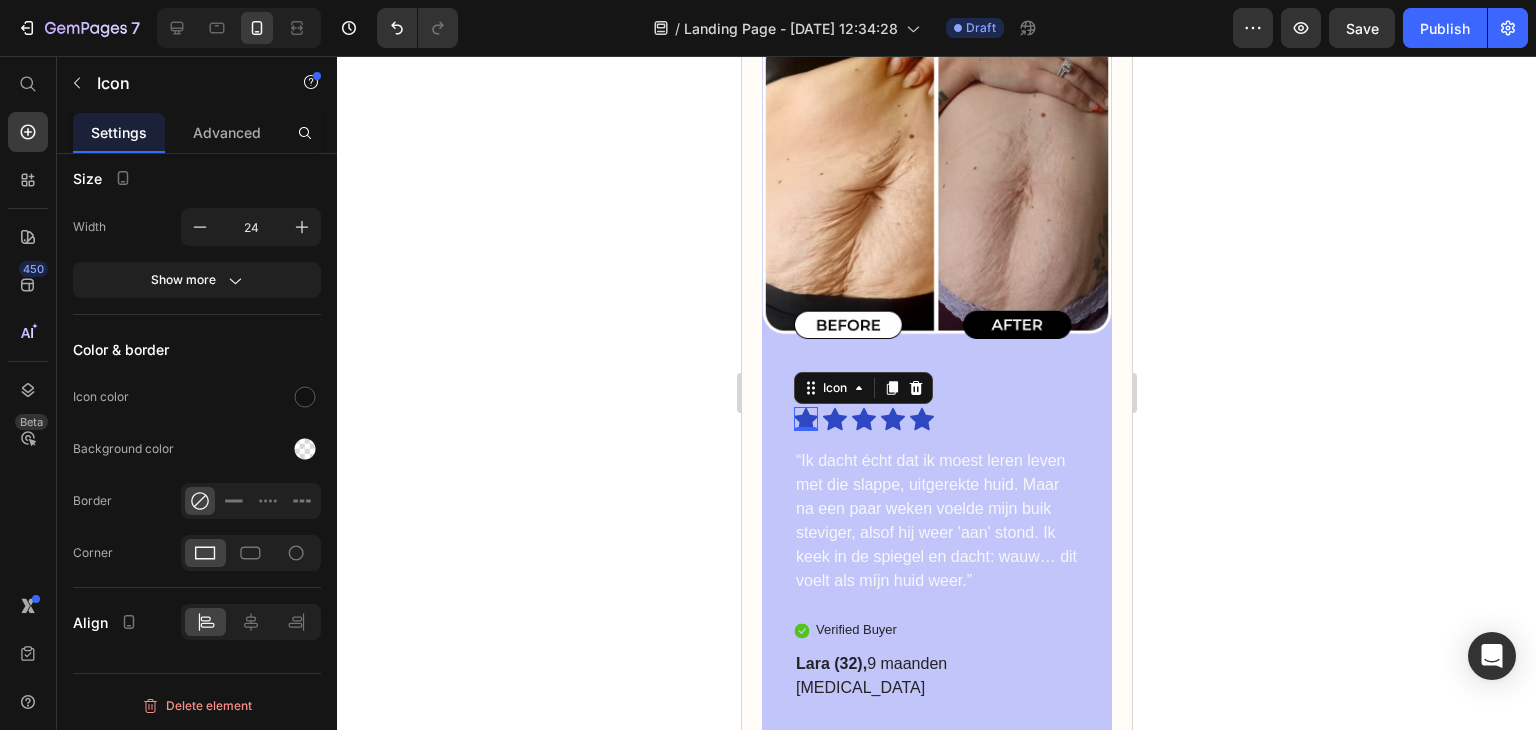 click 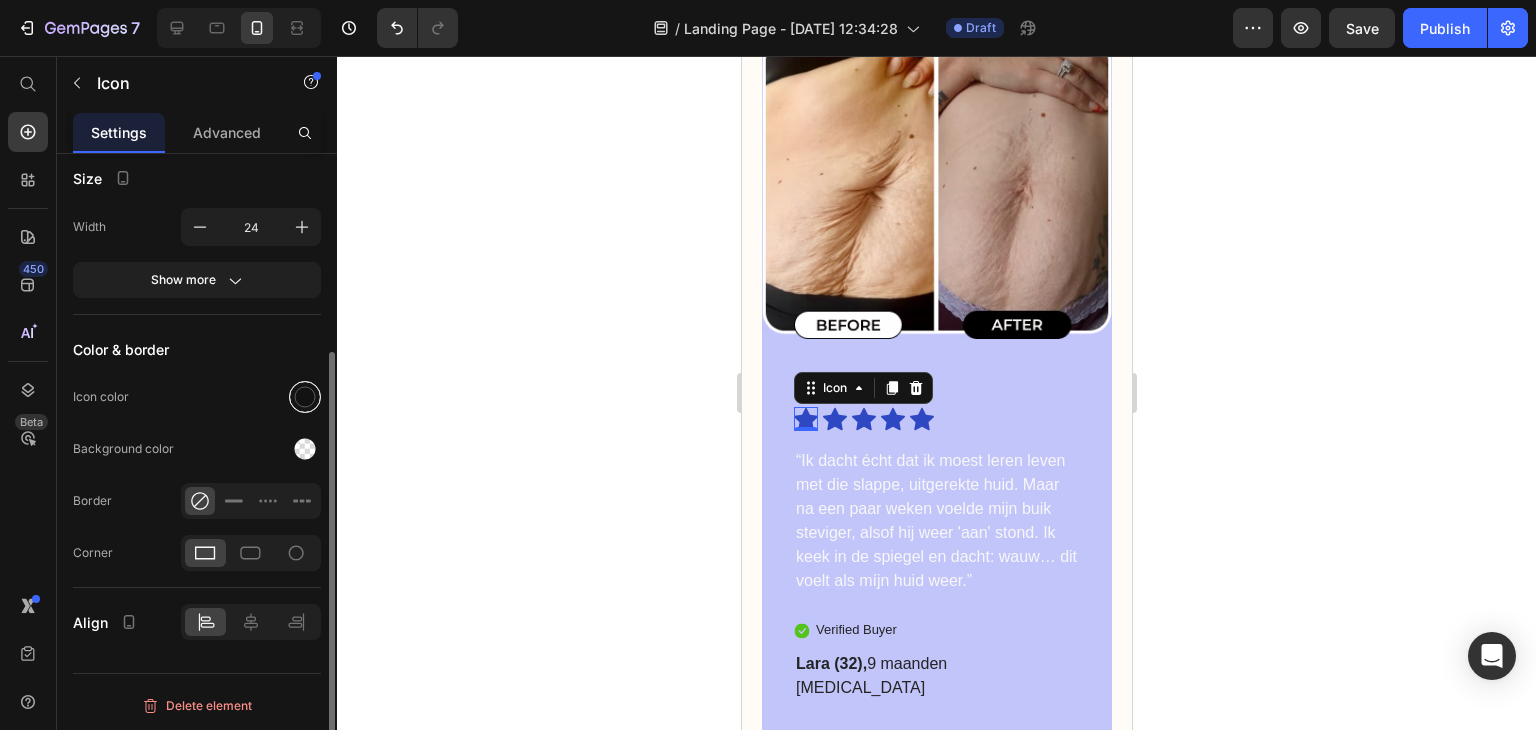 click at bounding box center (305, 397) 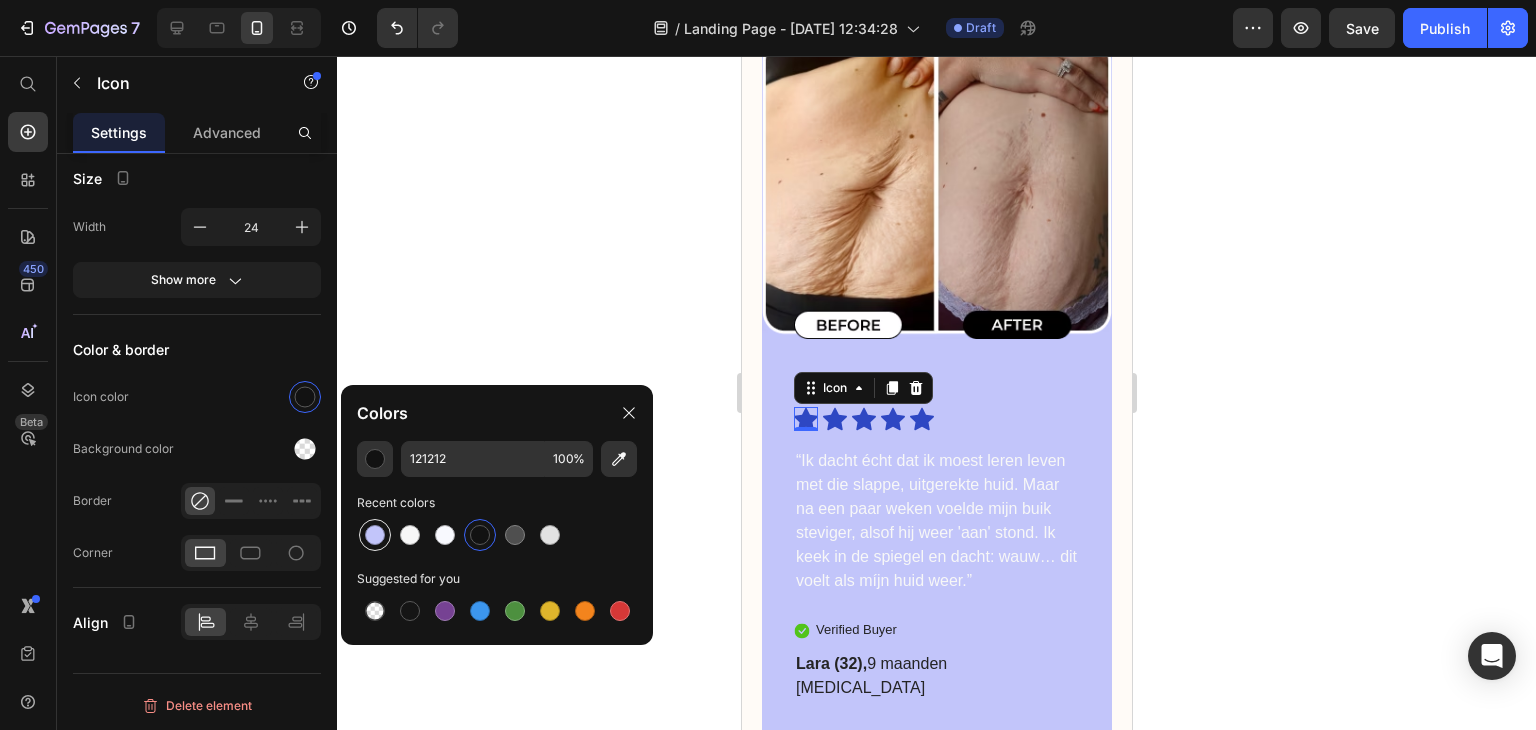 click at bounding box center (375, 535) 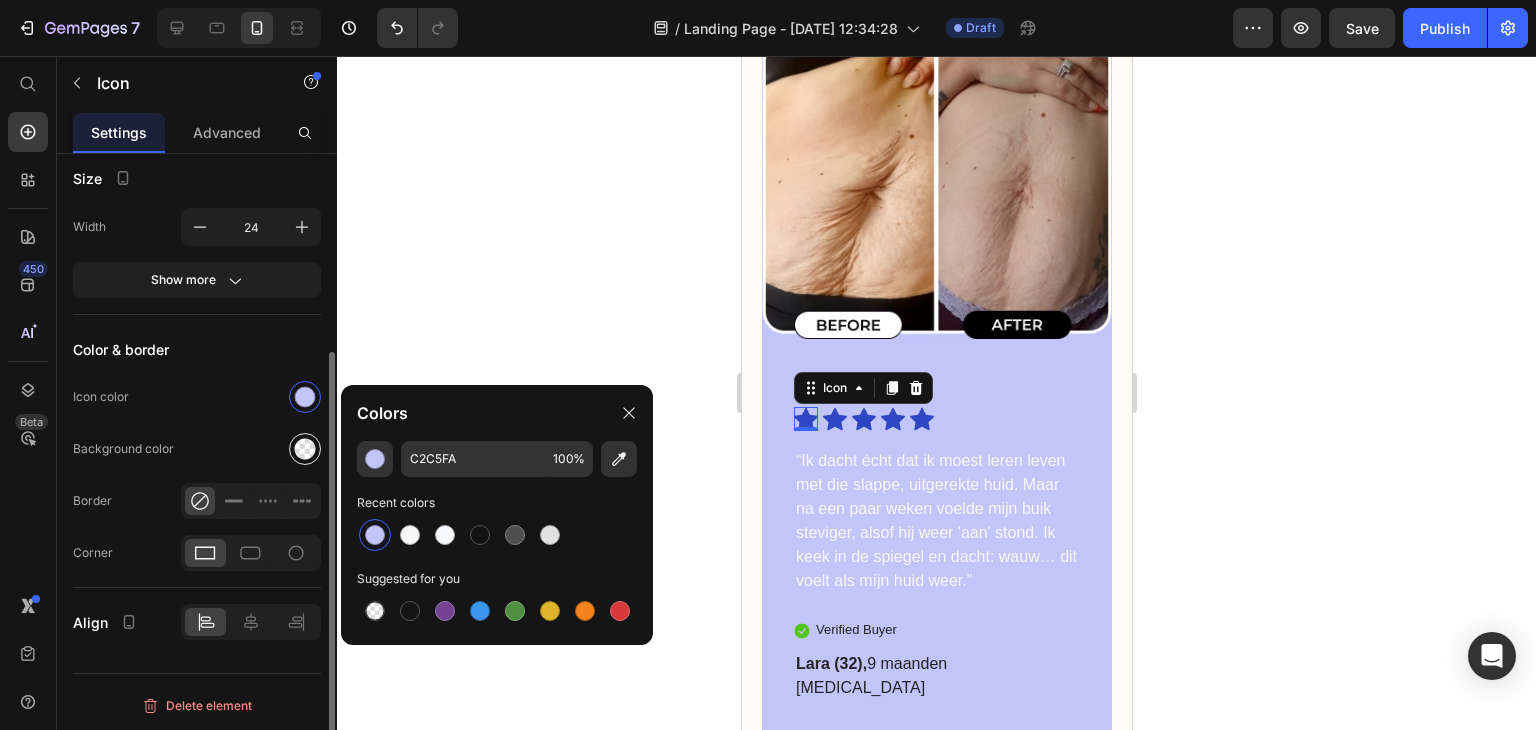 click at bounding box center (305, 449) 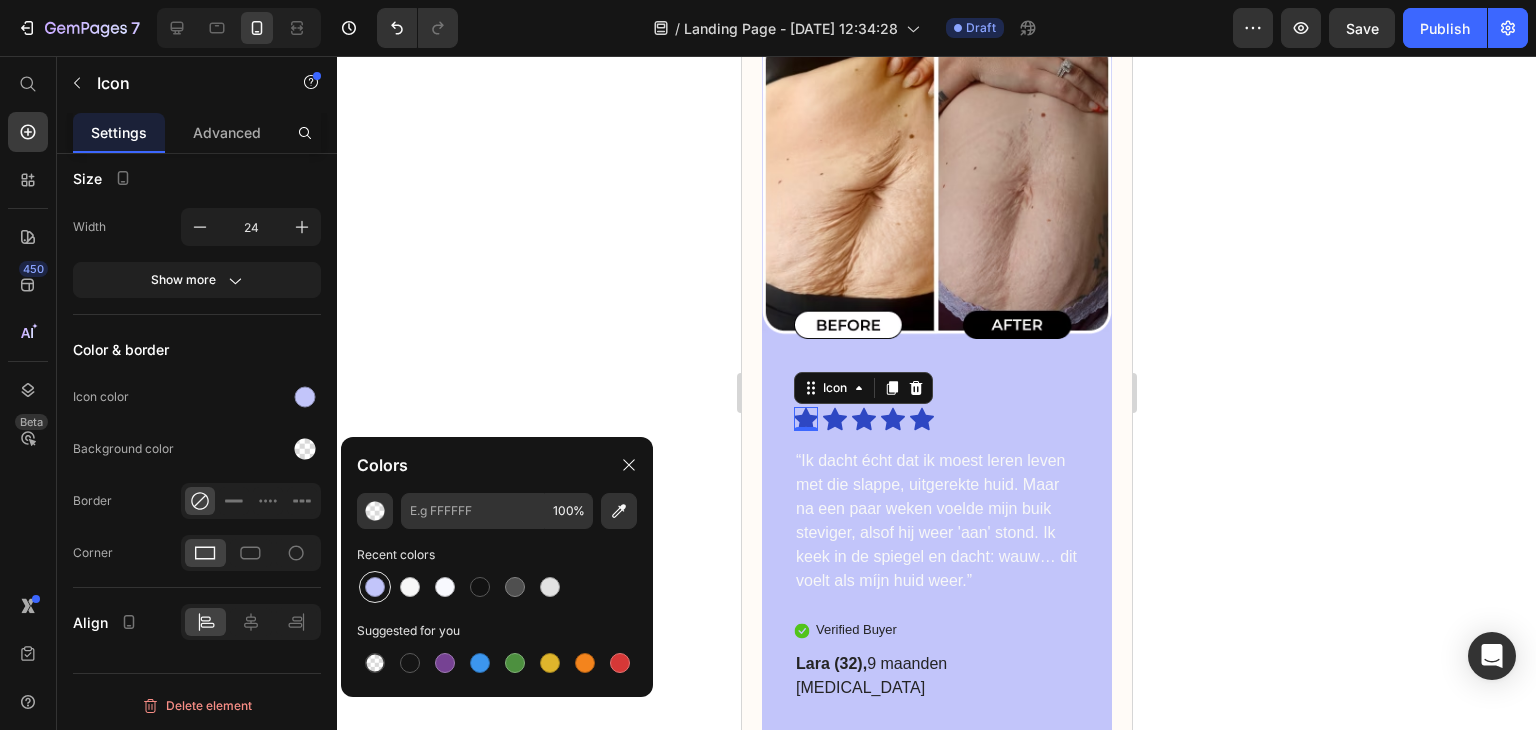 click at bounding box center (375, 587) 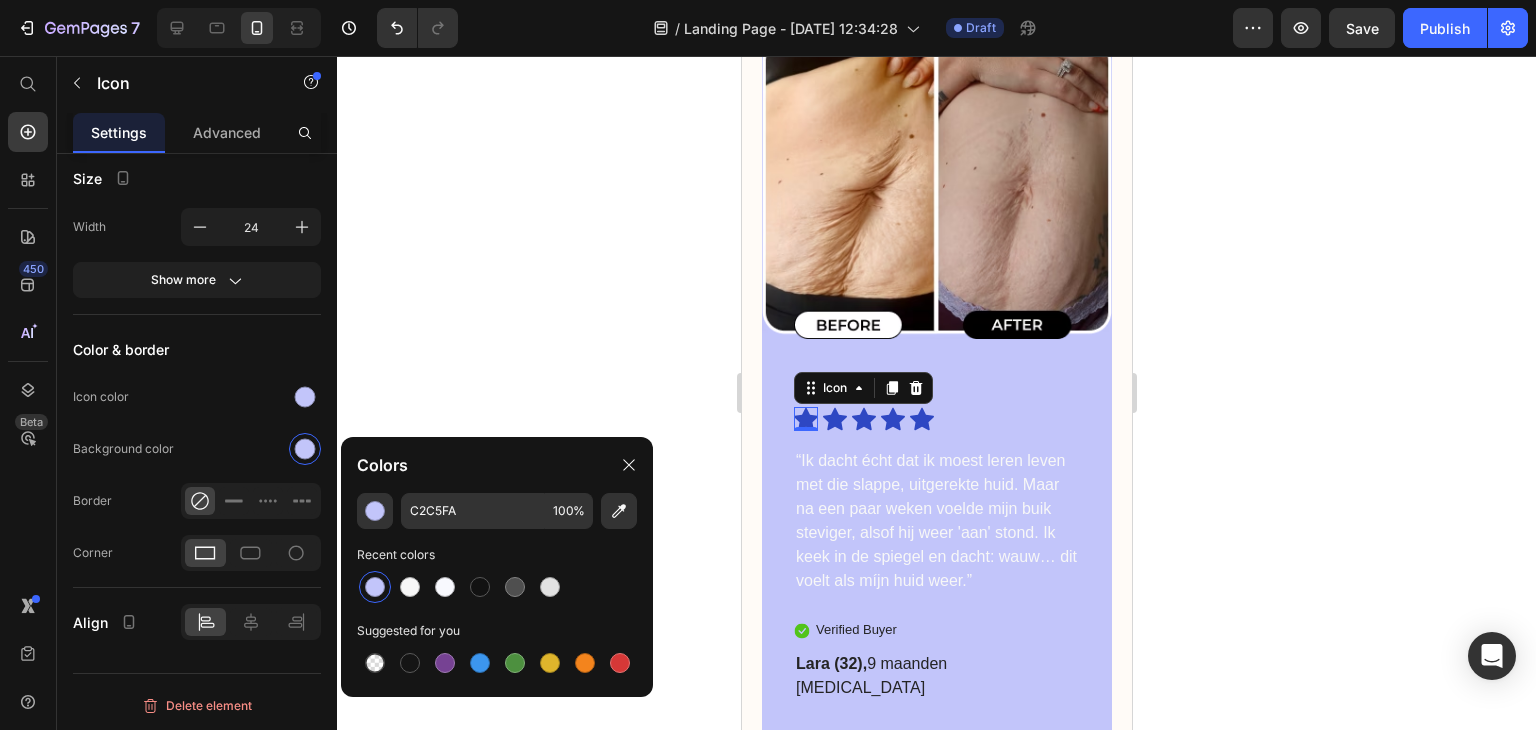 click 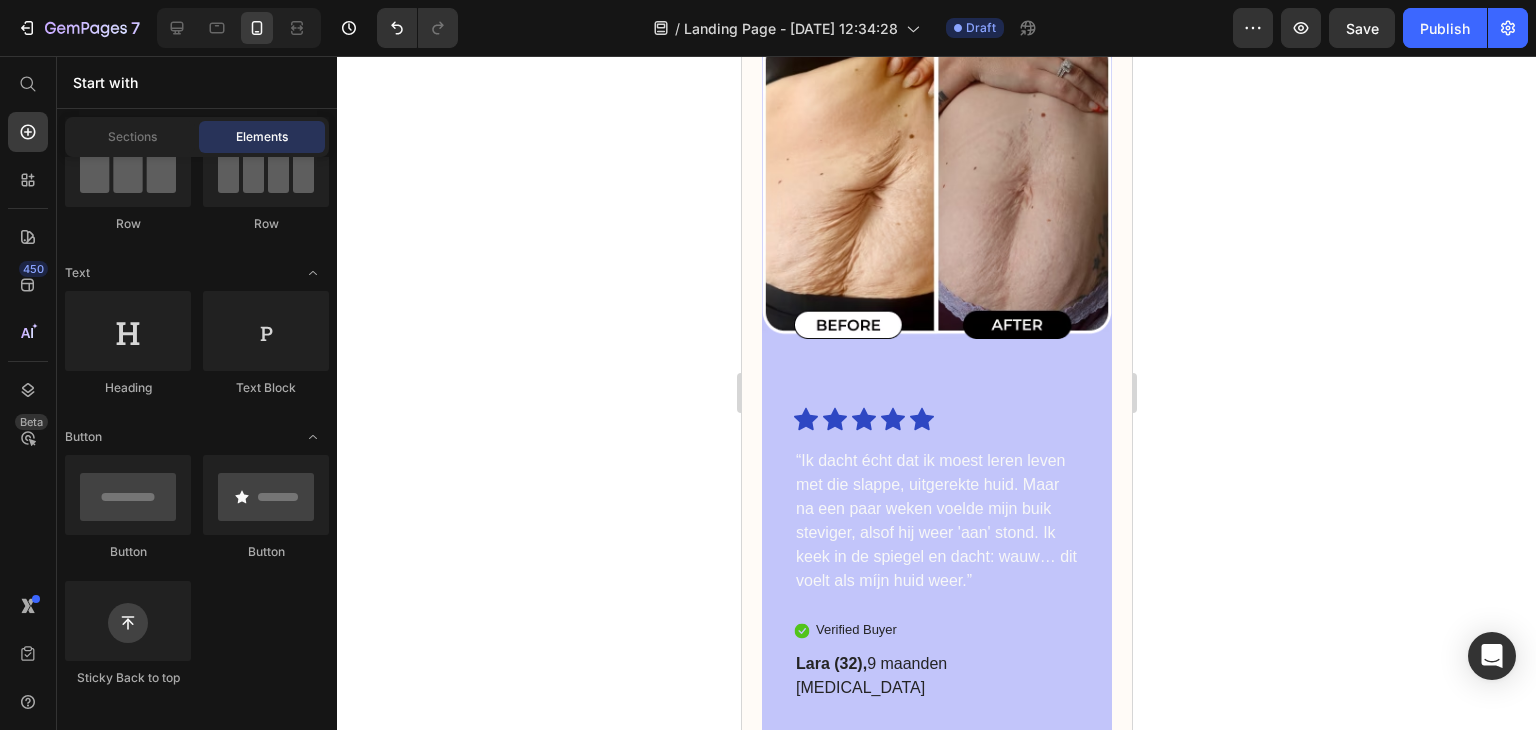 drag, startPoint x: 532, startPoint y: 395, endPoint x: 588, endPoint y: 366, distance: 63.06346 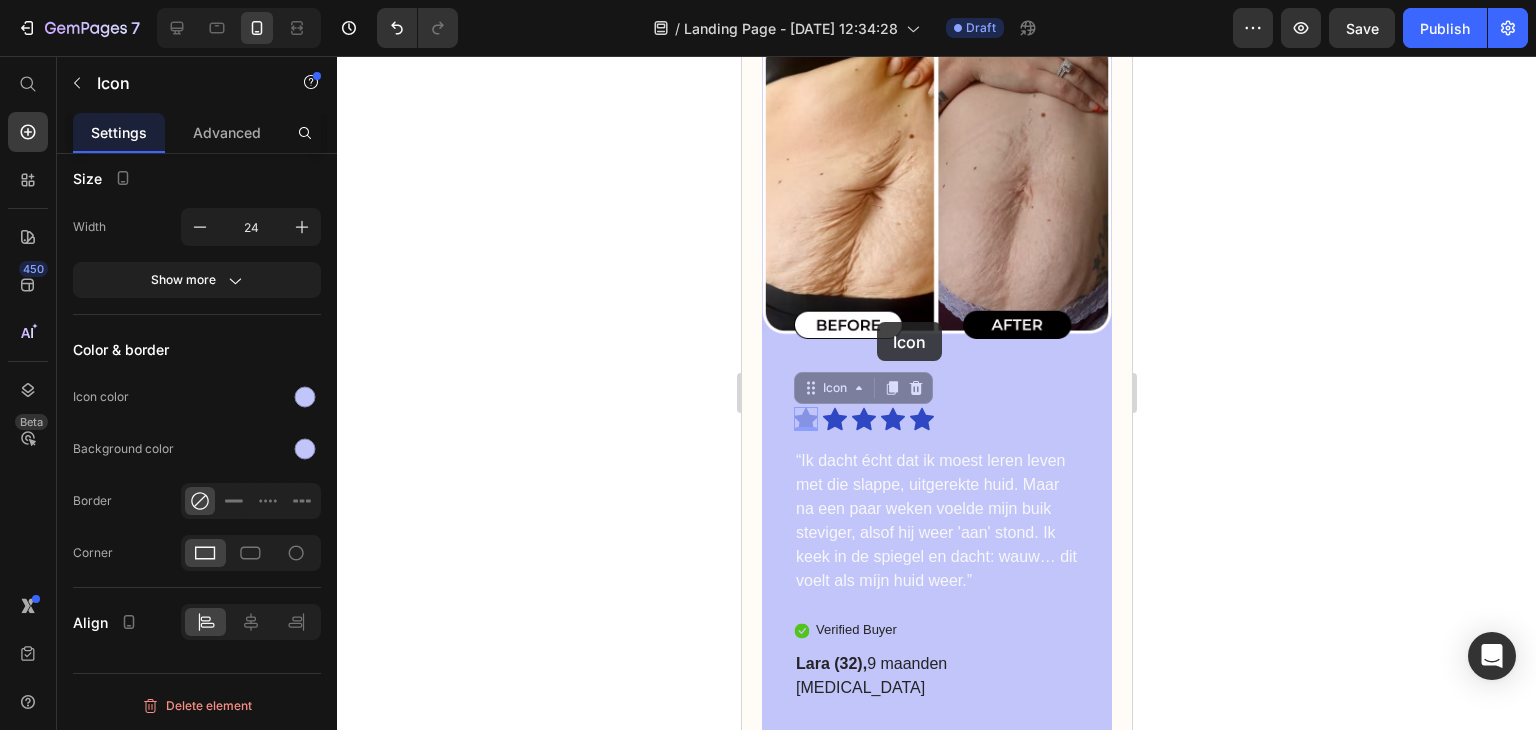 drag, startPoint x: 805, startPoint y: 322, endPoint x: 875, endPoint y: 322, distance: 70 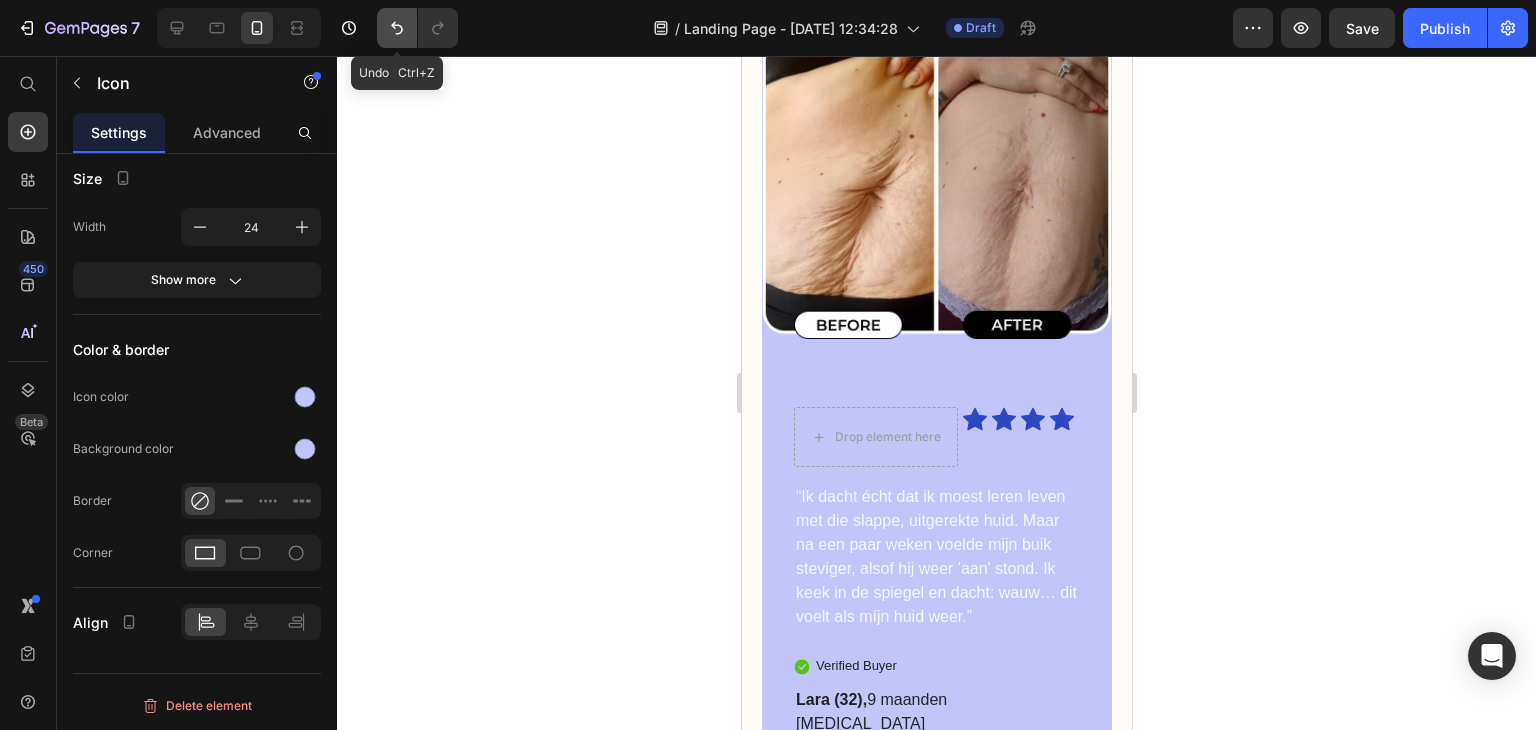 click 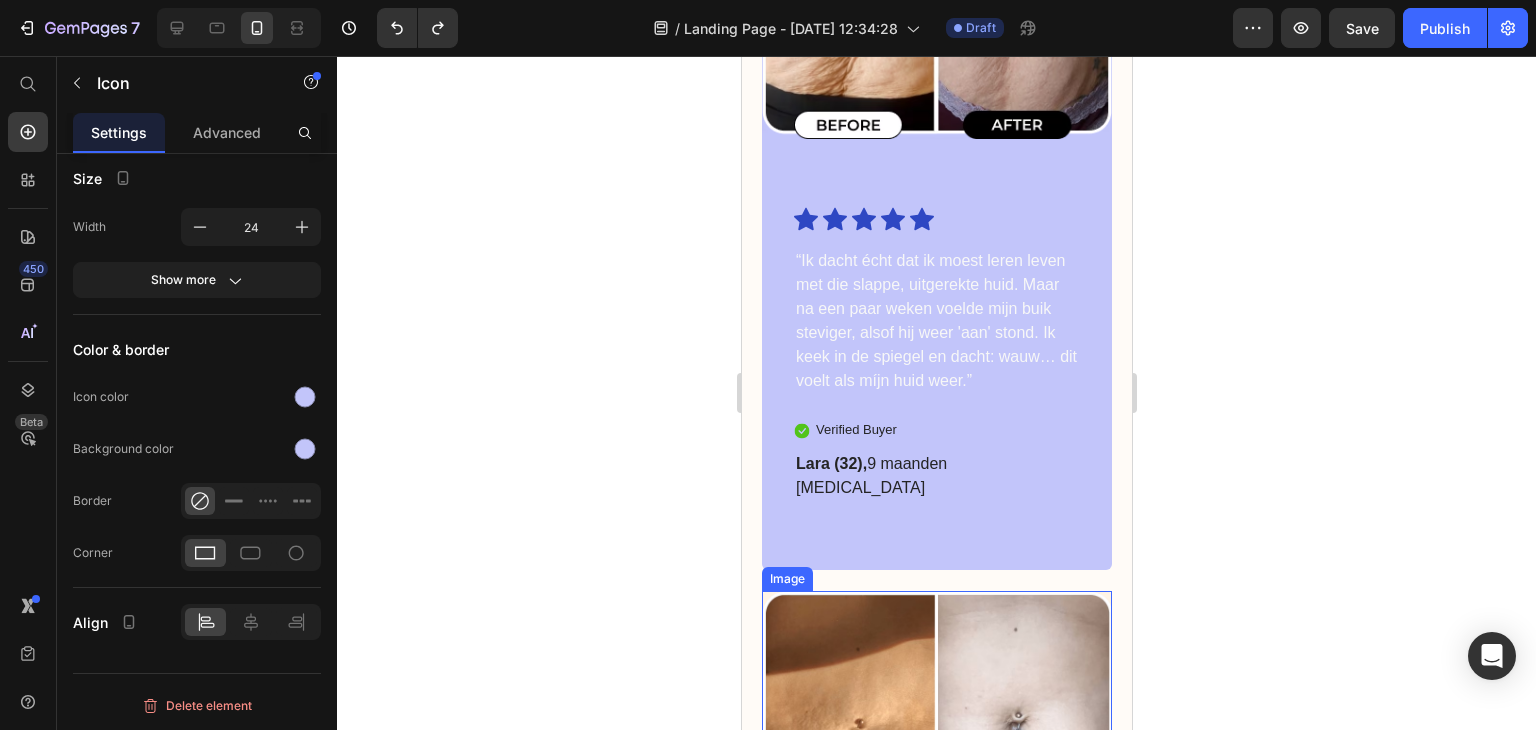 scroll, scrollTop: 5600, scrollLeft: 0, axis: vertical 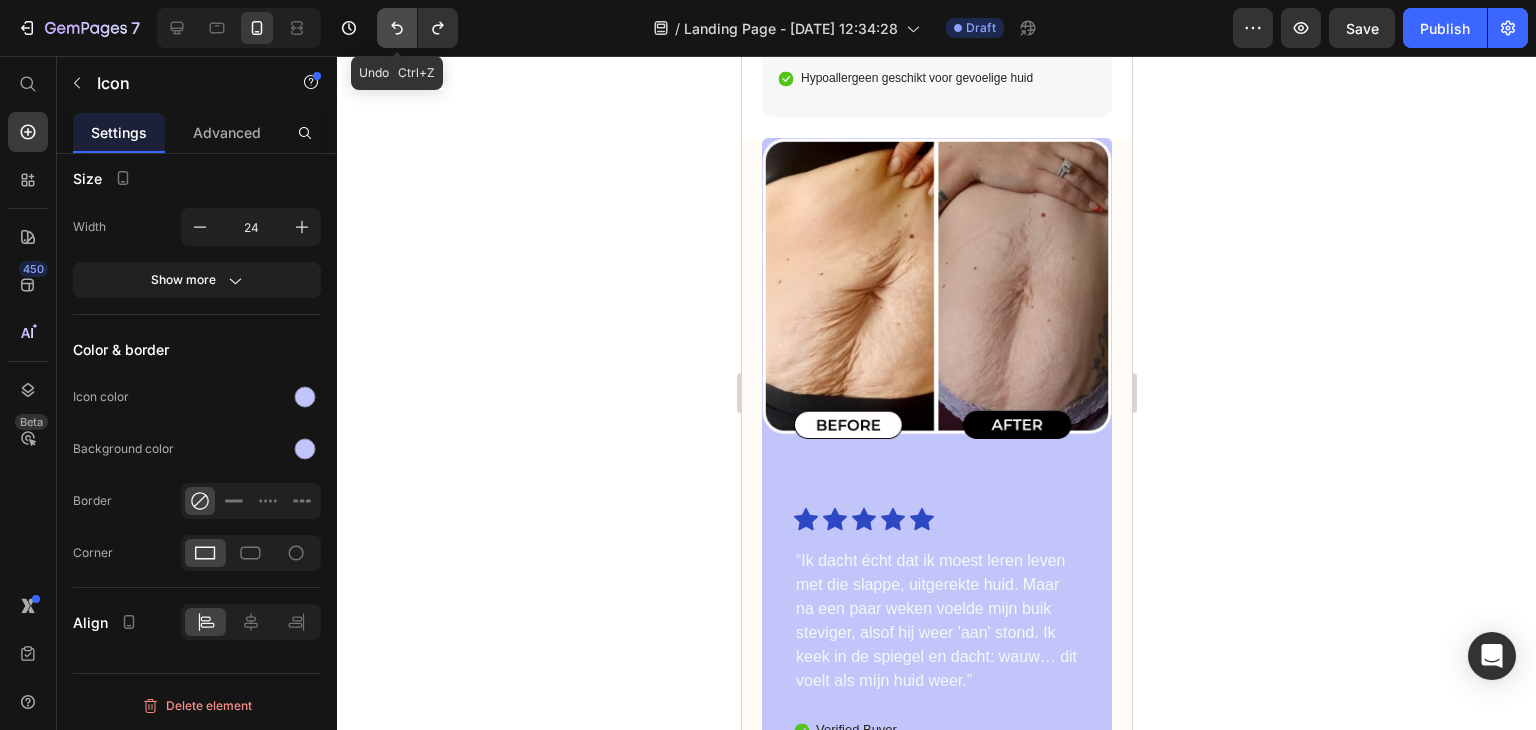 click 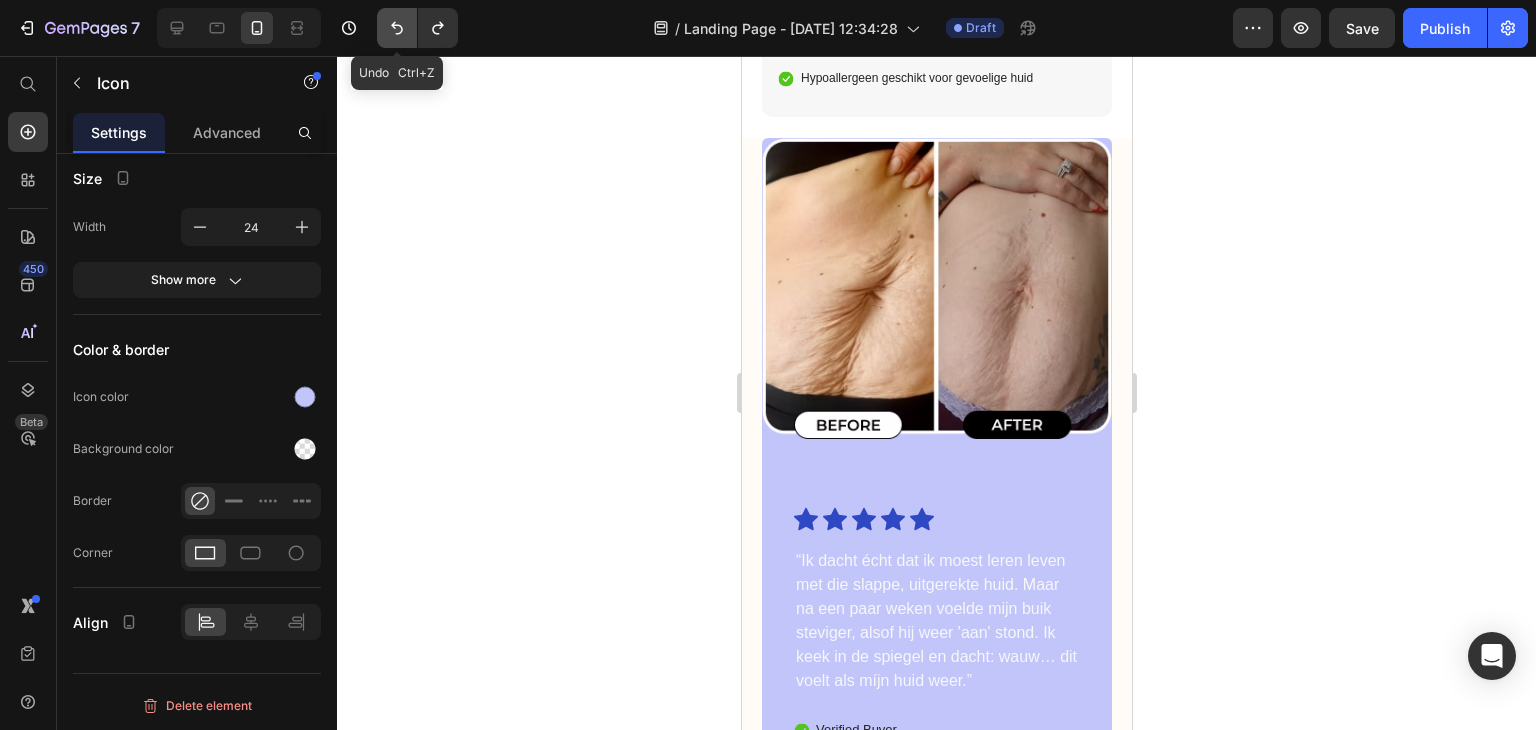 click 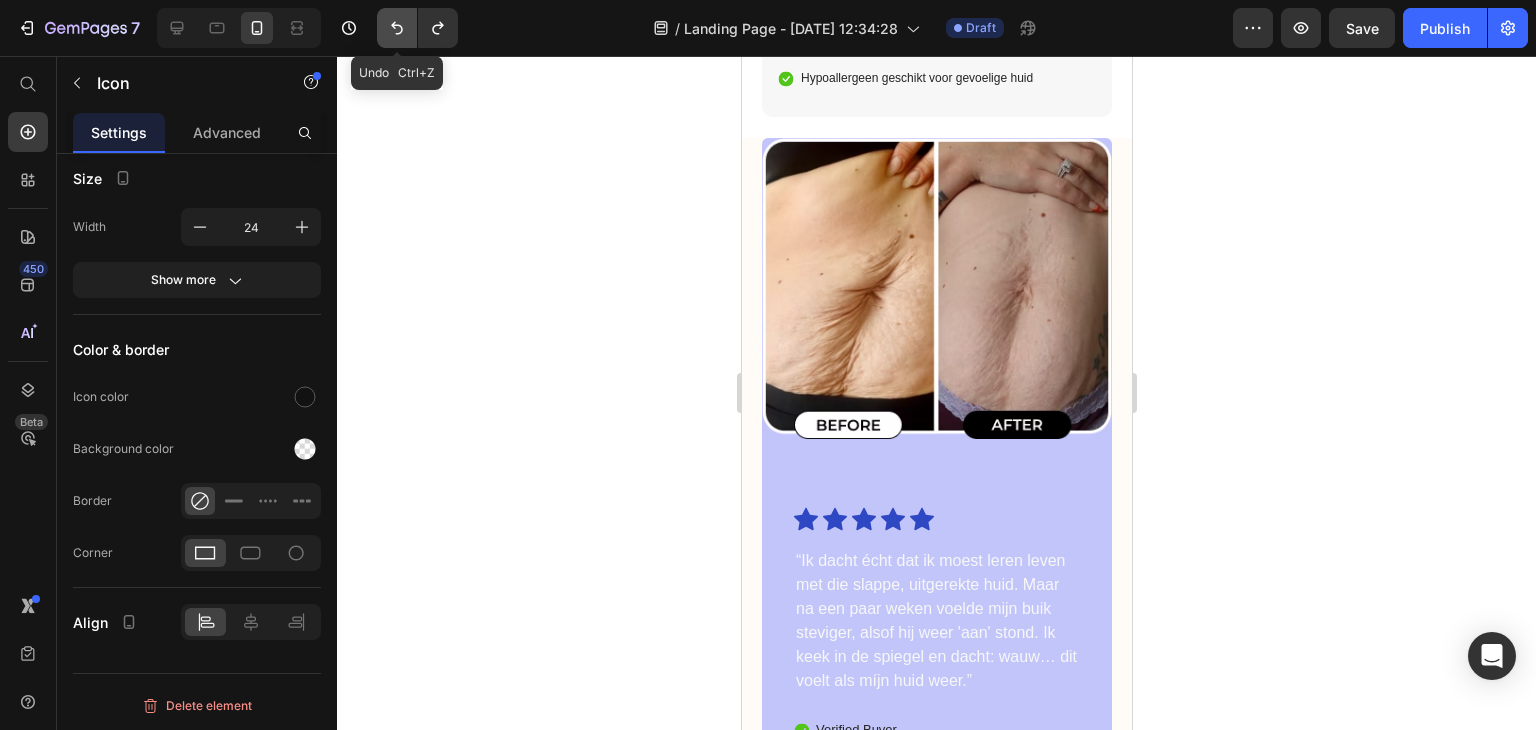 click 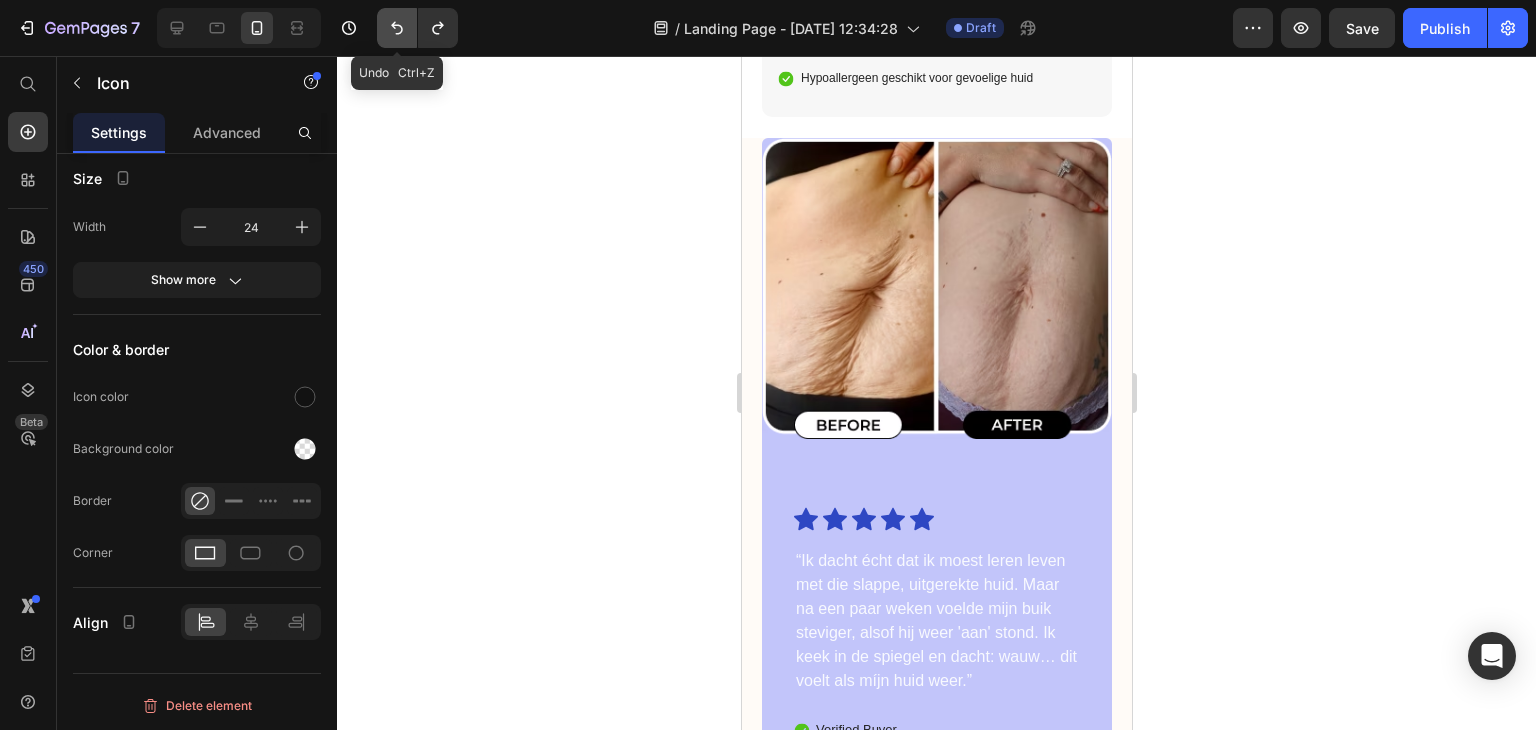 click 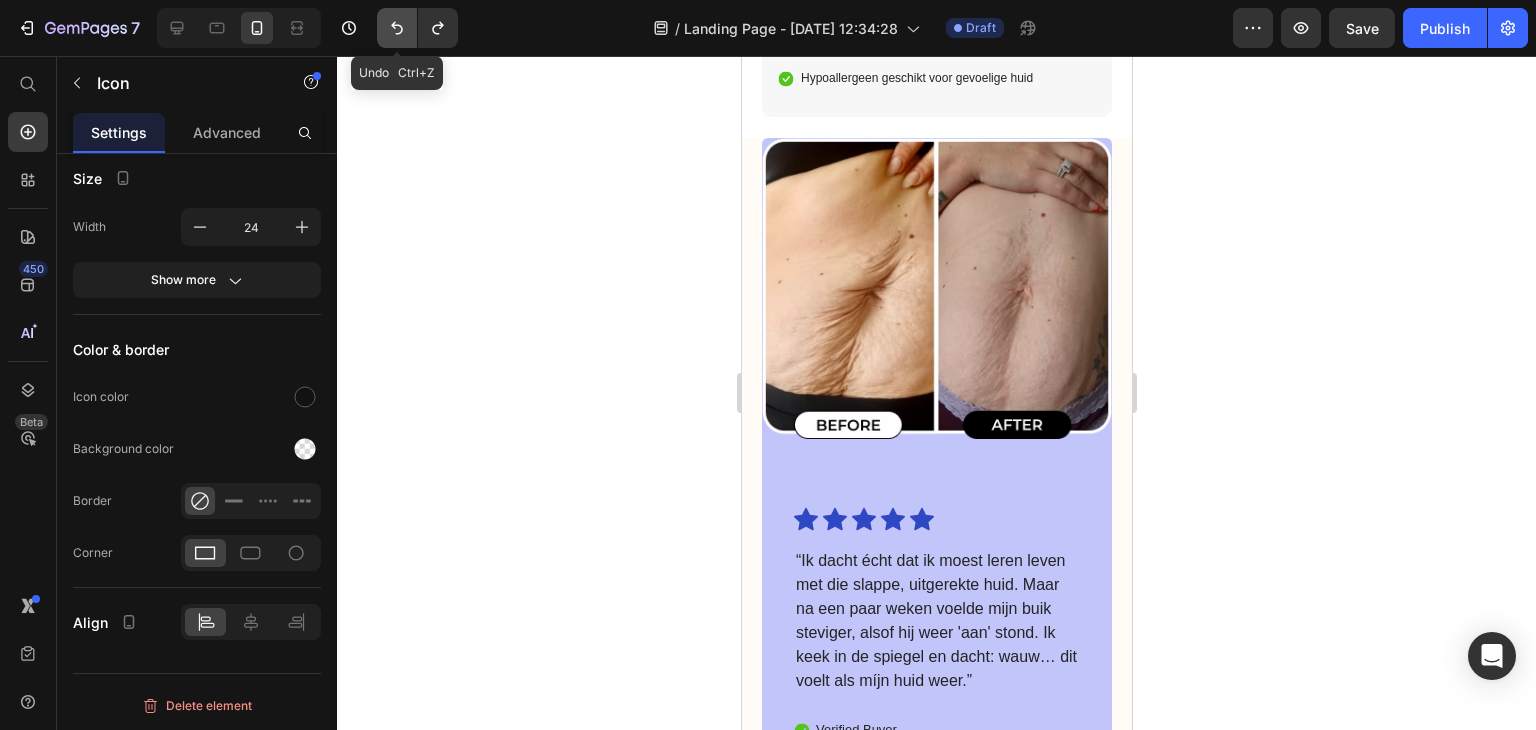 click 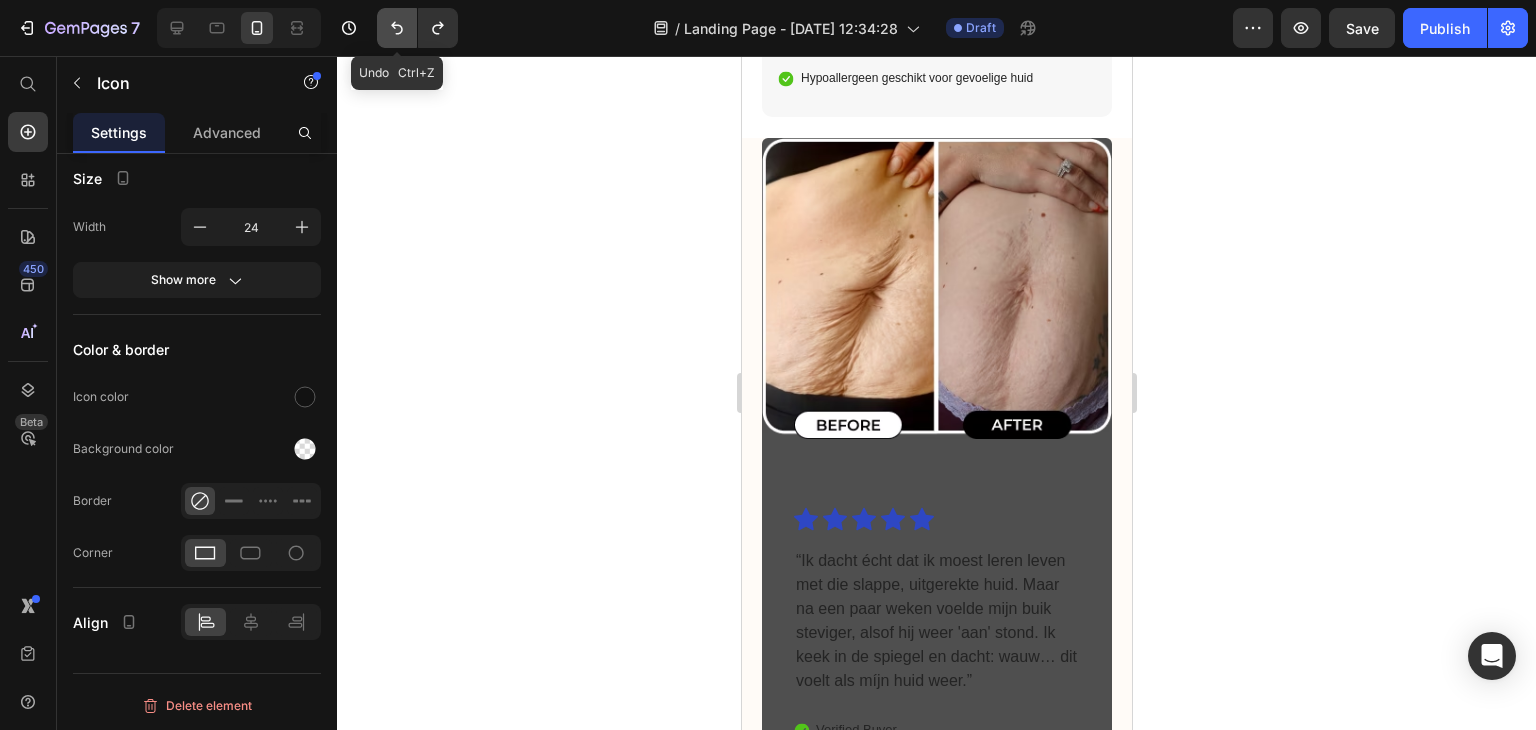 click 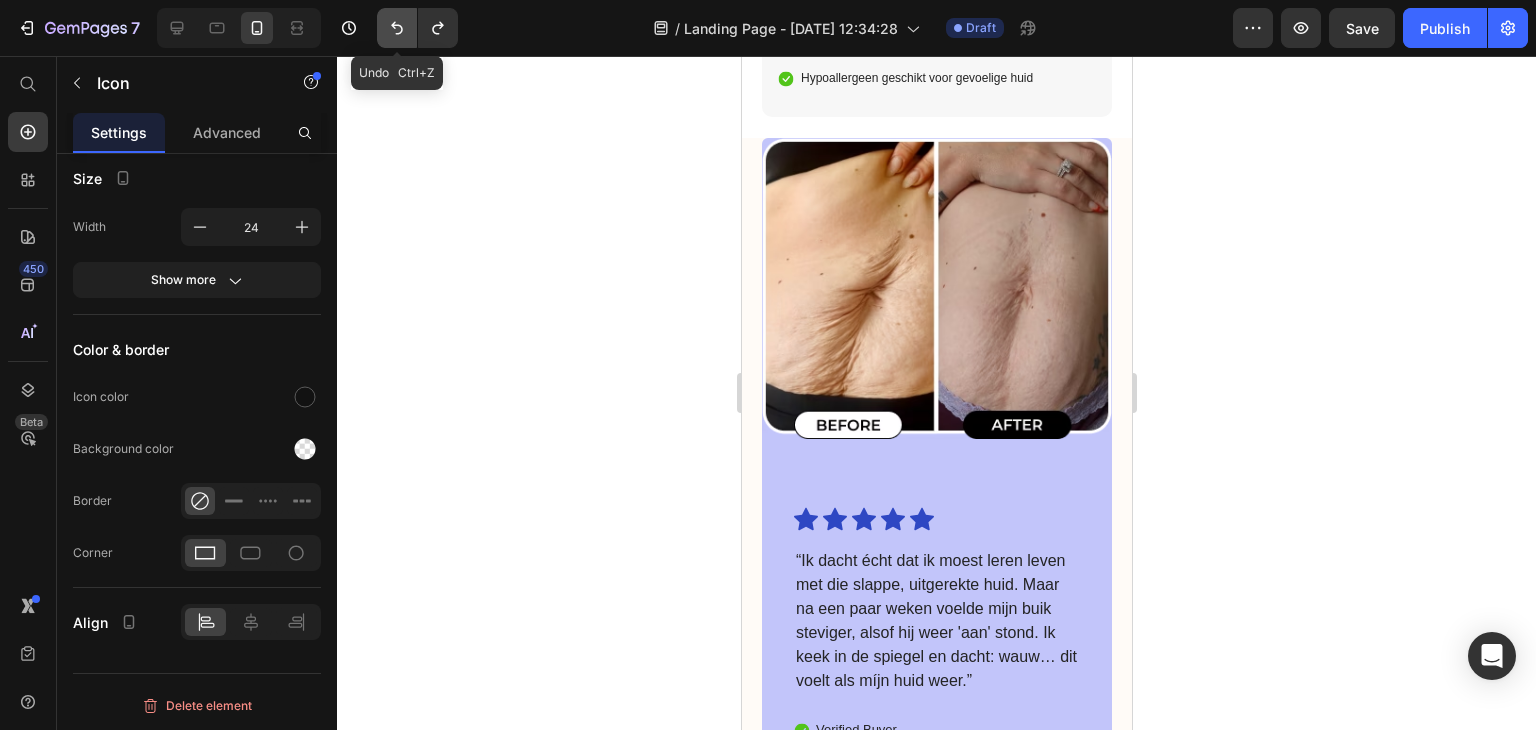 click 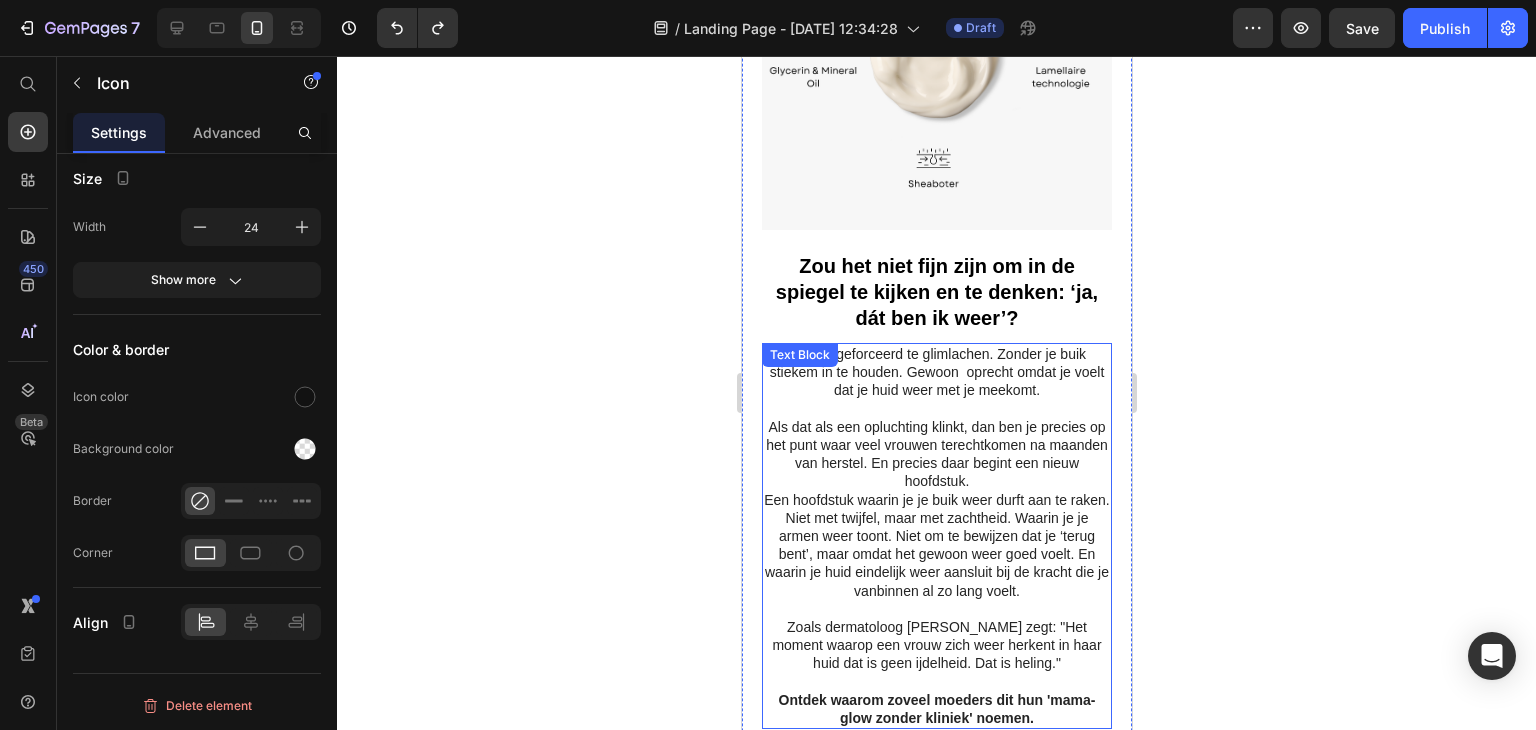 scroll, scrollTop: 3900, scrollLeft: 0, axis: vertical 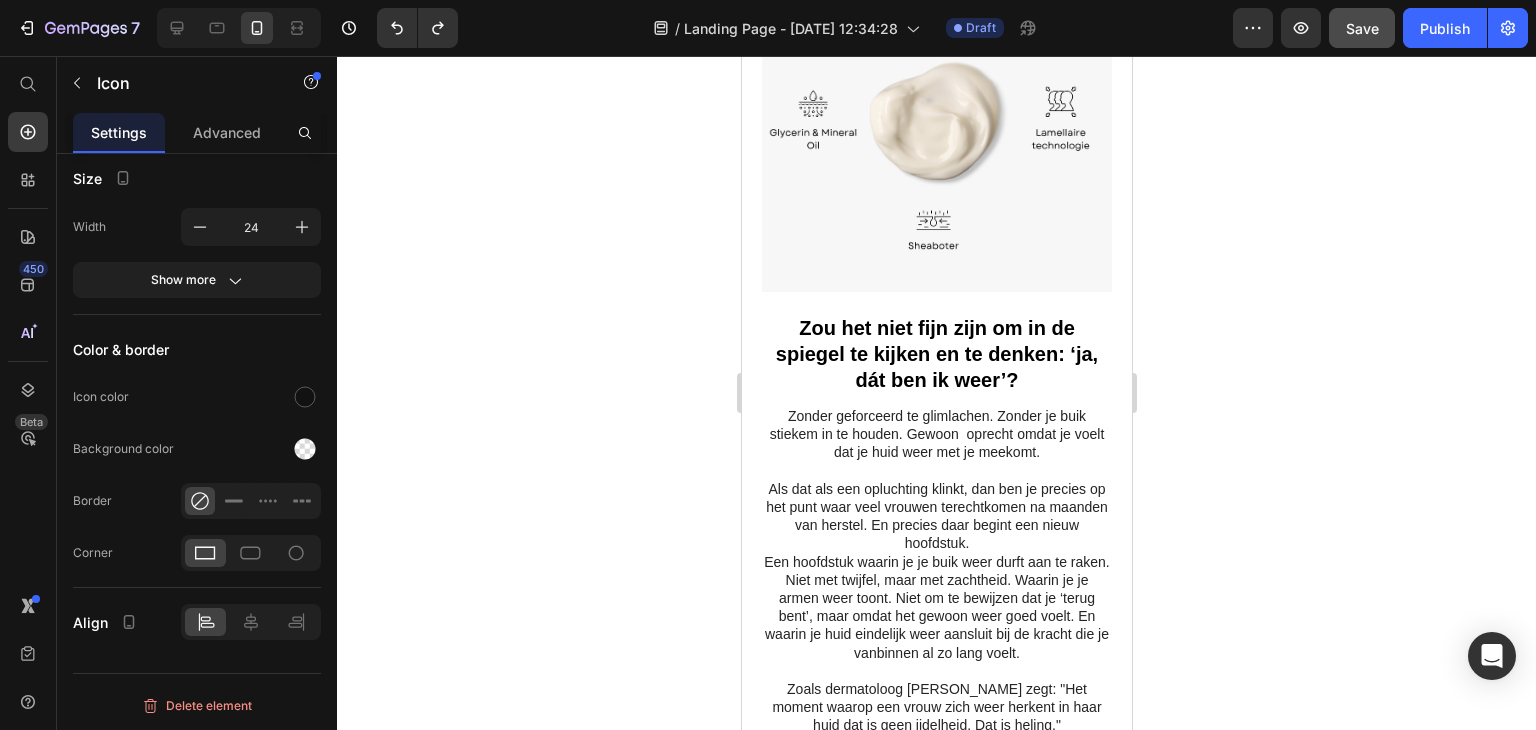 click on "Save" at bounding box center (1362, 28) 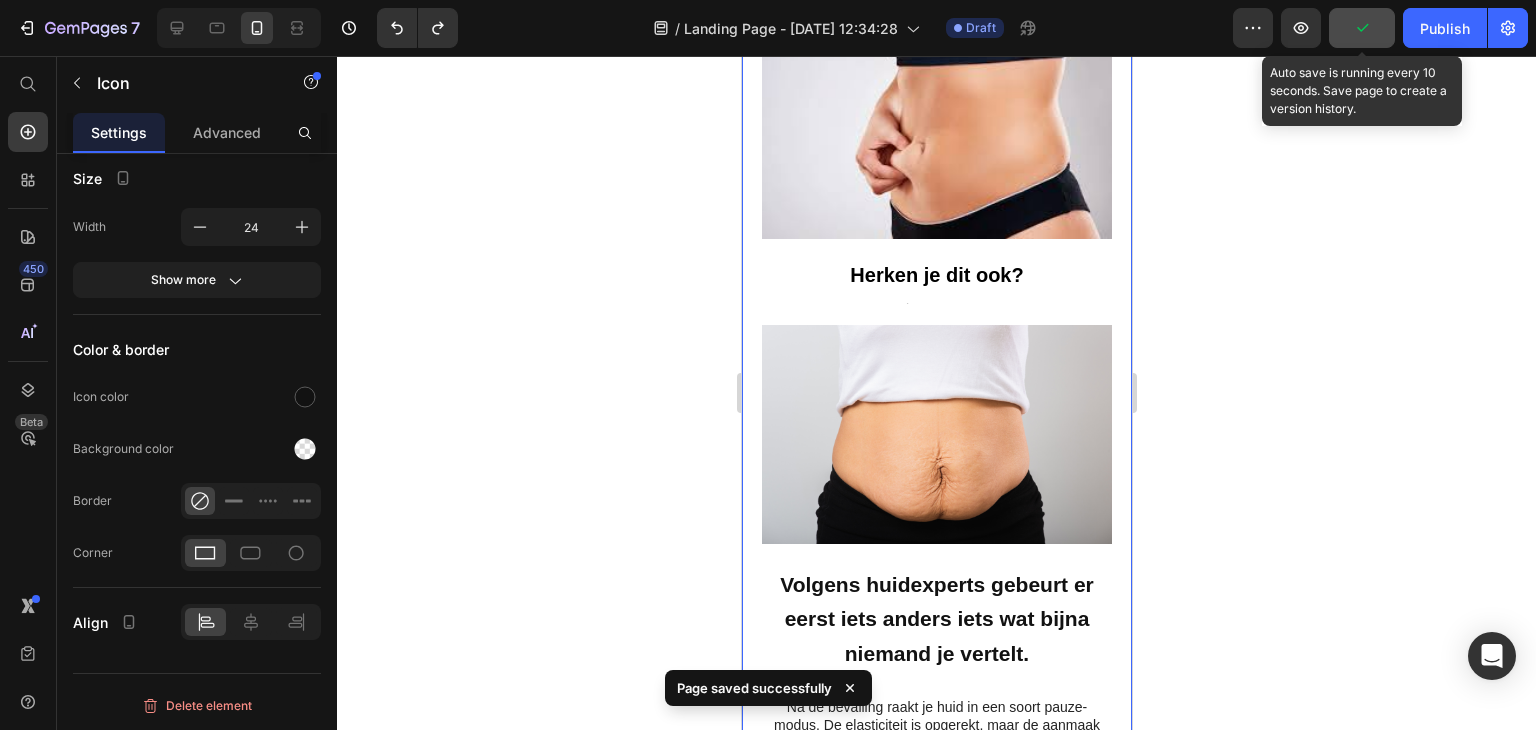scroll, scrollTop: 900, scrollLeft: 0, axis: vertical 